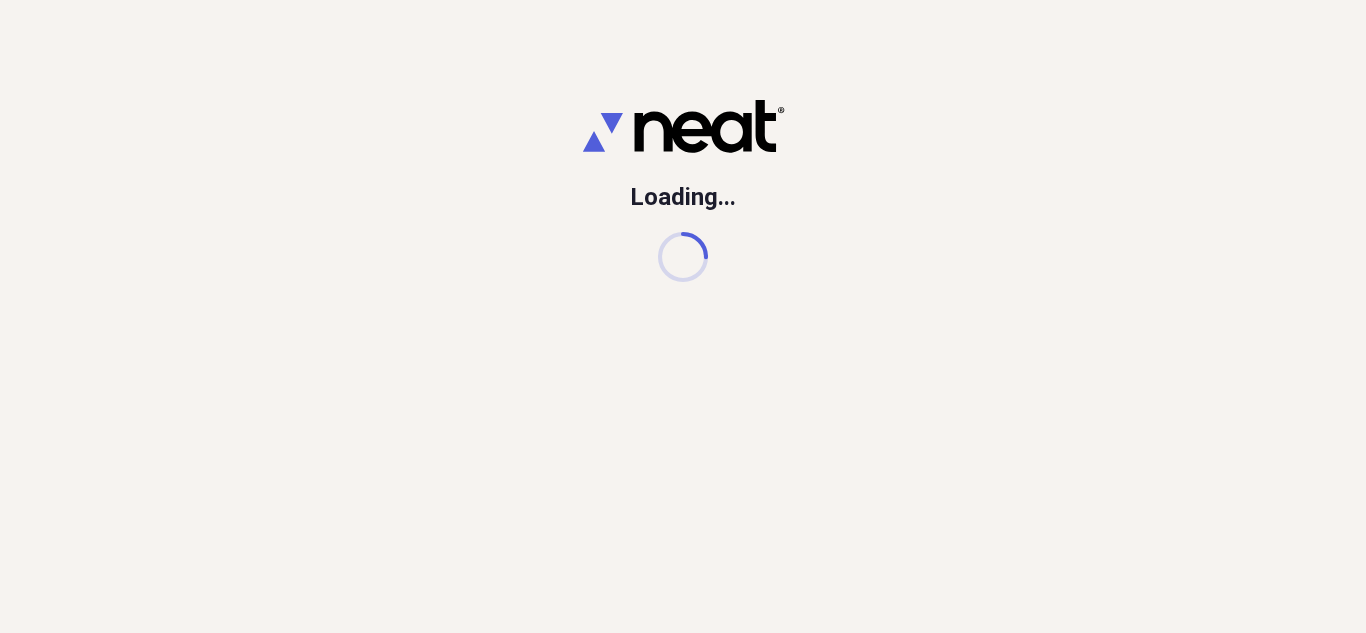 scroll, scrollTop: 0, scrollLeft: 0, axis: both 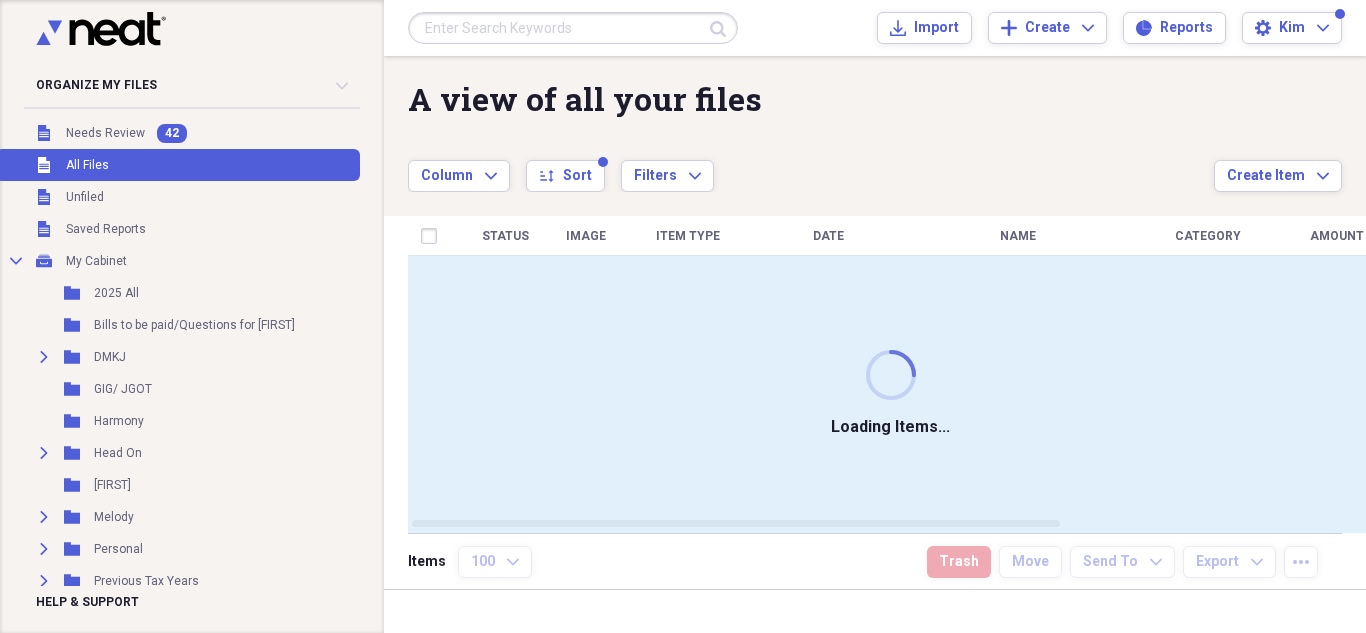 click at bounding box center (573, 28) 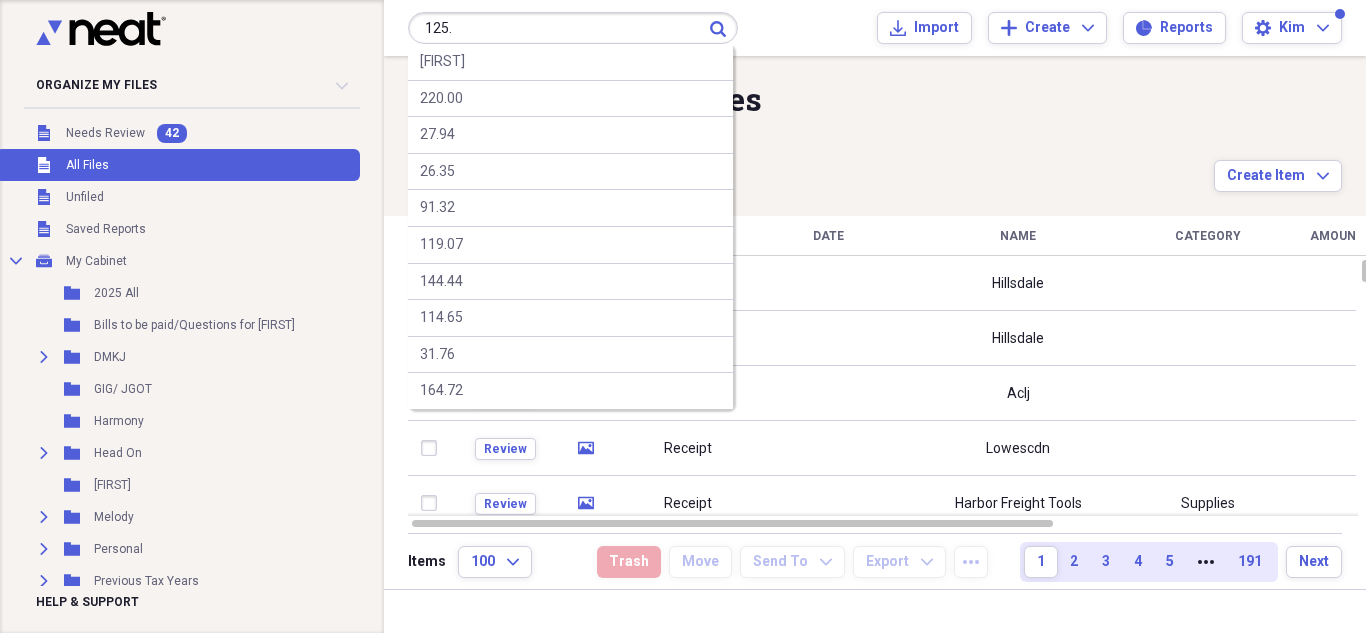 type on "125." 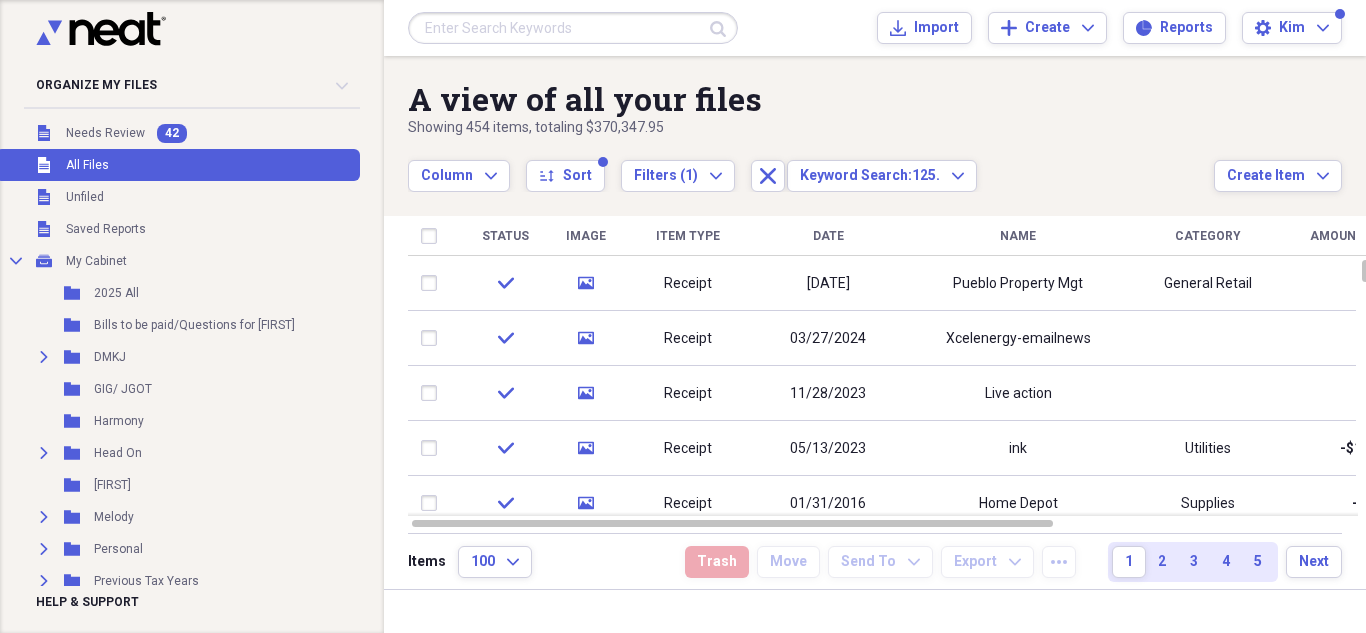 click at bounding box center [573, 28] 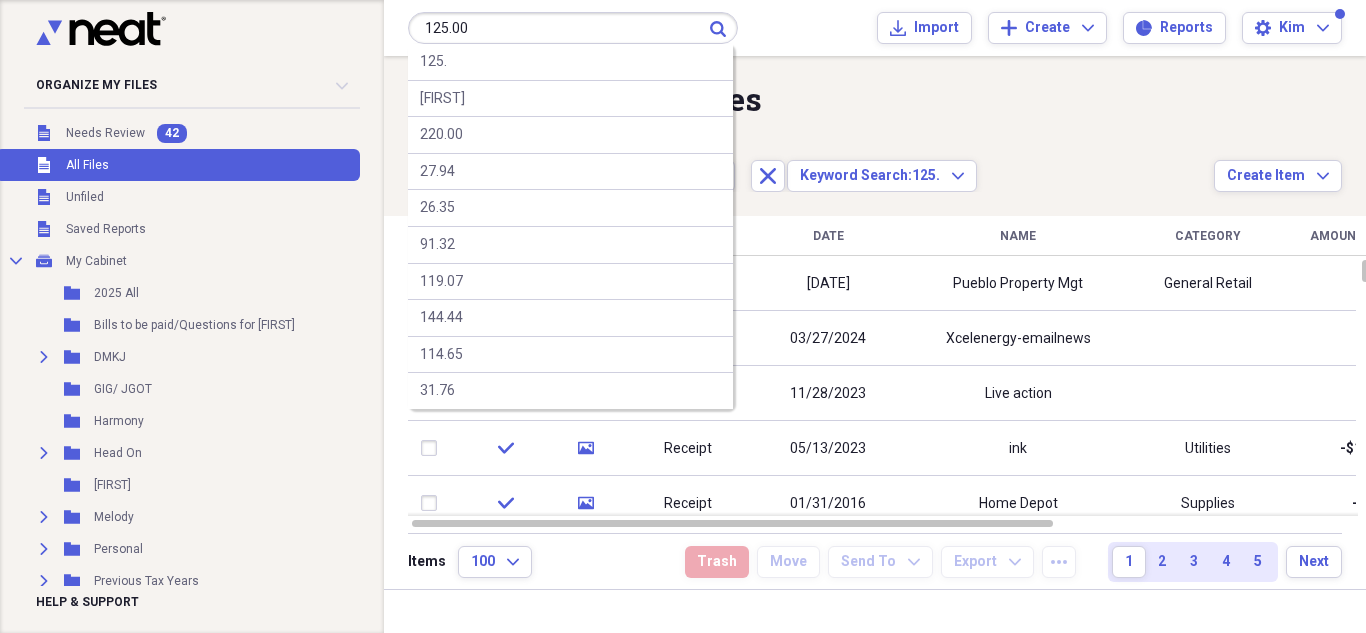 type on "125.00" 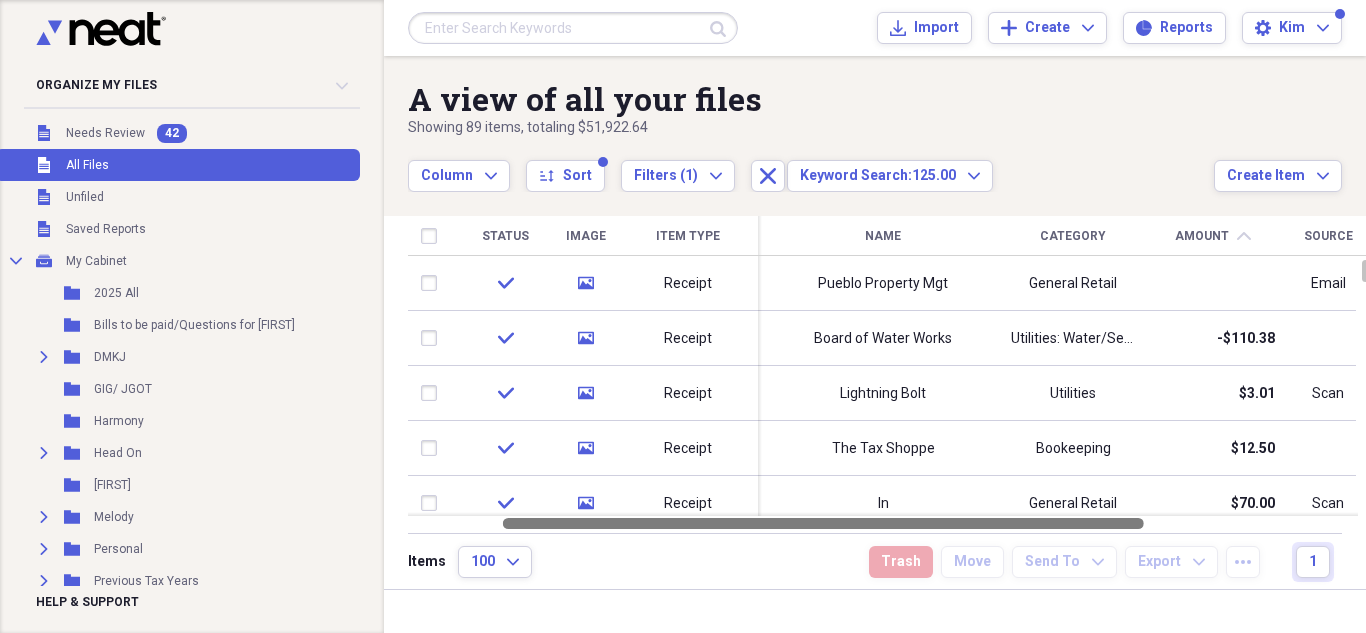 drag, startPoint x: 719, startPoint y: 517, endPoint x: 617, endPoint y: 525, distance: 102.31325 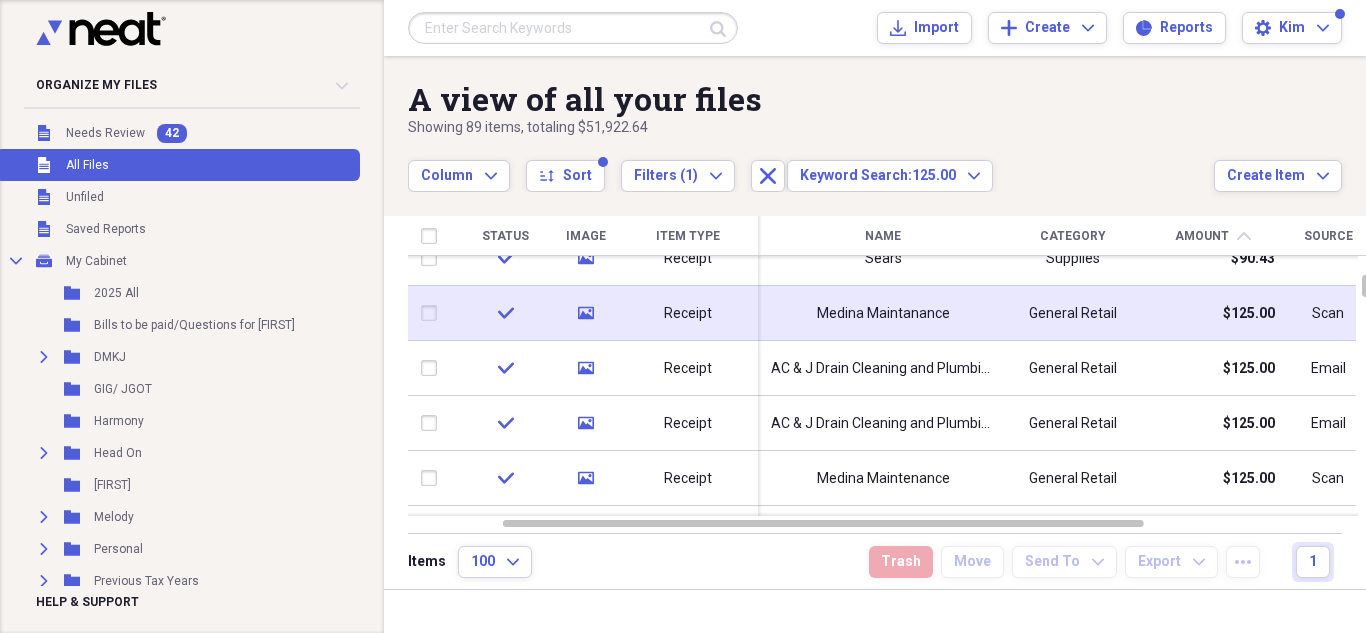 click on "Medina Maintanance" at bounding box center (883, 314) 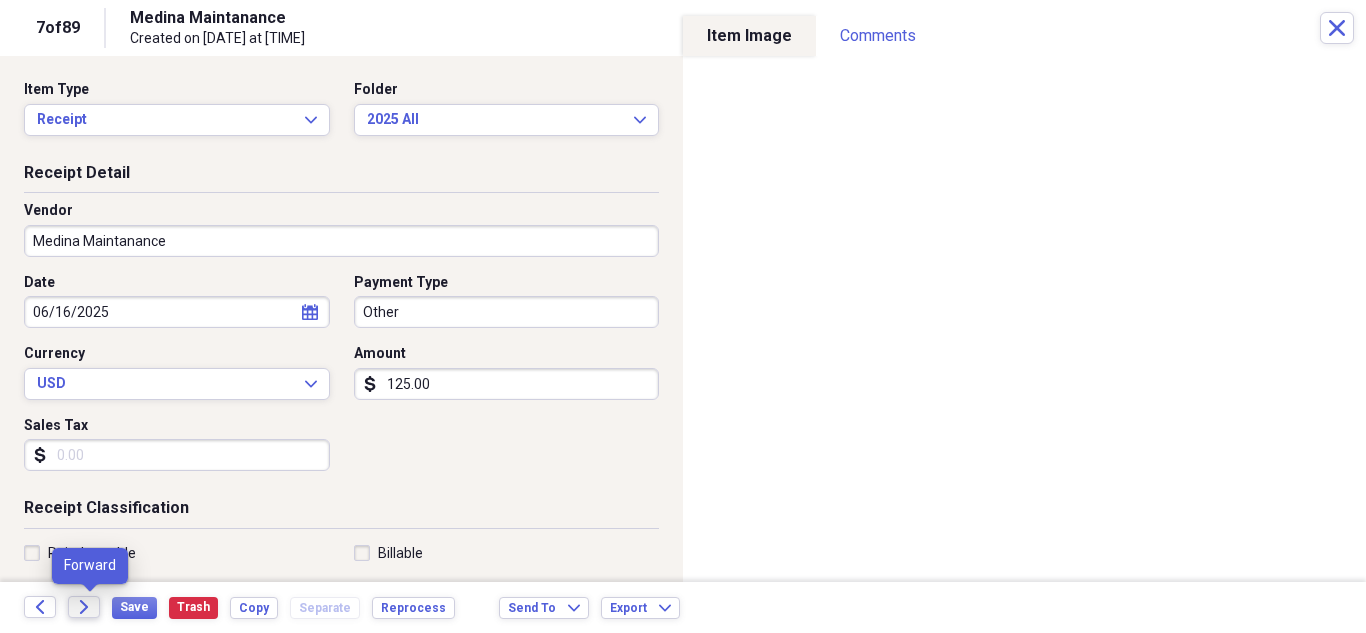 click on "Forward" 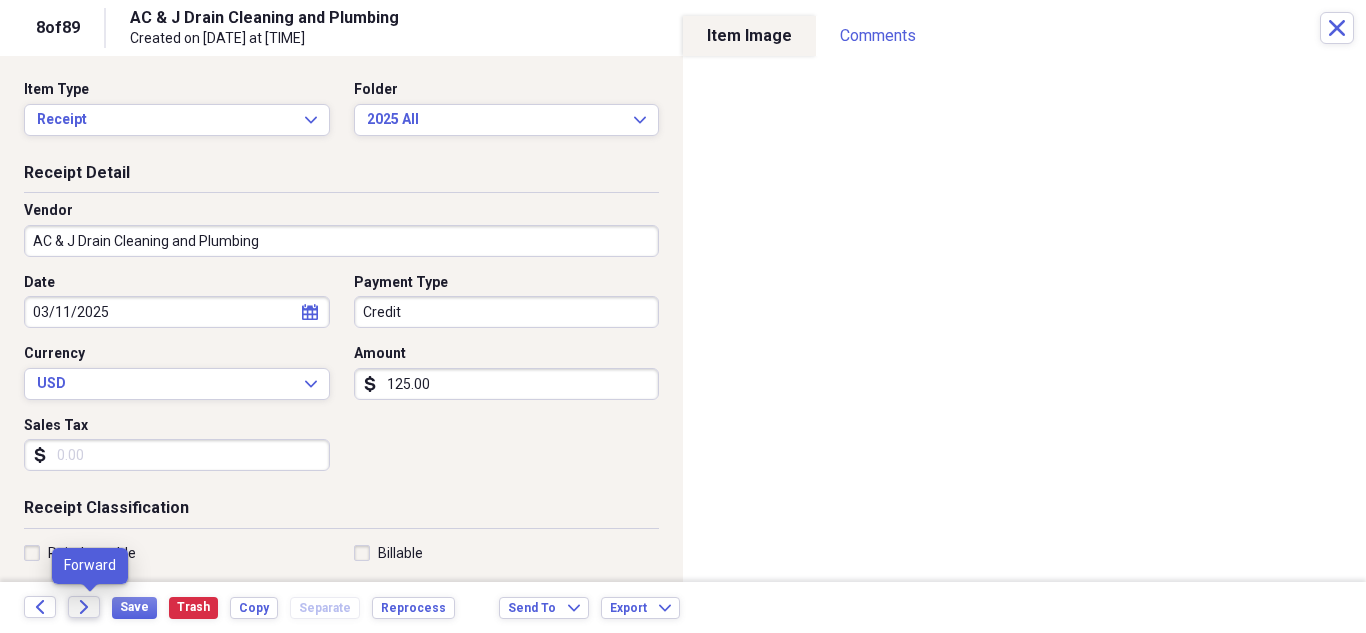 click on "Forward" 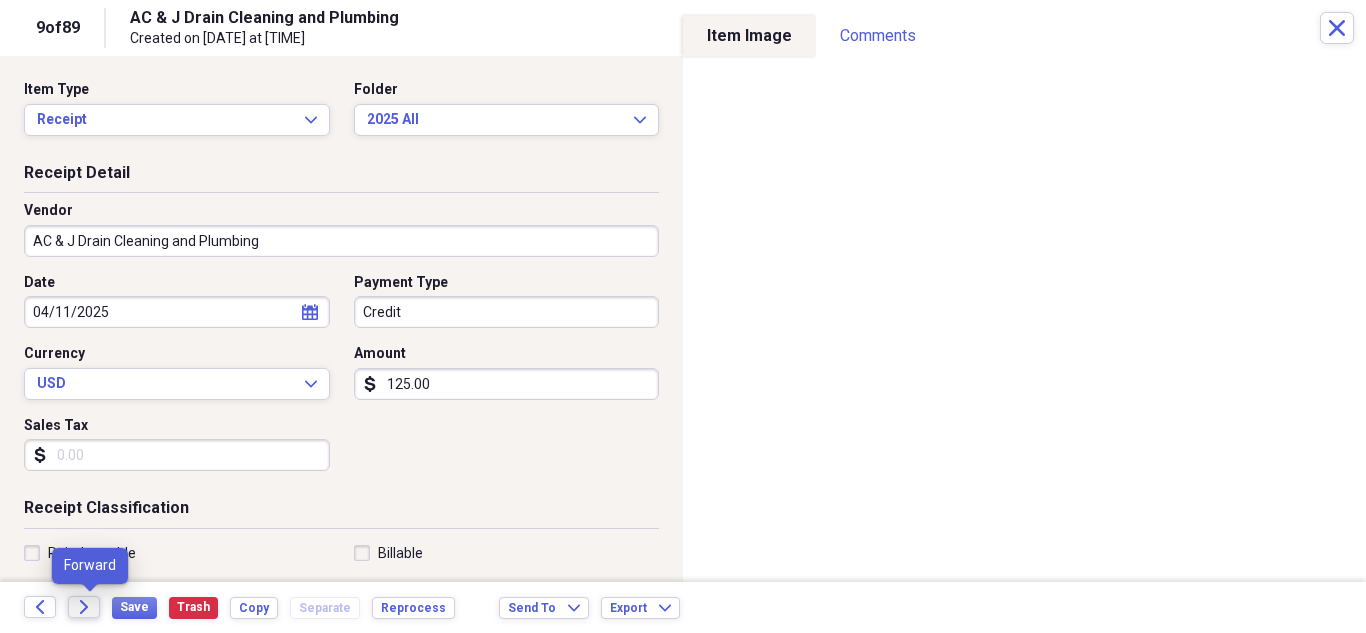 click on "Forward" 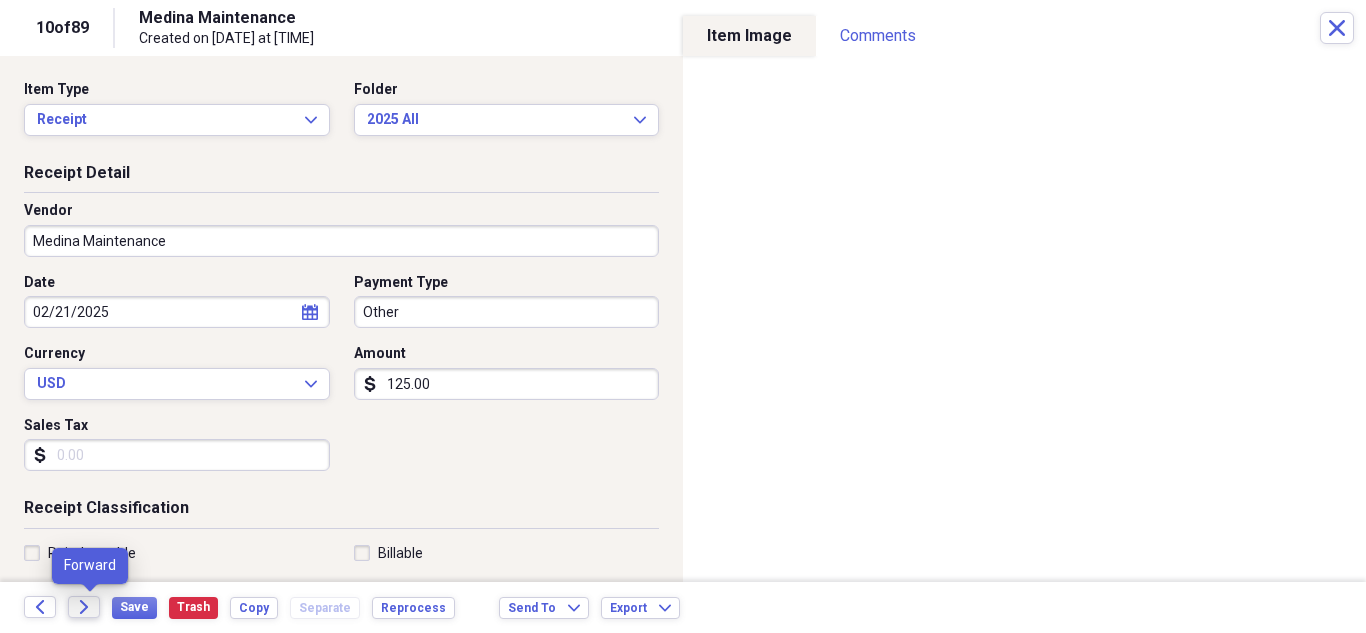 click on "Forward" 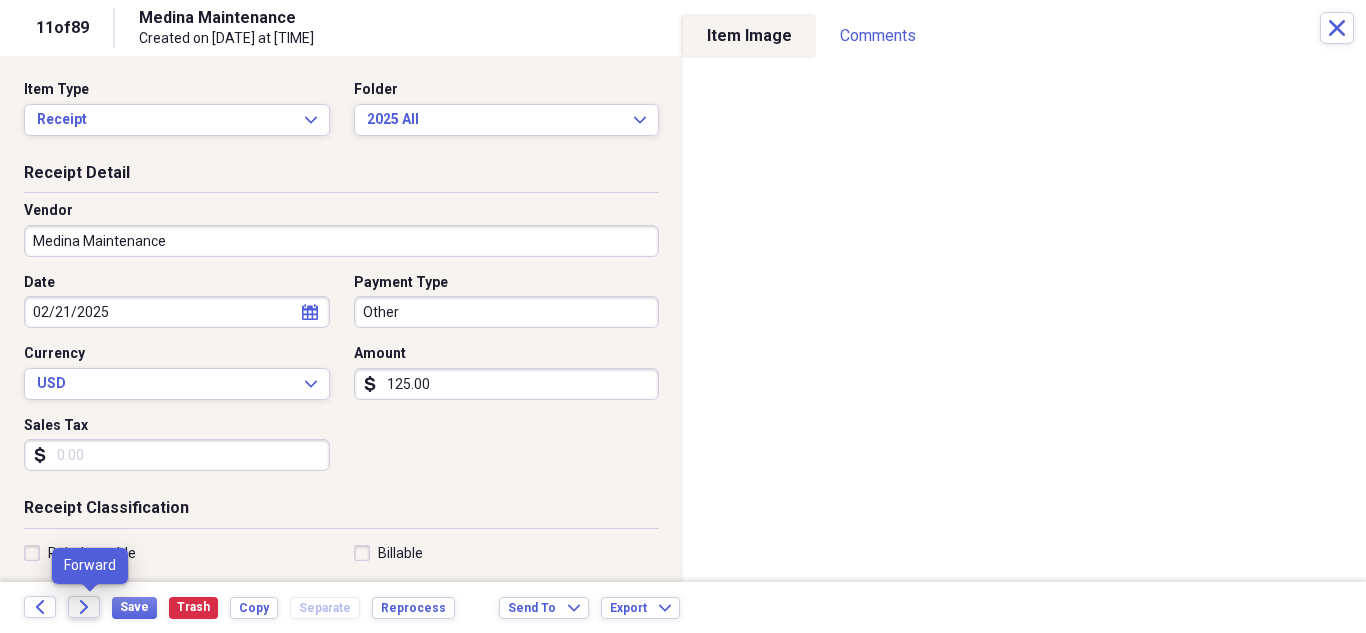 click on "Forward" 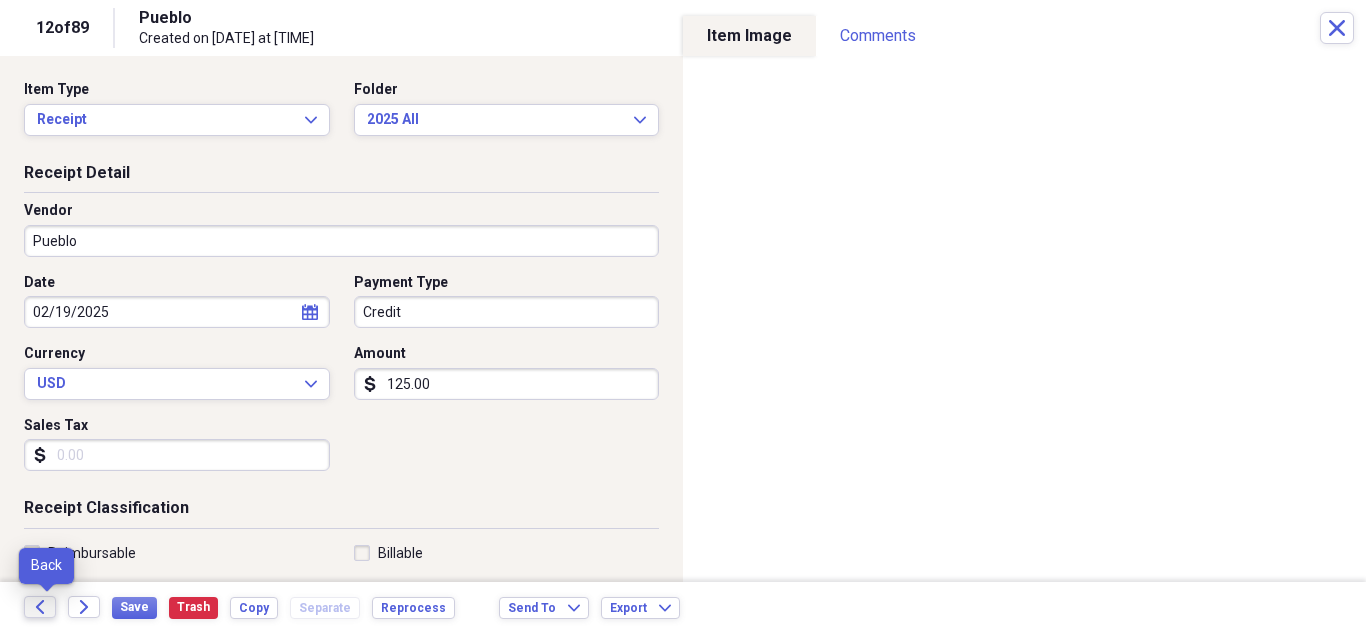 click on "Back" at bounding box center (40, 607) 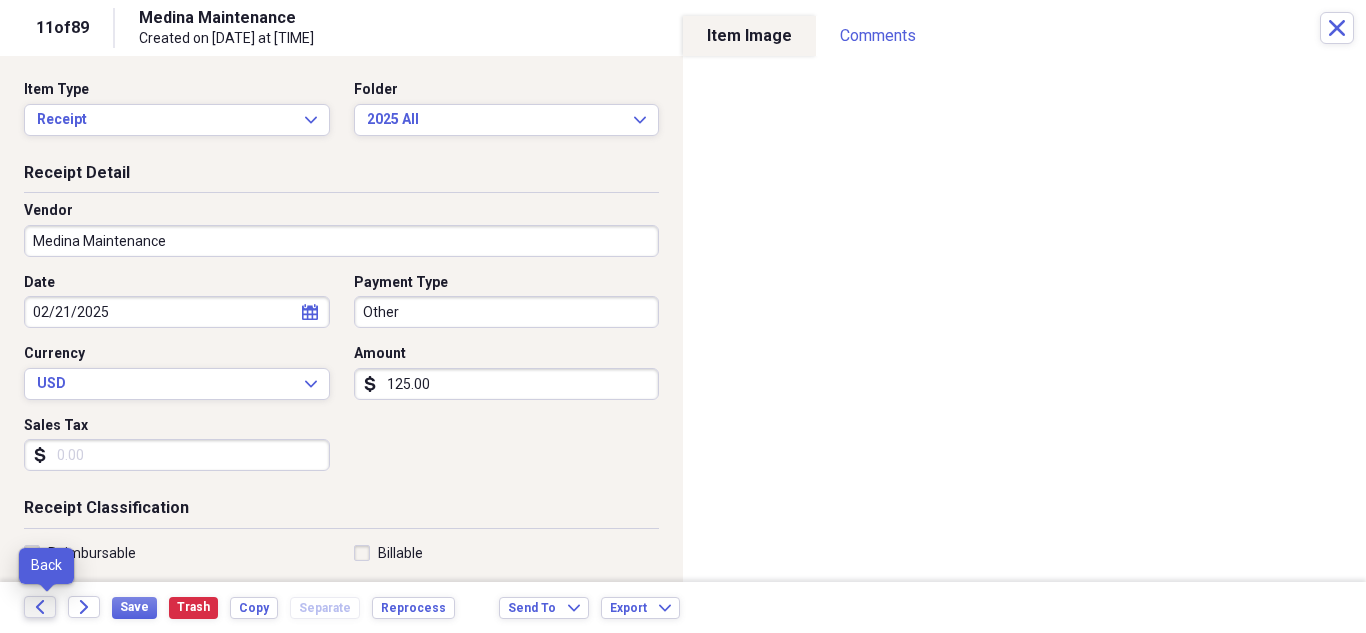 click on "Back" at bounding box center (40, 607) 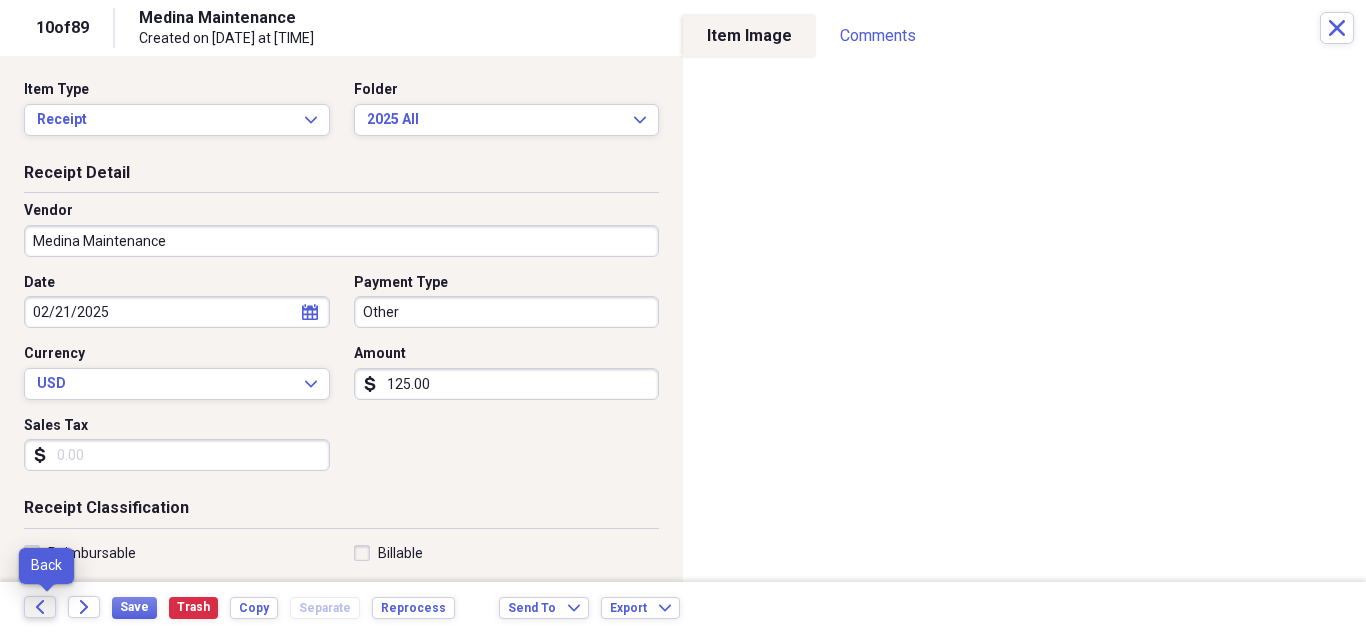 click on "Back" at bounding box center (40, 607) 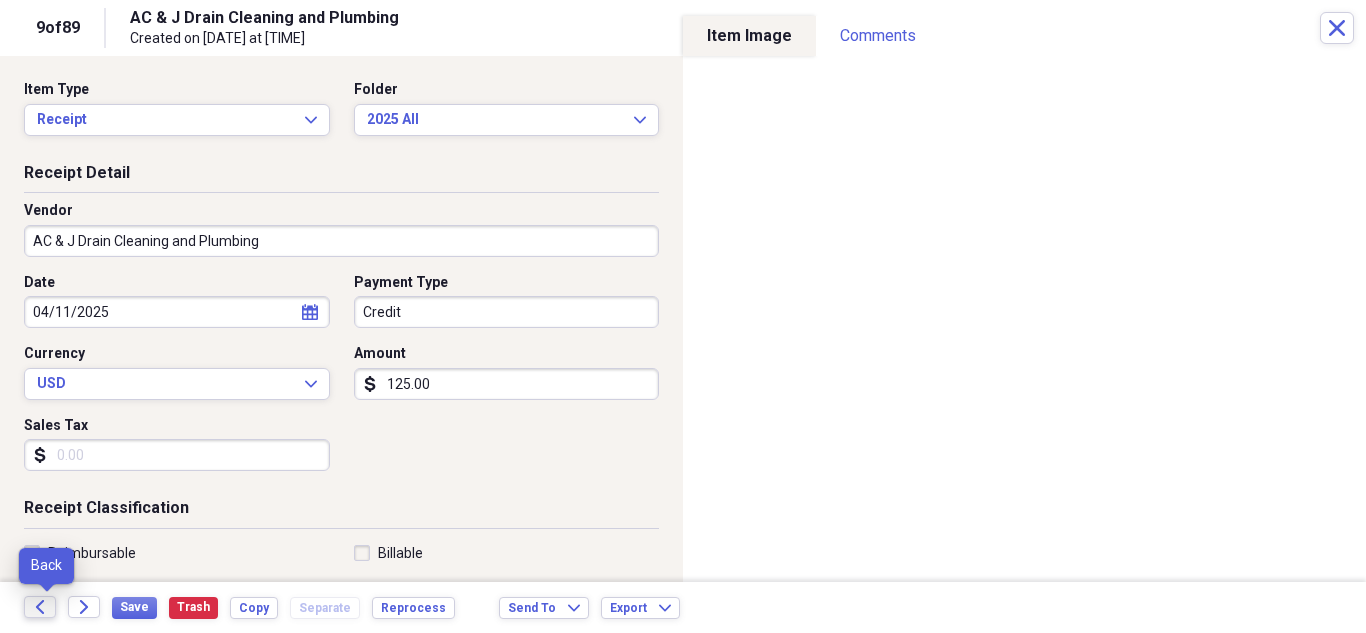 click on "Back" at bounding box center [40, 607] 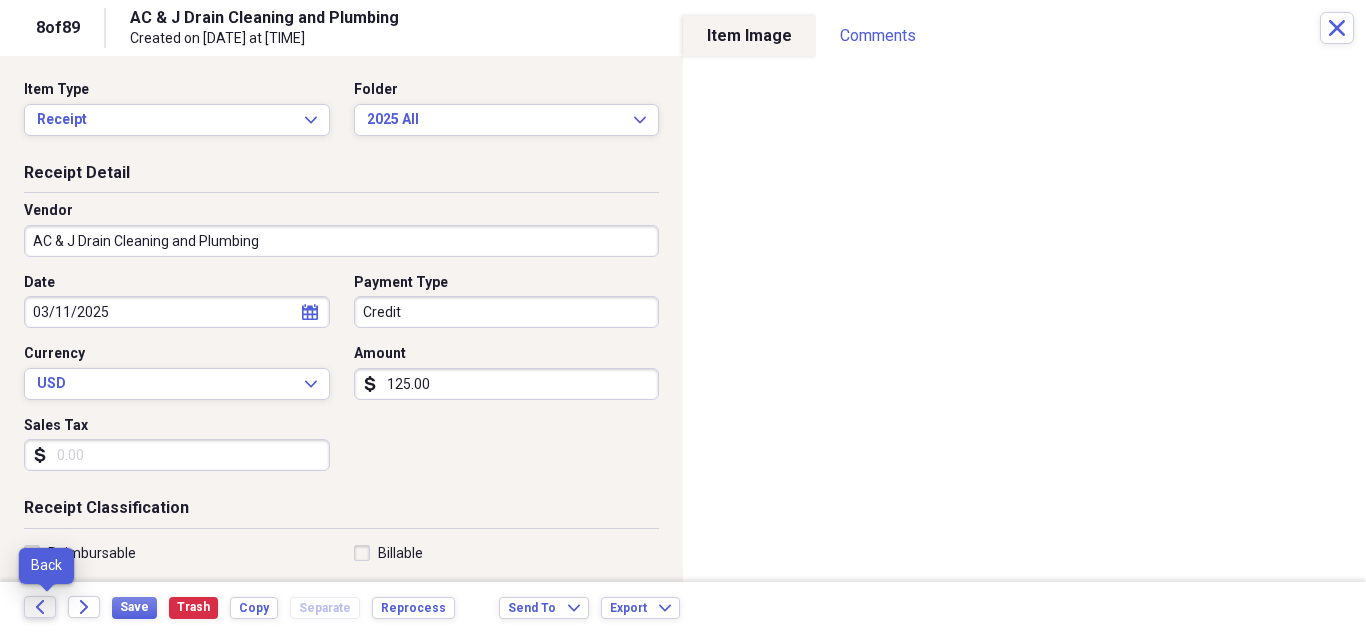 click on "Back" at bounding box center (40, 607) 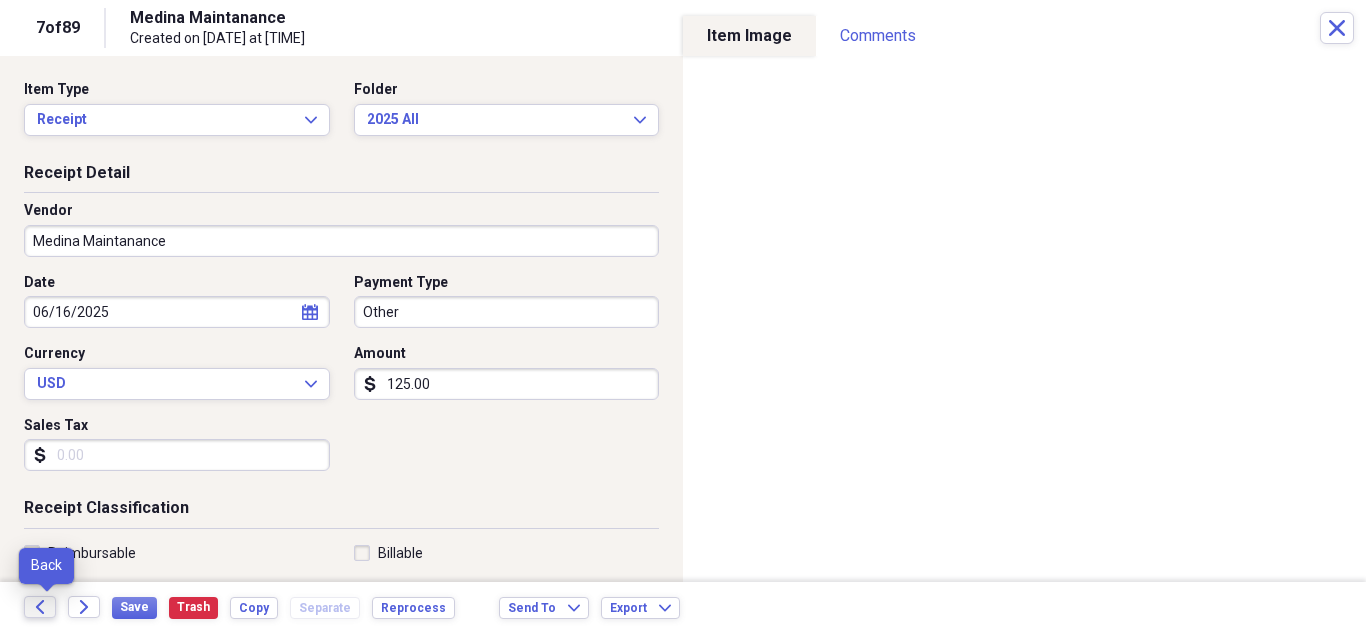 click on "Back" at bounding box center [40, 607] 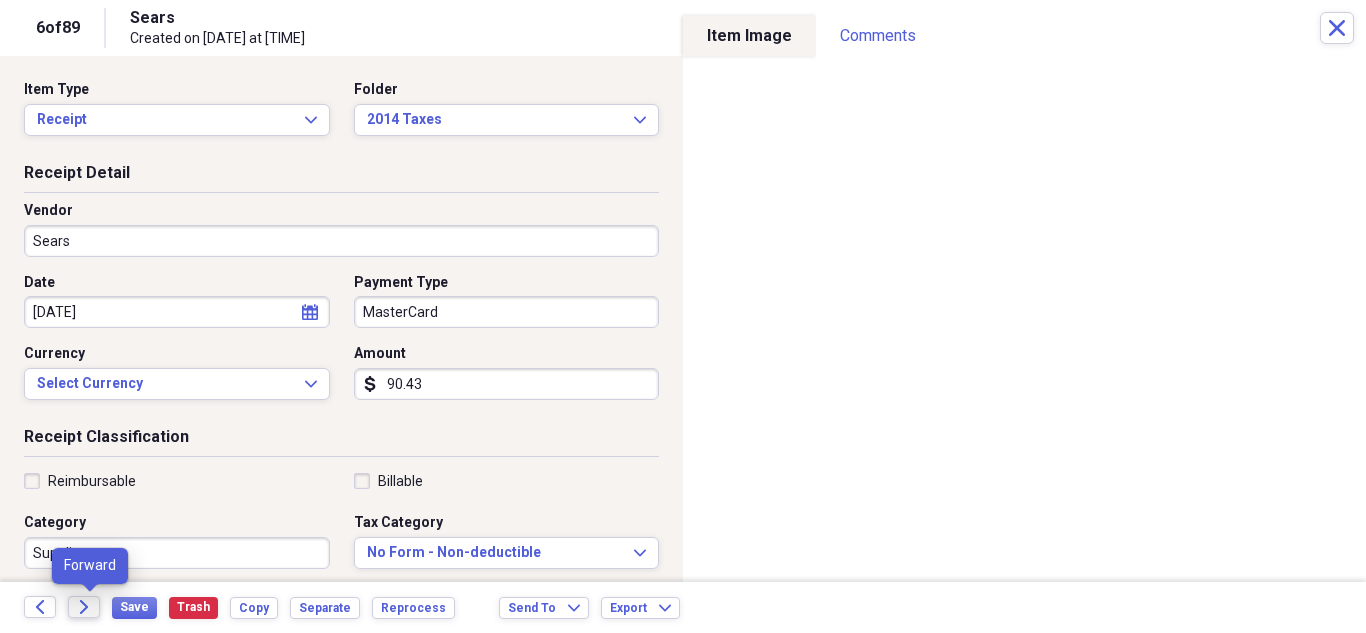 click on "Forward" 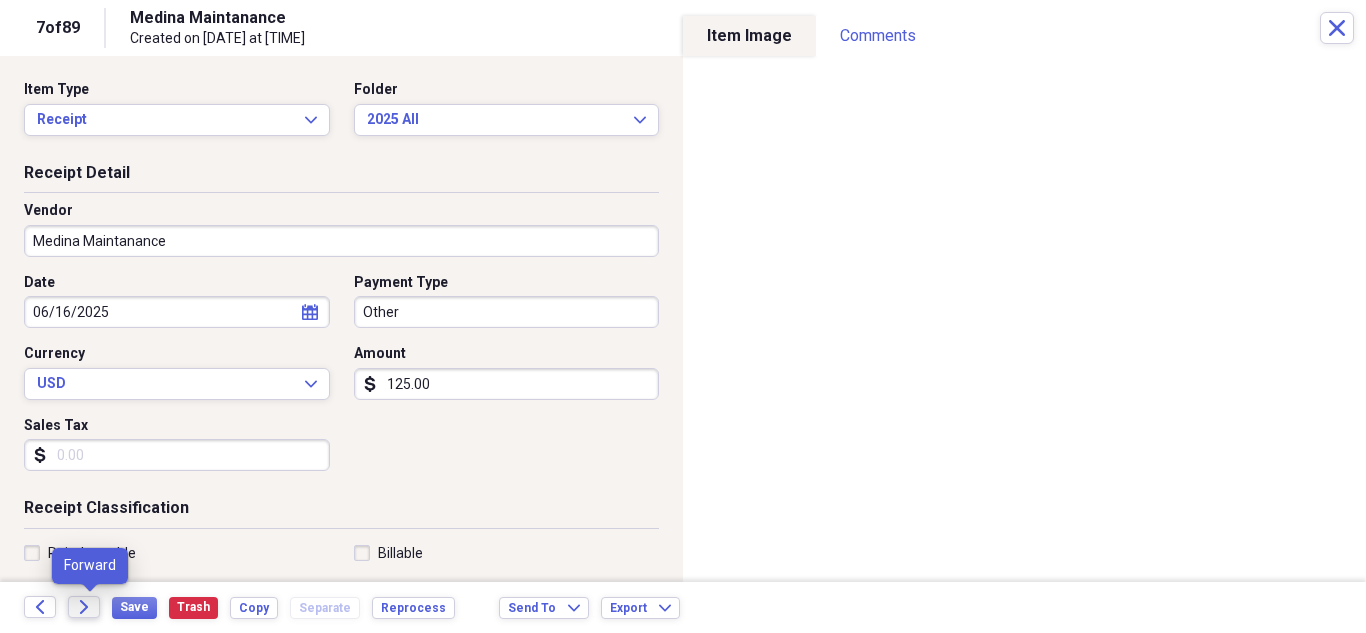 click on "Forward" 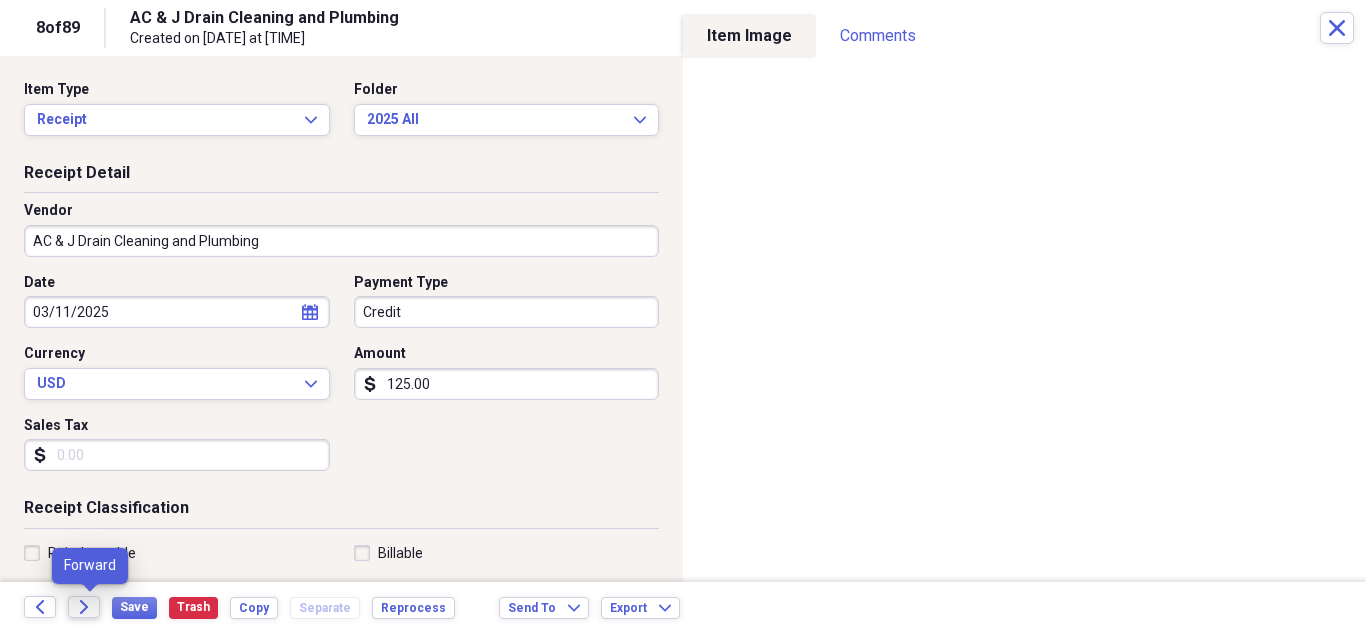 click on "Forward" 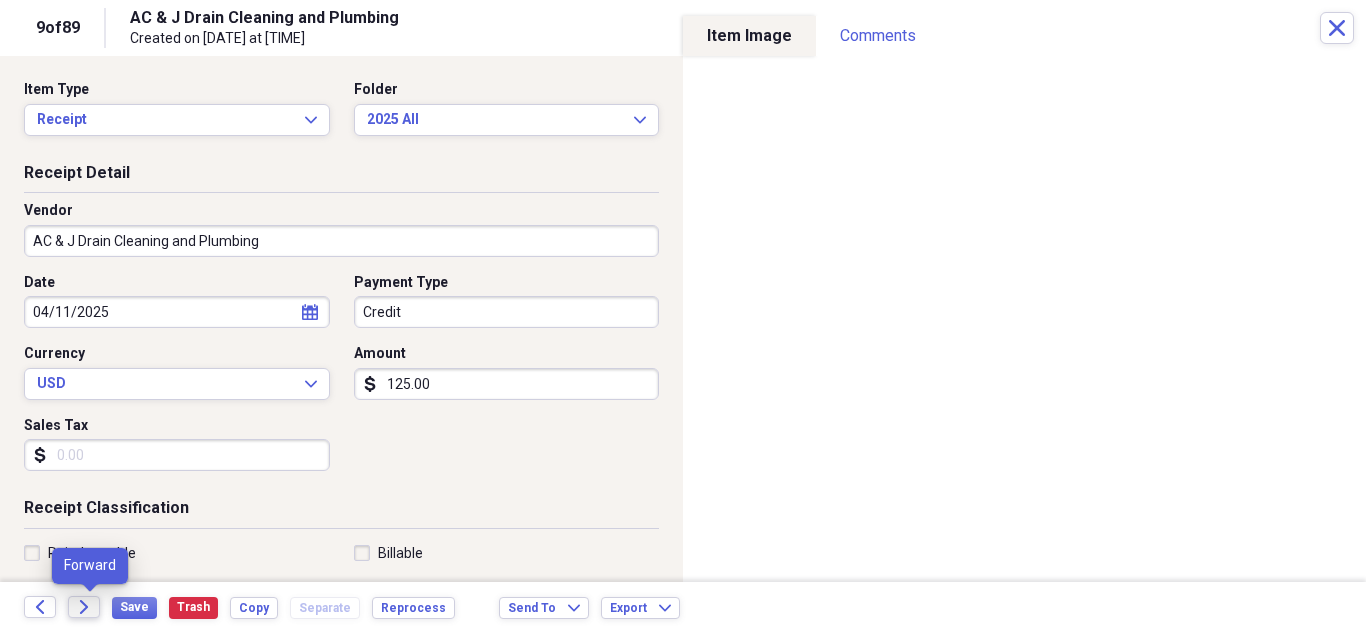 click on "Forward" 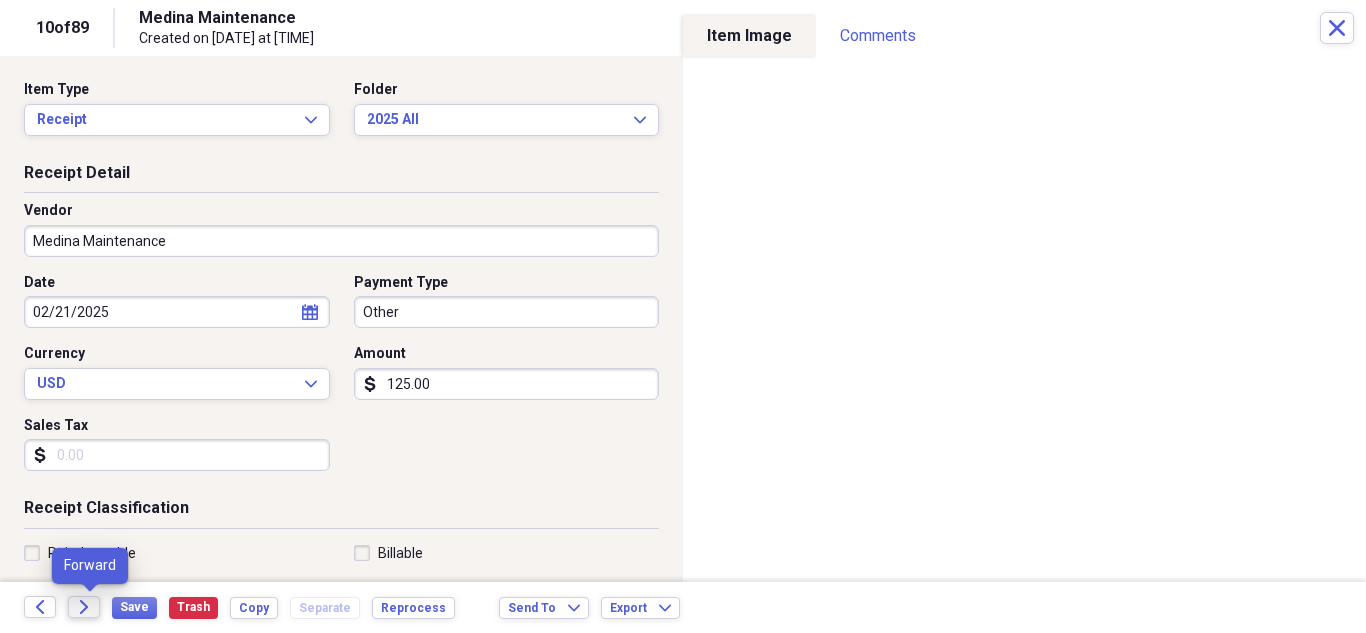 click on "Forward" 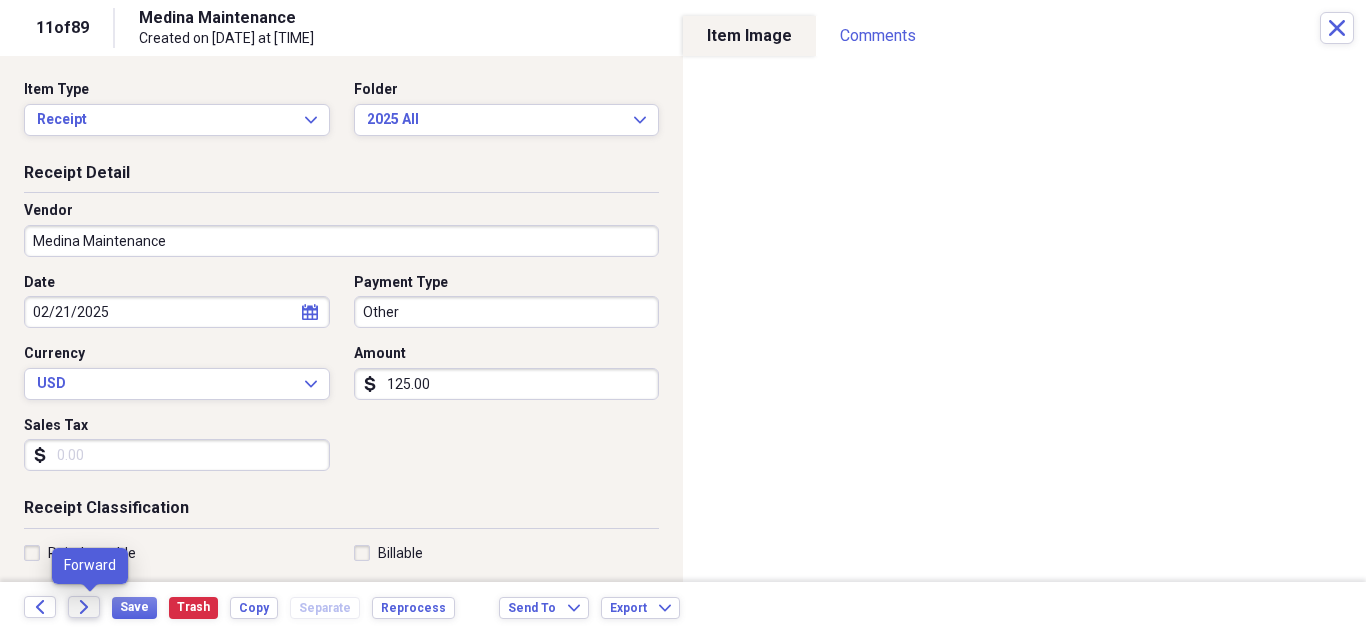 click on "Forward" 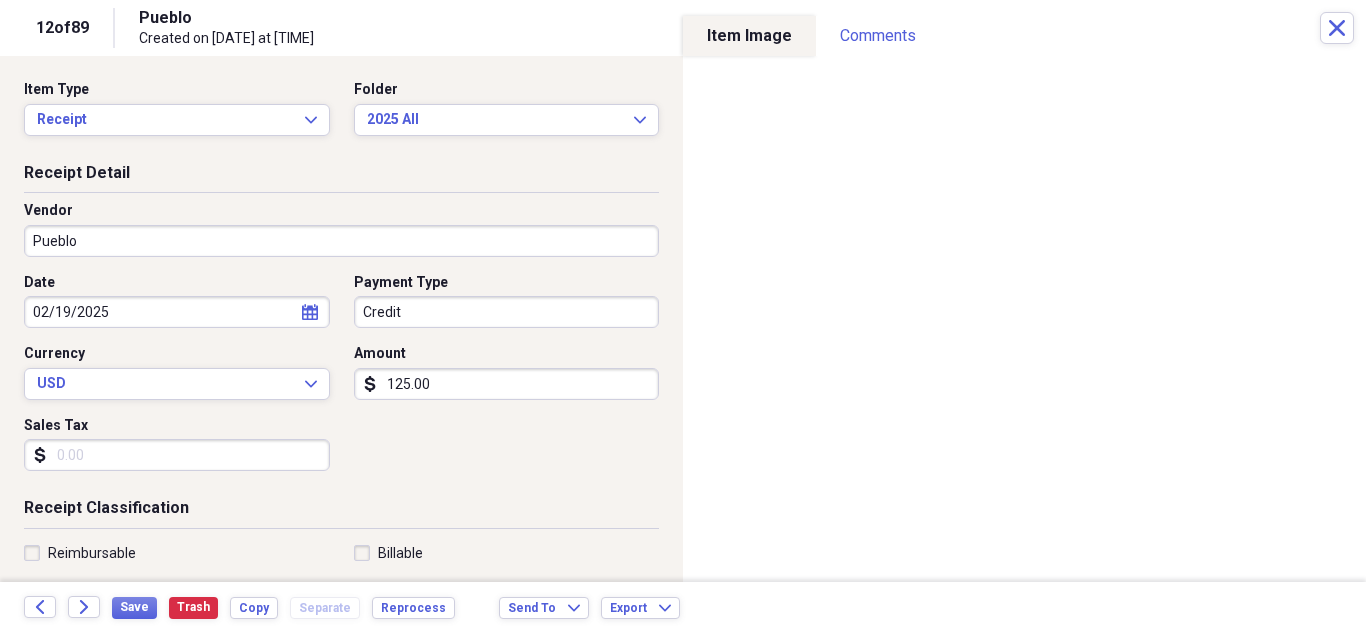 click on "Pueblo" at bounding box center (341, 241) 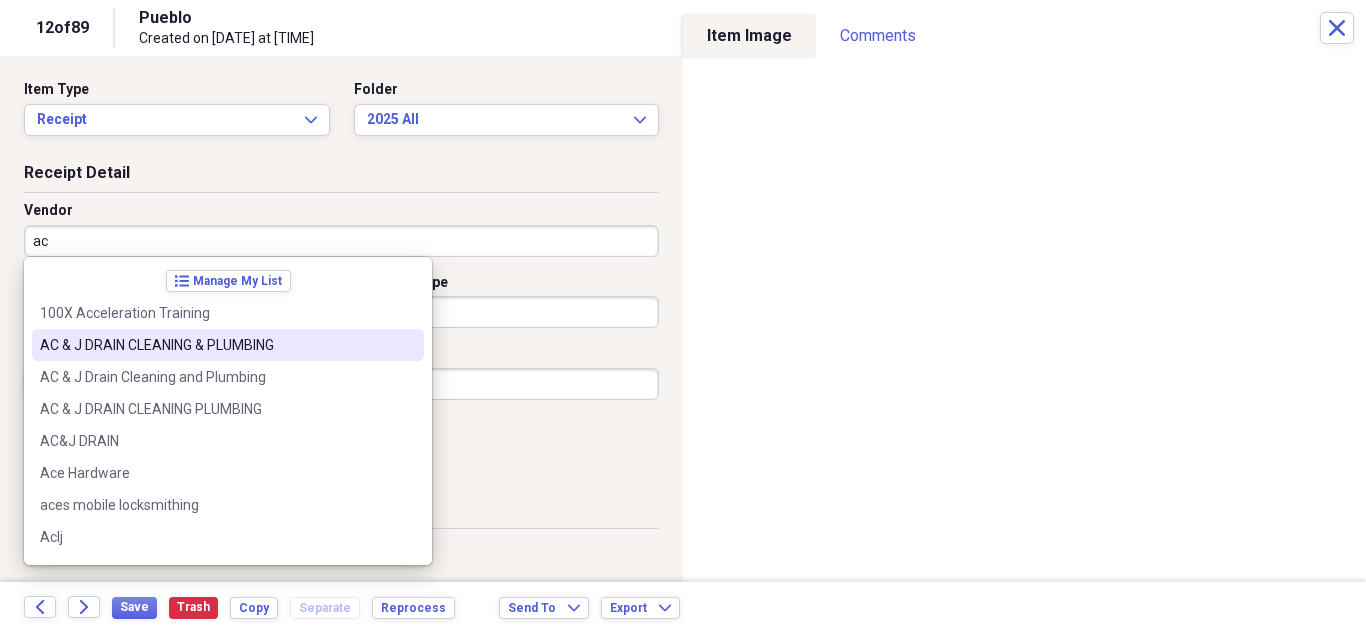 click on "AC & J DRAIN CLEANING & PLUMBING" at bounding box center [216, 345] 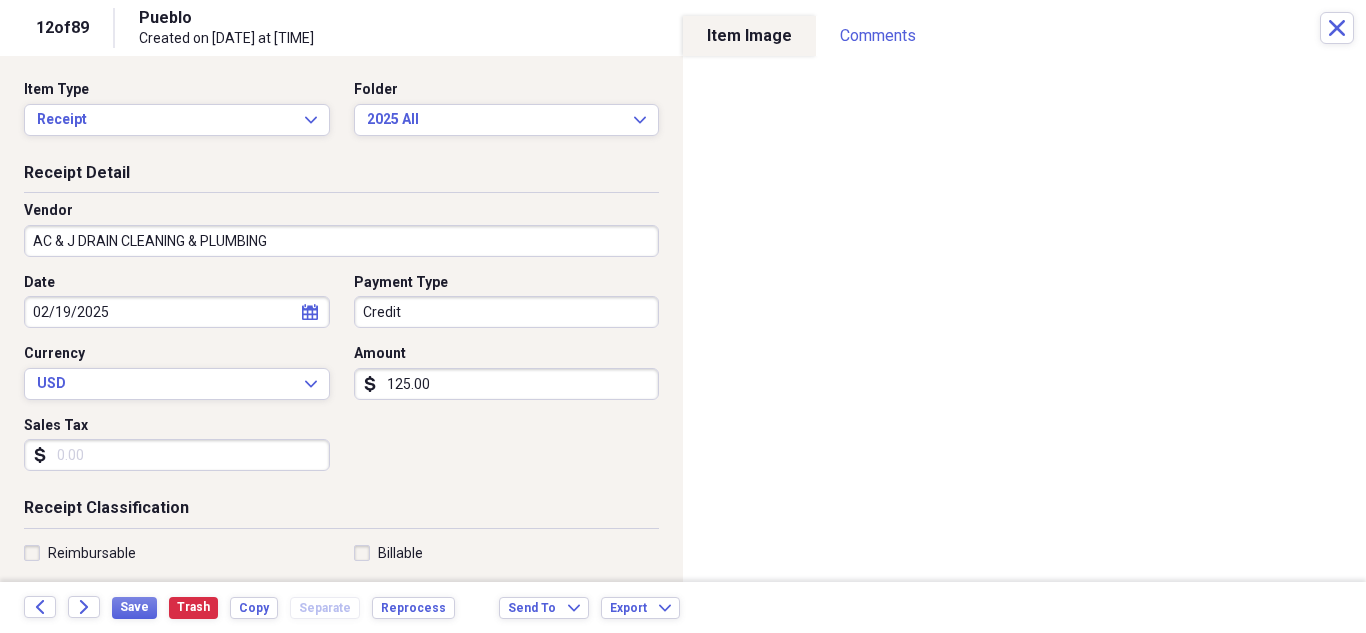 type on "Meals/Restaurant" 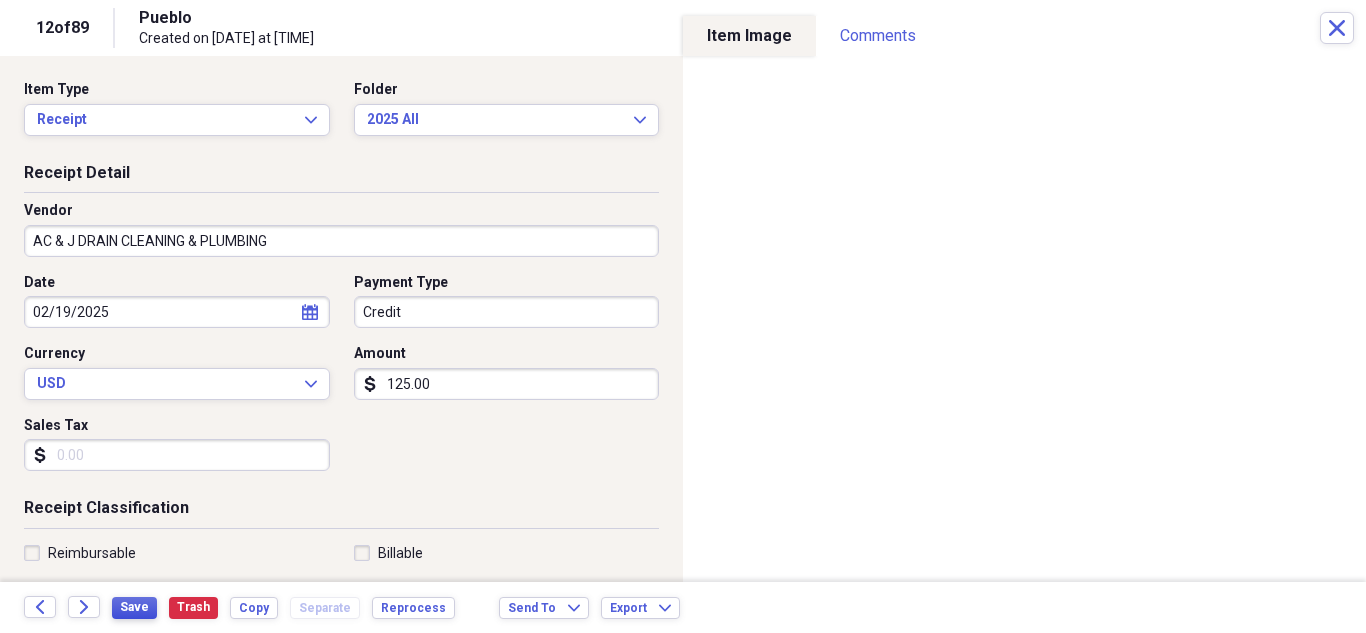 click on "Save" at bounding box center (134, 607) 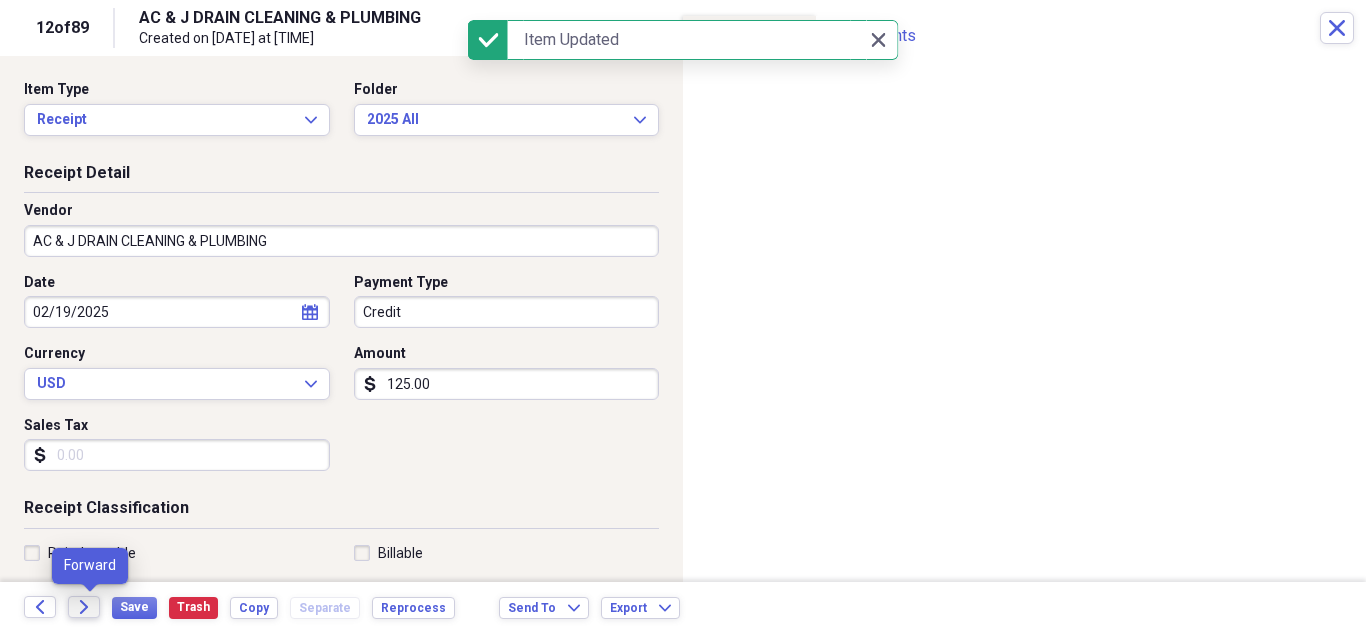 click on "Forward" 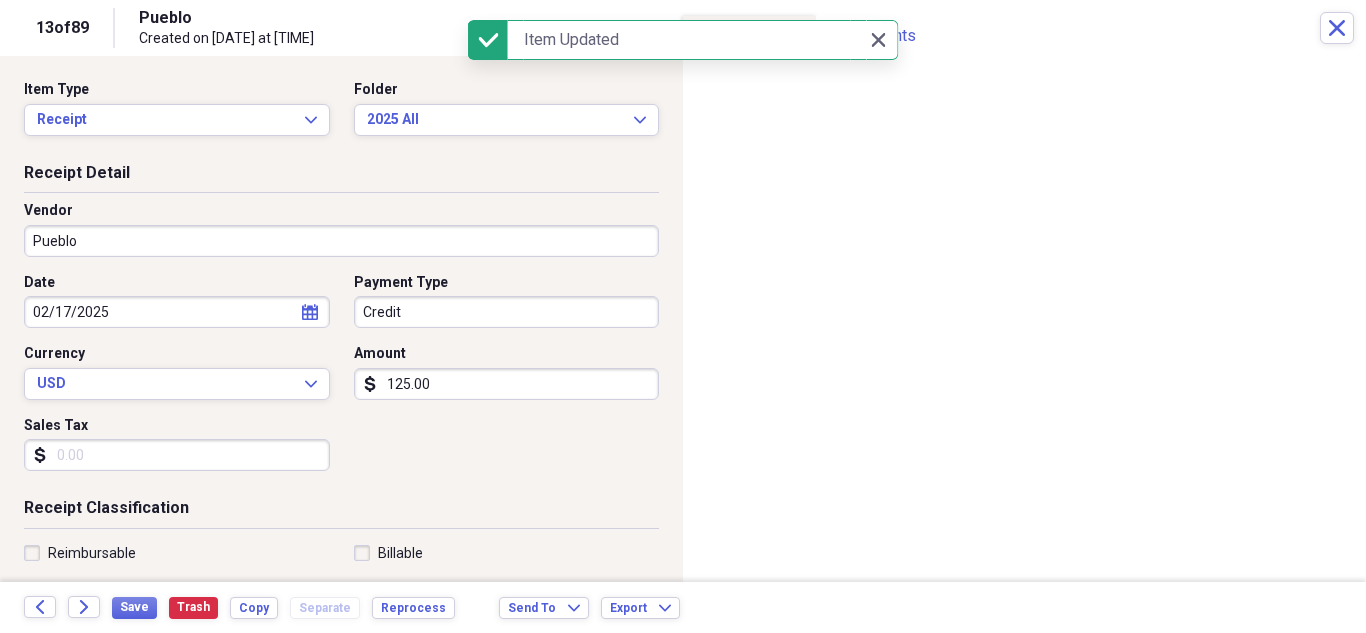 click on "Pueblo" at bounding box center [341, 241] 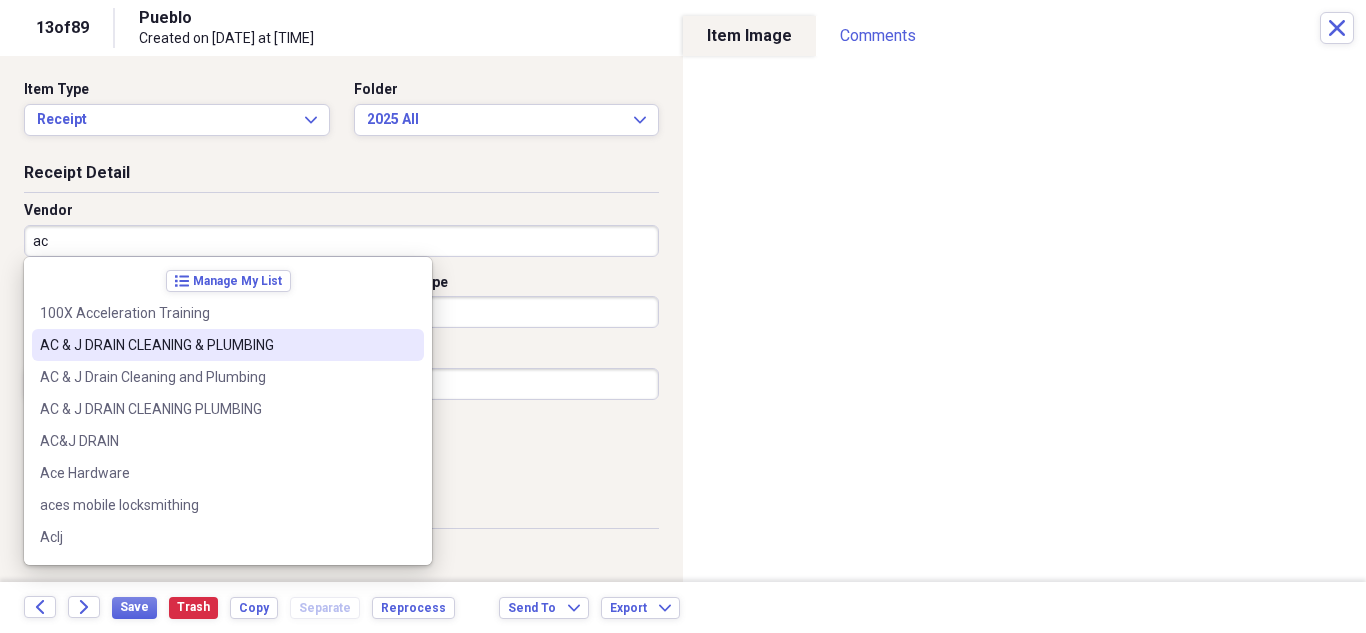 click on "AC & J DRAIN CLEANING & PLUMBING" at bounding box center [216, 345] 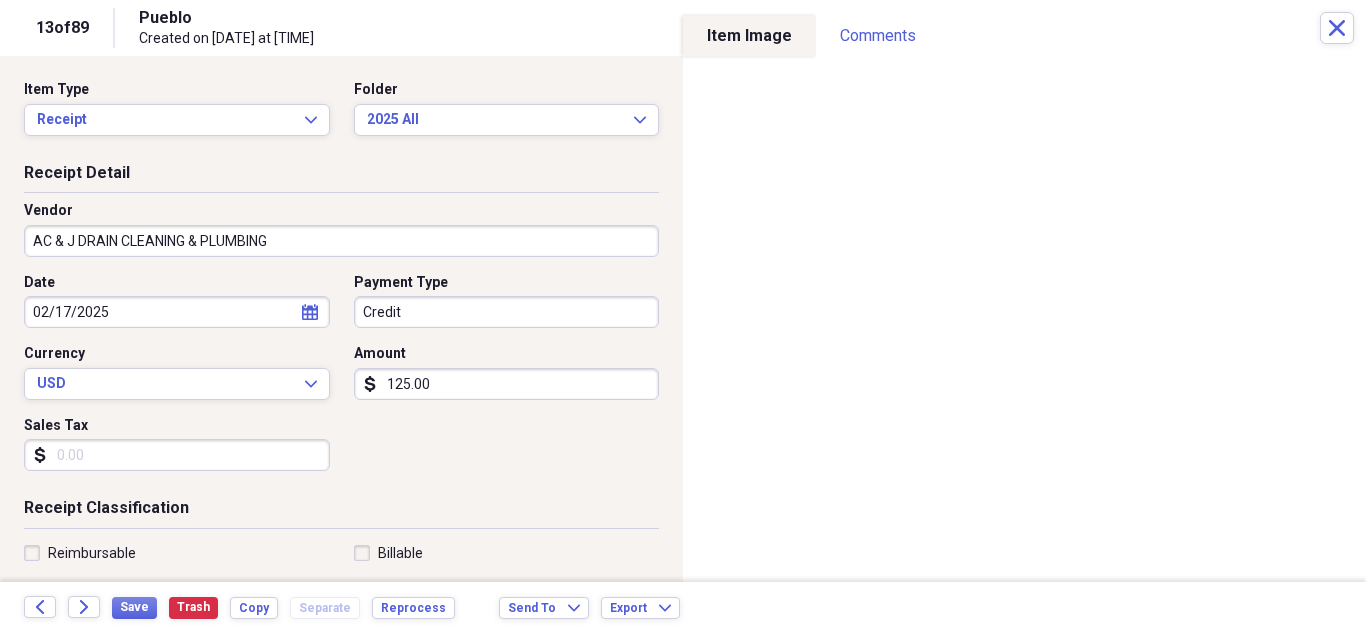 type on "Meals/Restaurant" 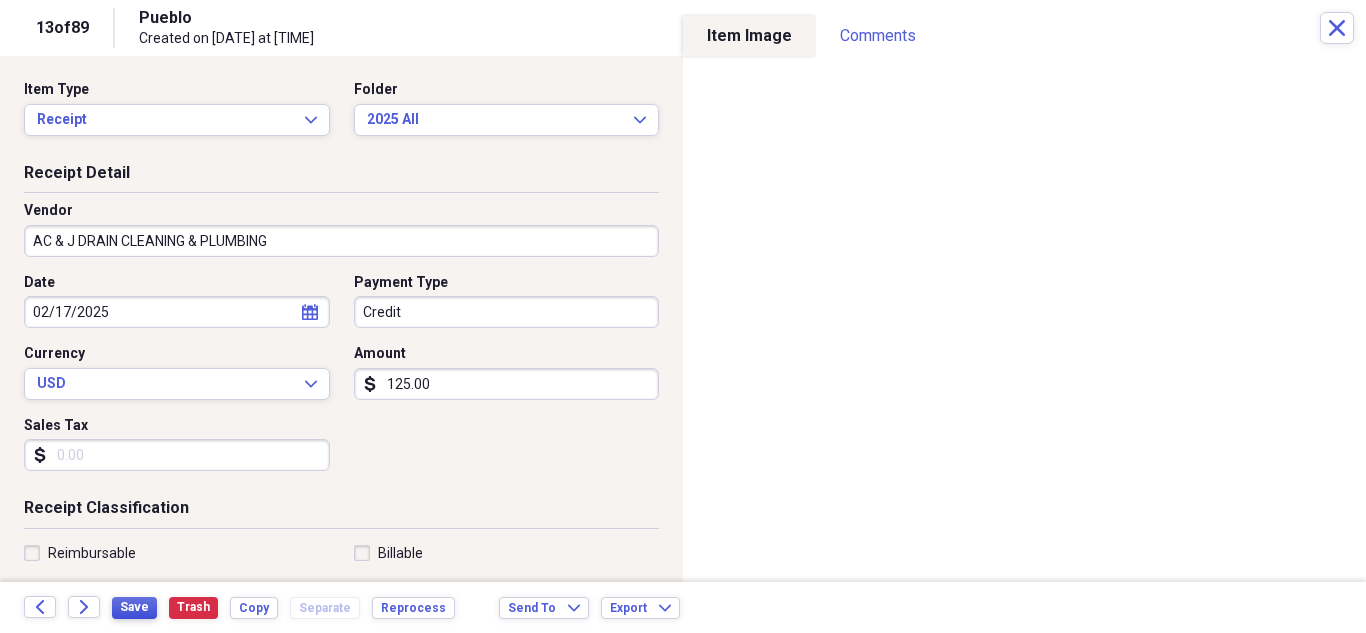 click on "Save" at bounding box center [134, 607] 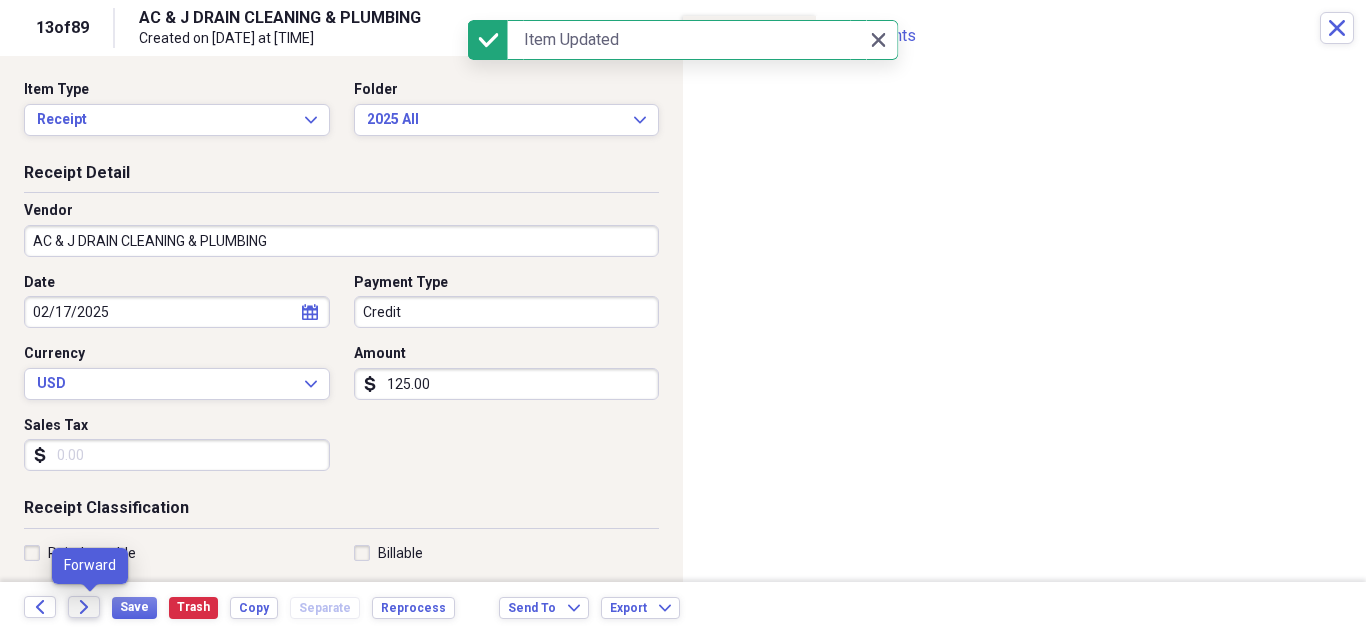 click 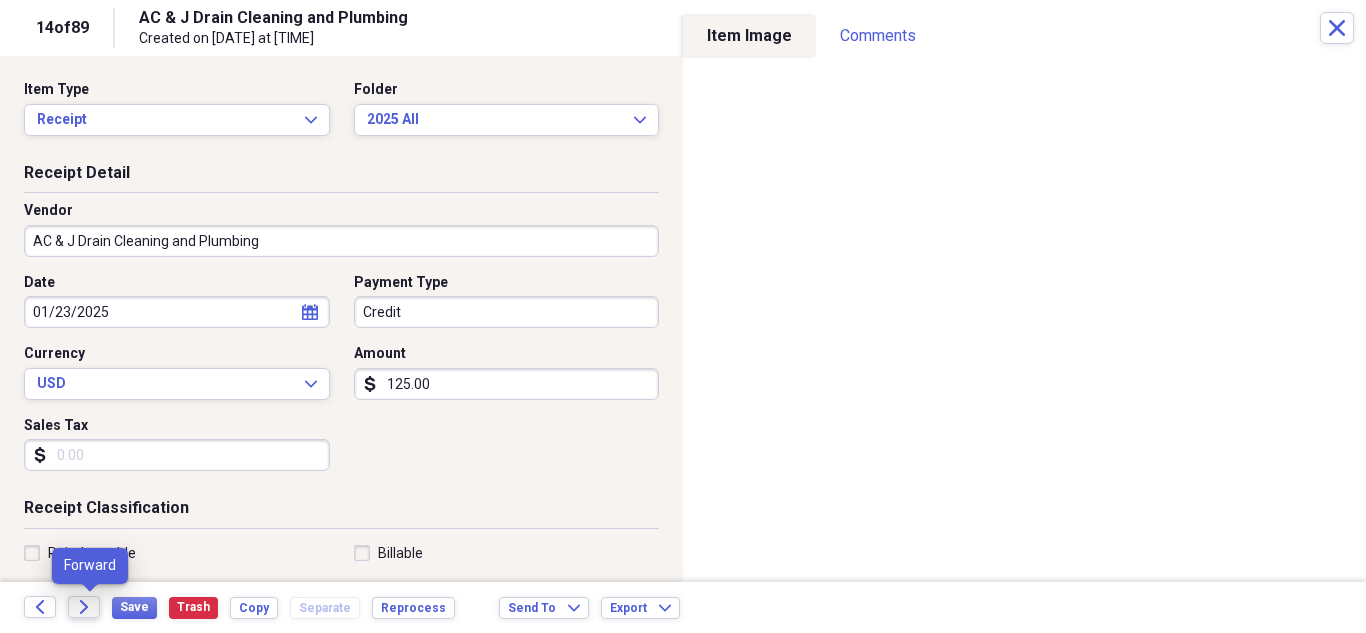 click on "Forward" 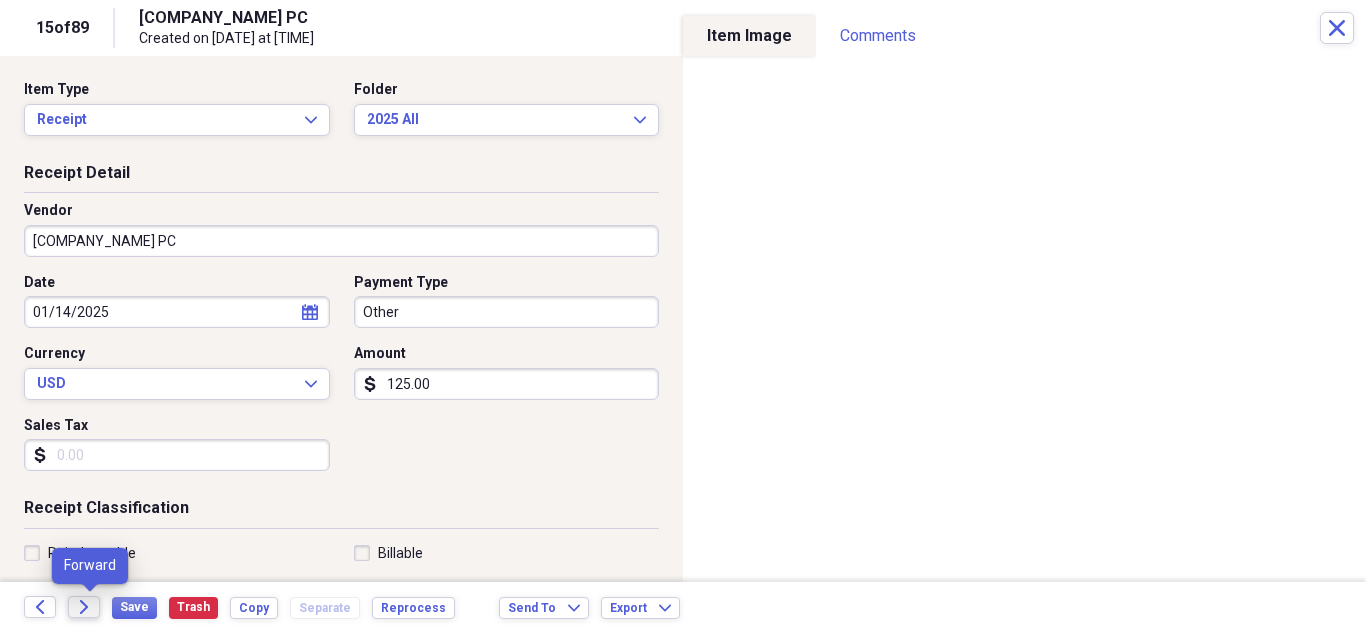 click on "Forward" 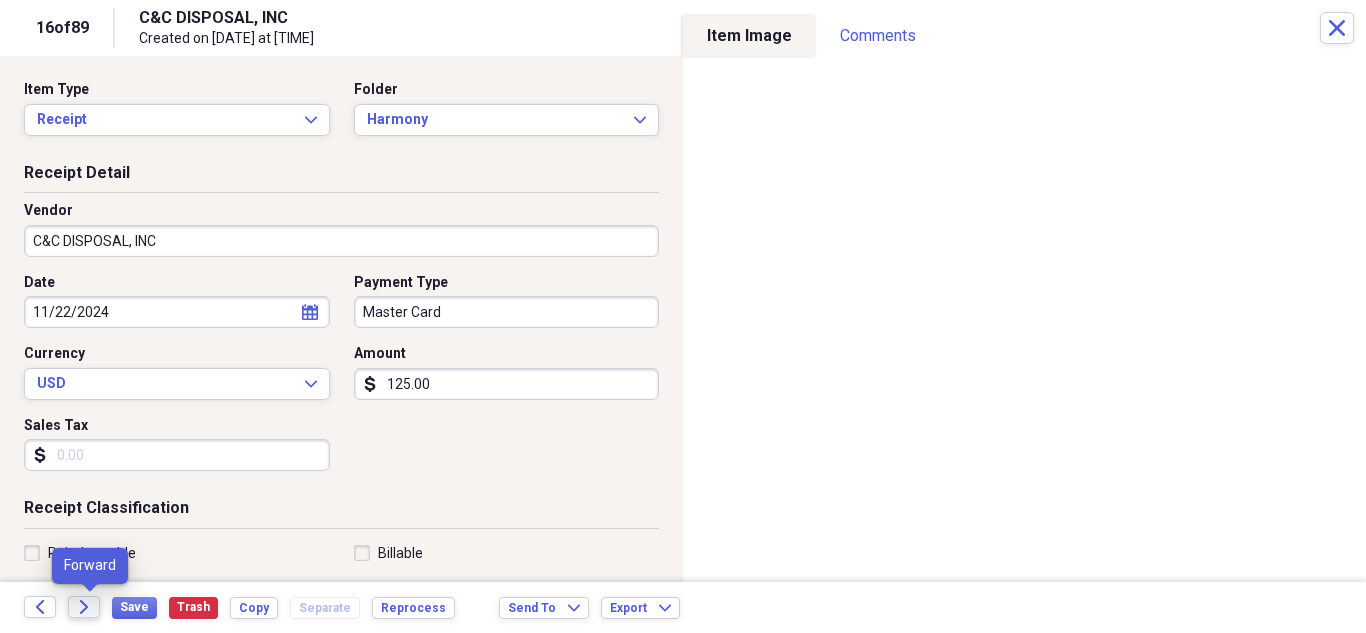 click on "Forward" 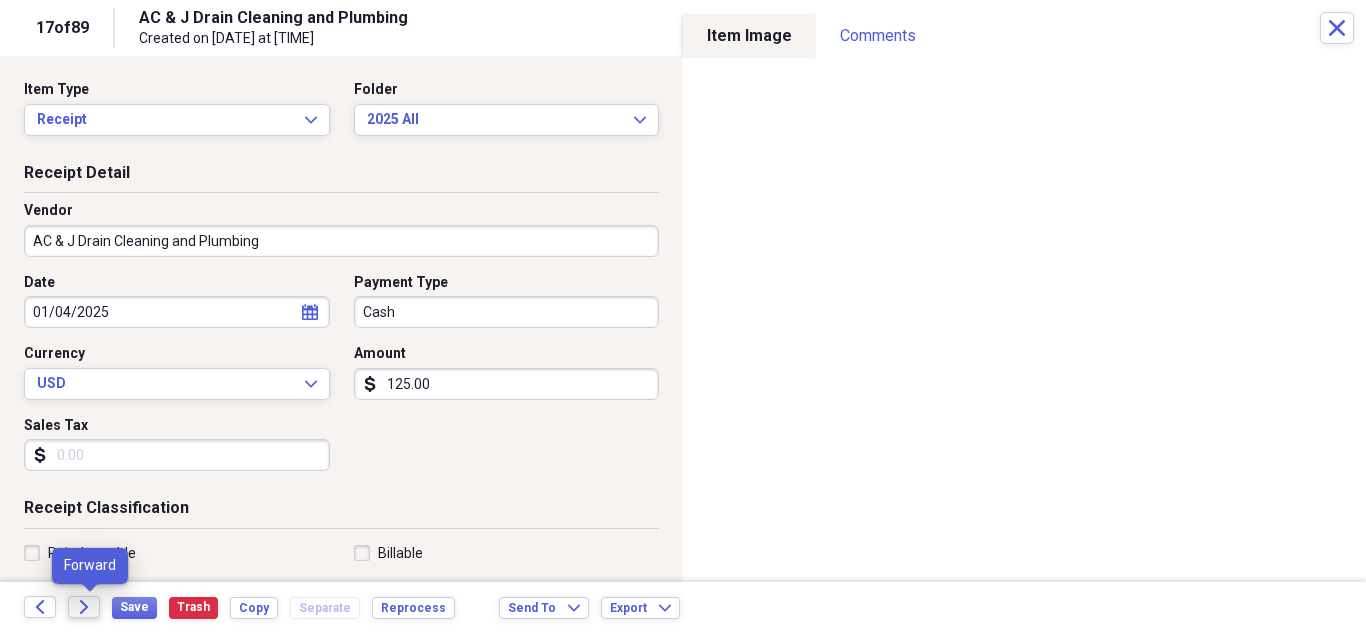 click on "Forward" 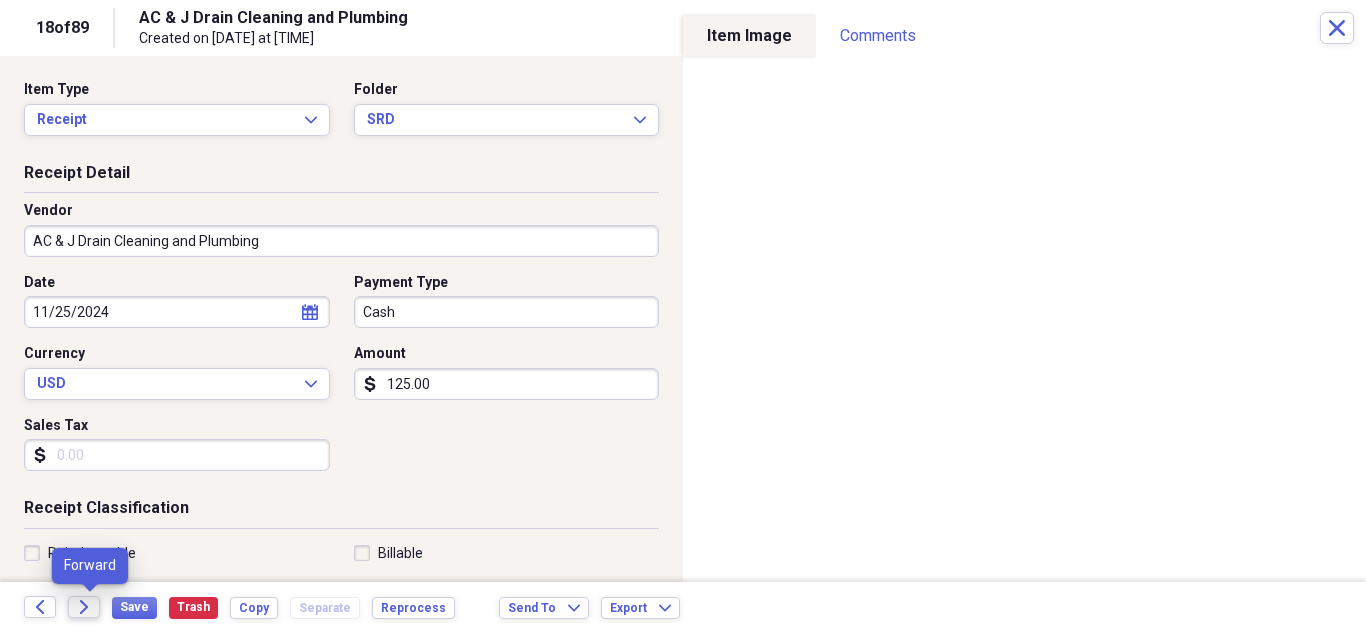 click on "Forward" 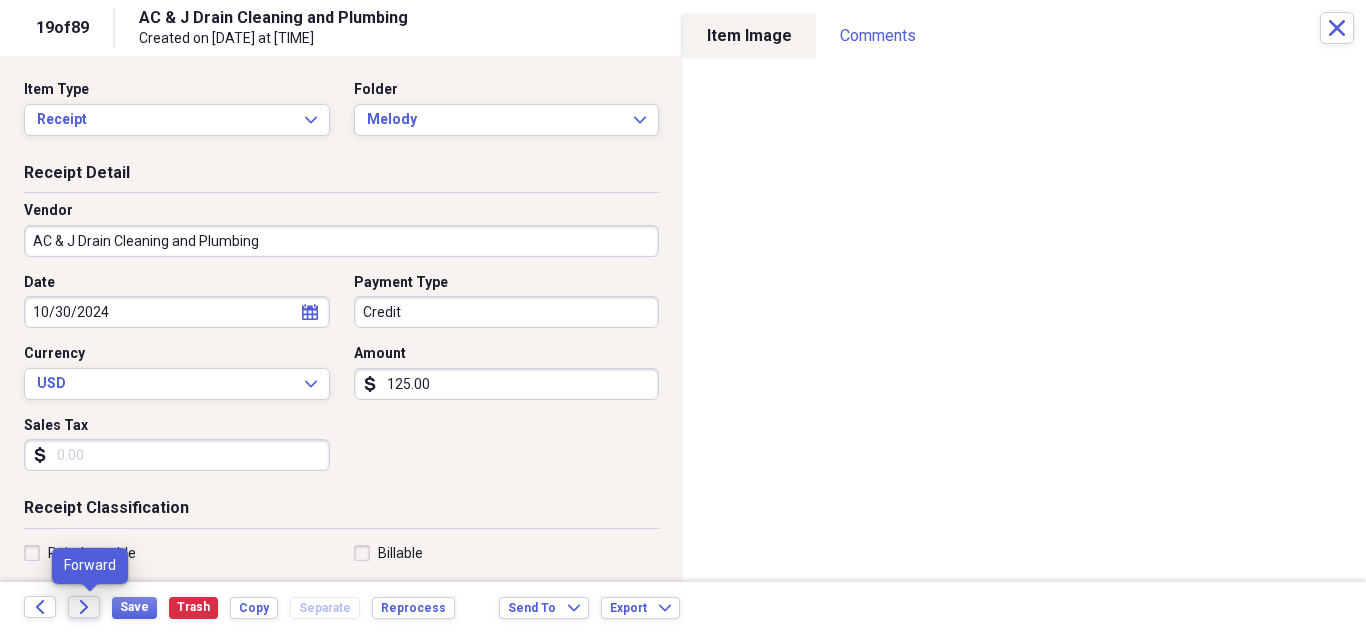 click on "Forward" 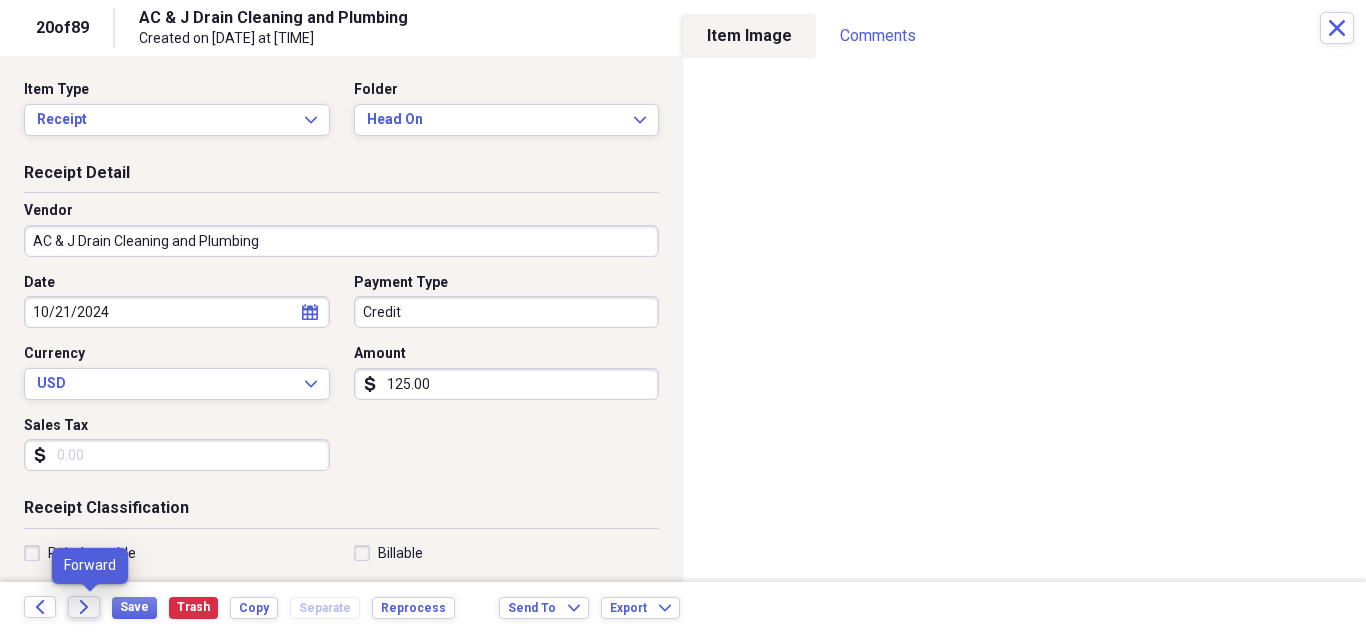 click on "Forward" 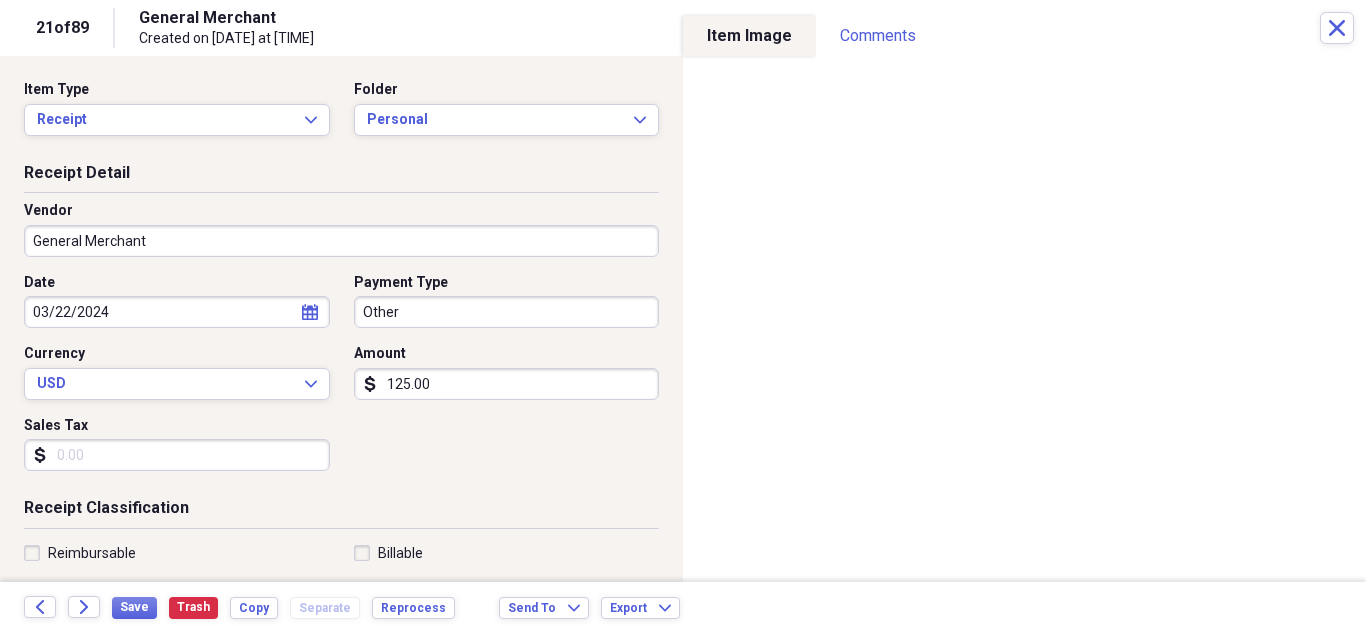 click on "General Merchant" at bounding box center (341, 241) 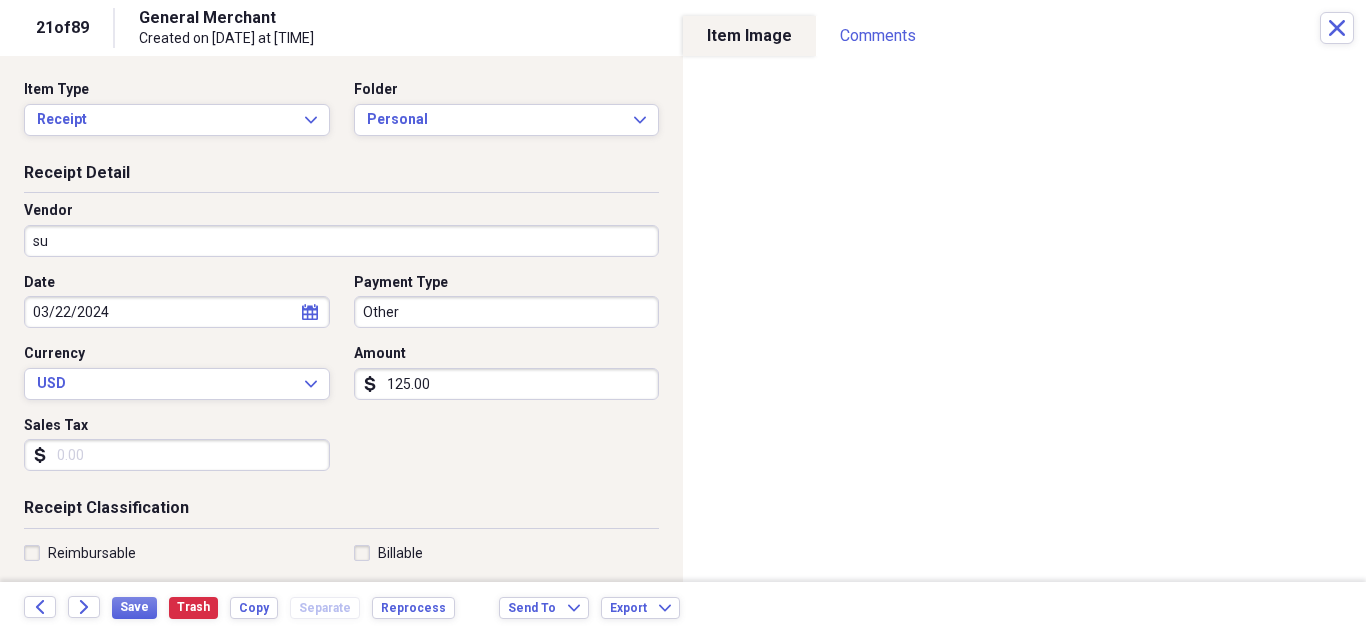 type on "s" 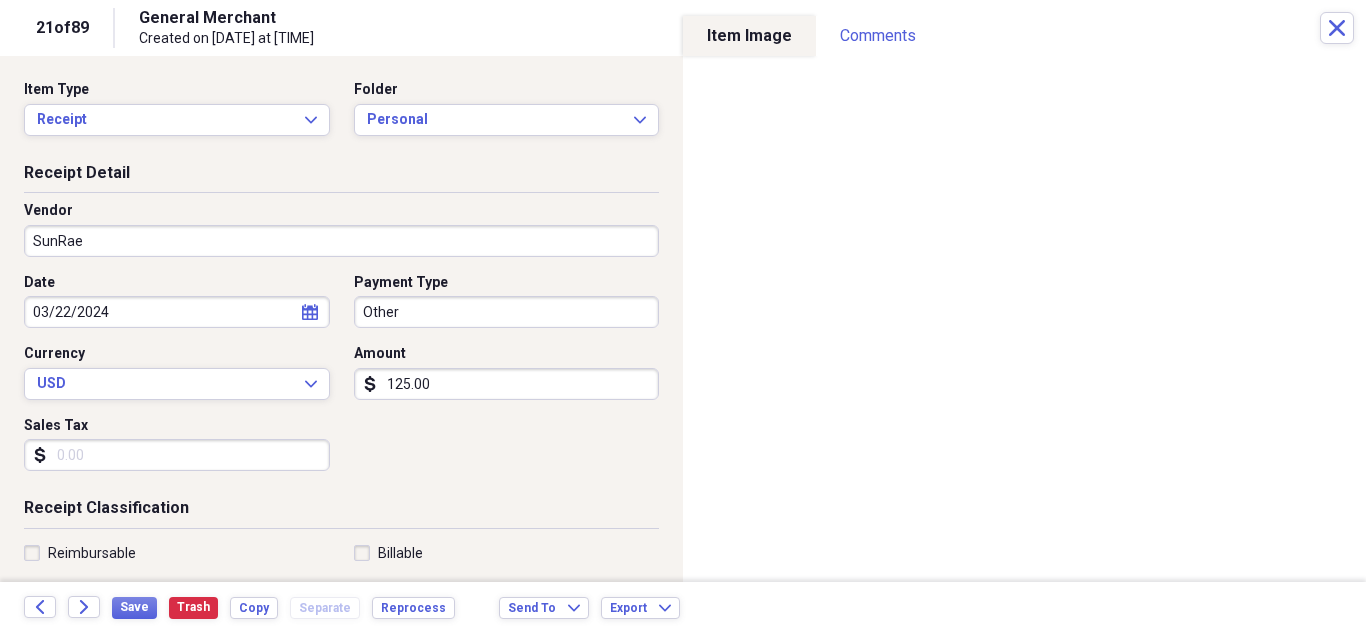 type on "SunRae" 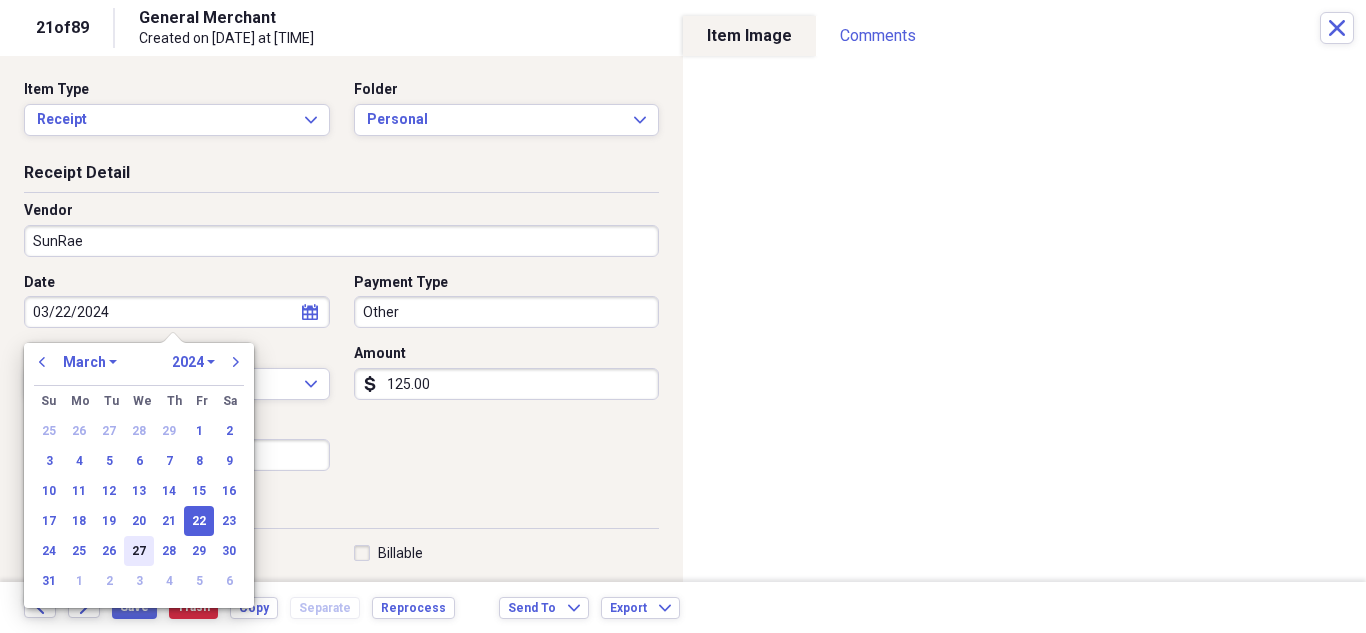 click on "27" at bounding box center (139, 551) 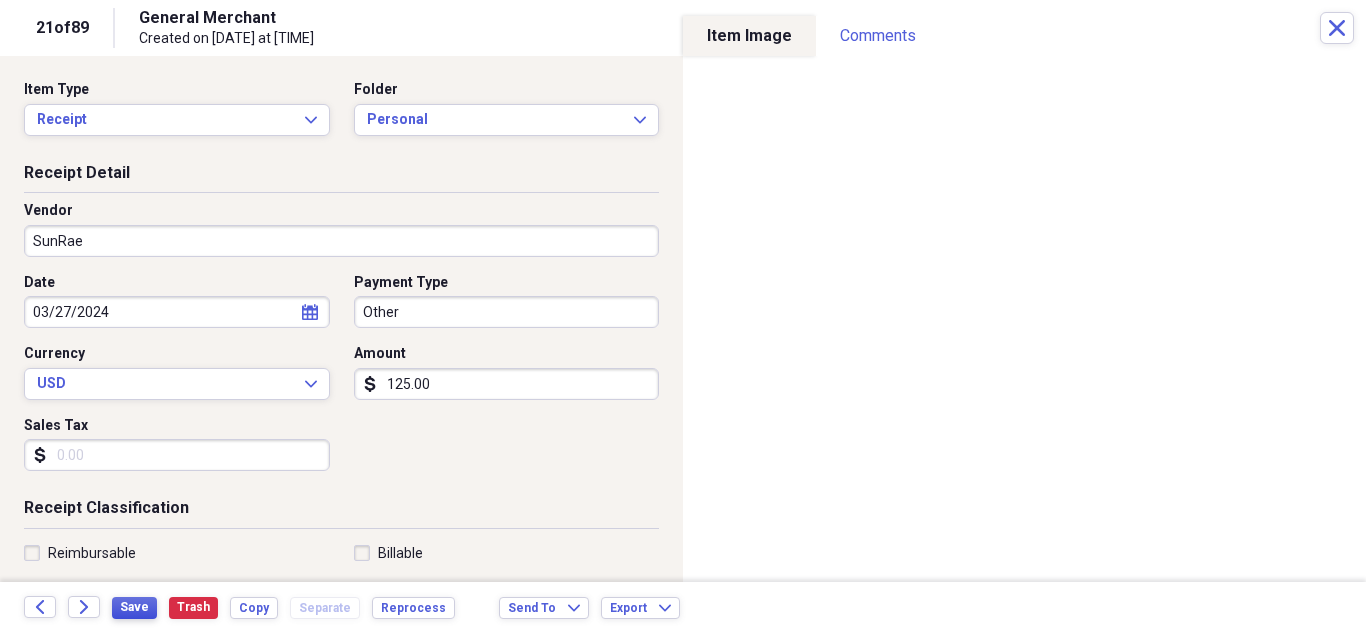 click on "Save" at bounding box center (134, 607) 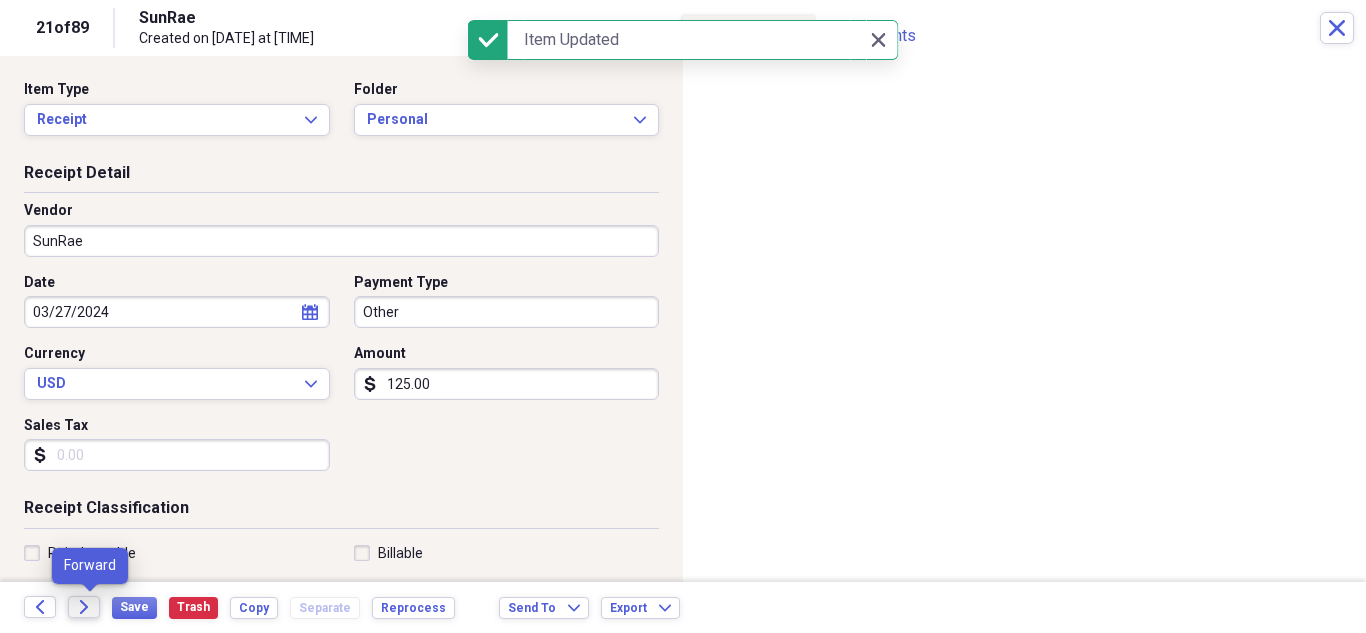click on "Forward" 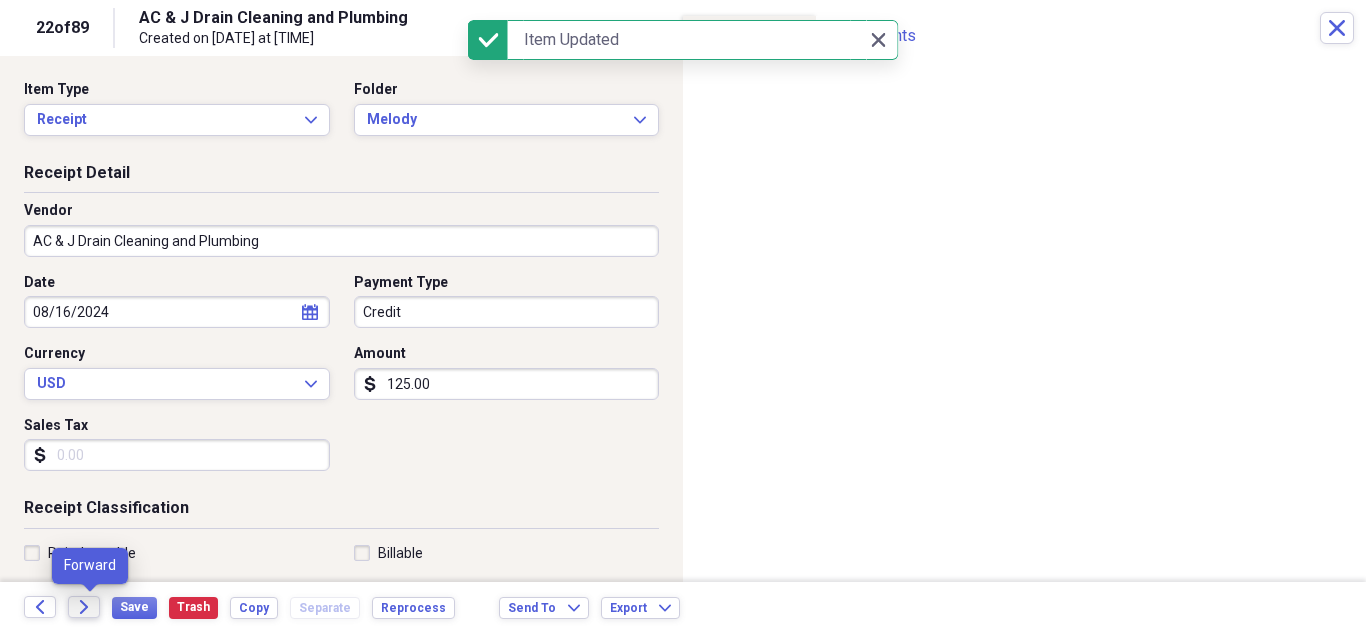 click on "Forward" 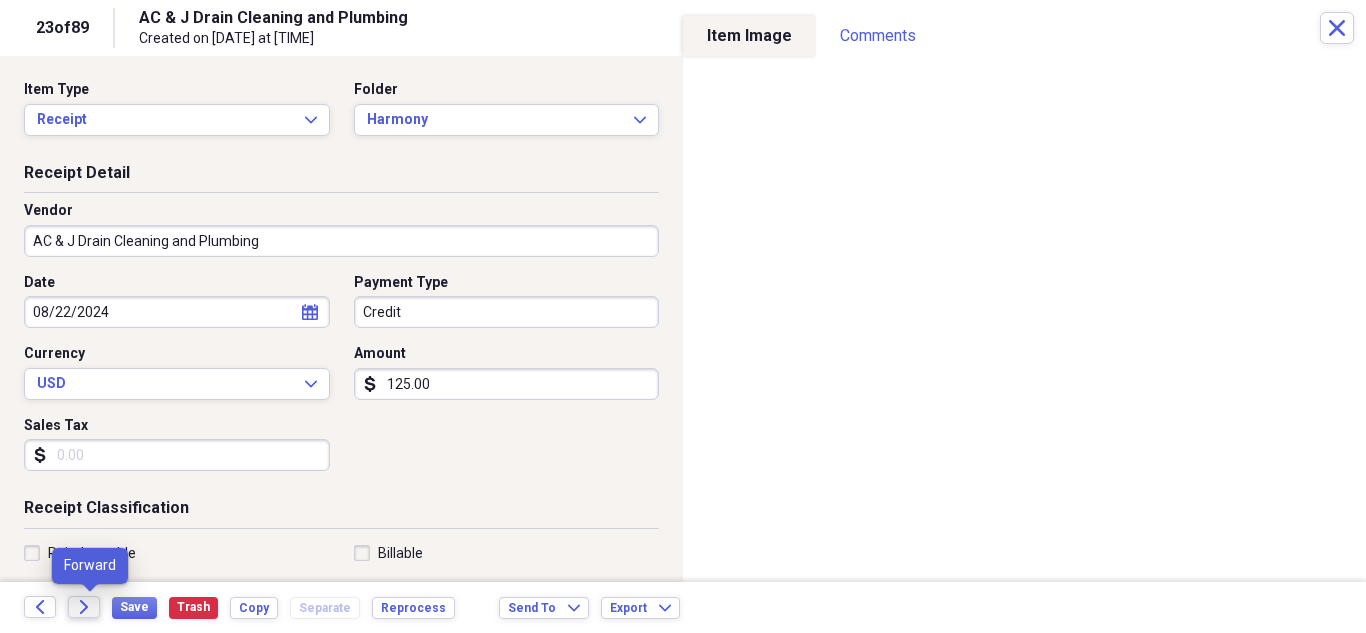 click on "Forward" 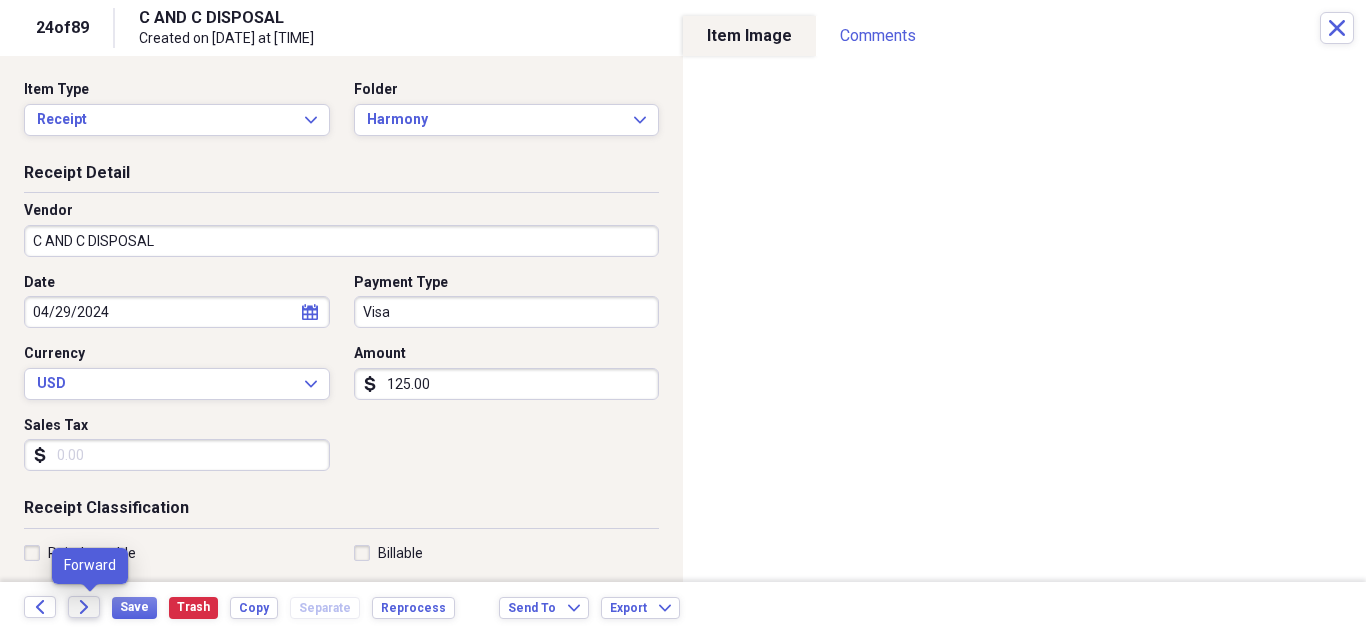 click on "Forward" 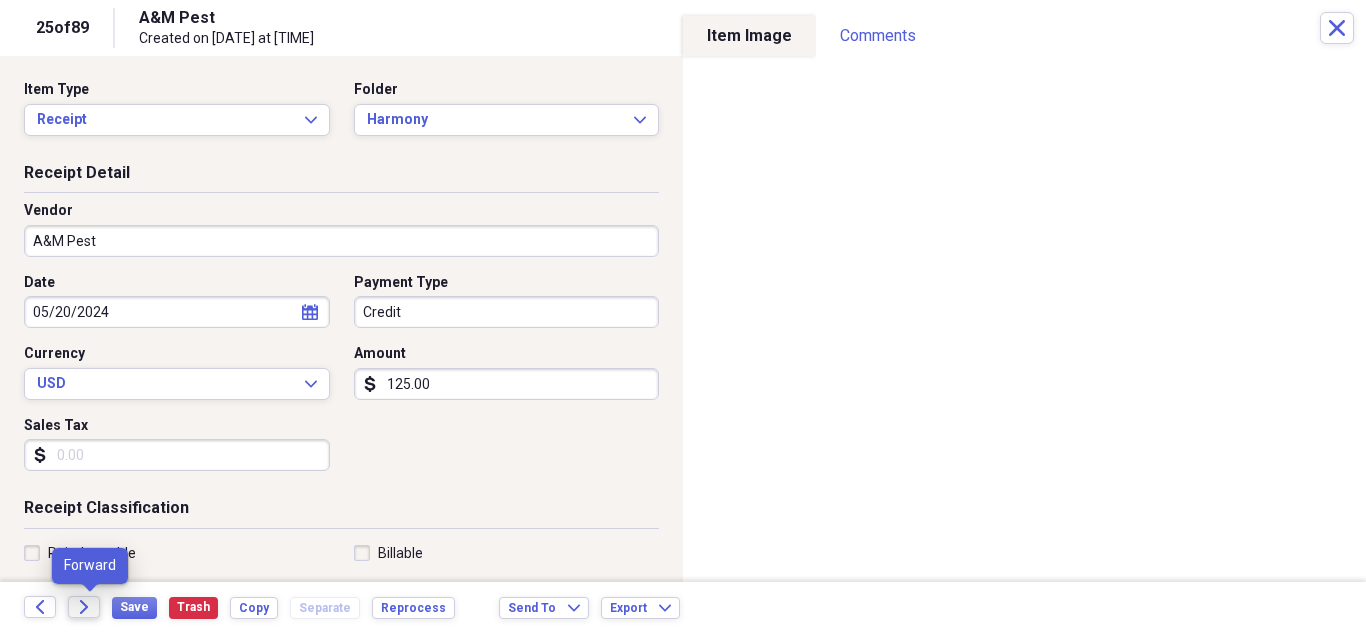 click on "Forward" 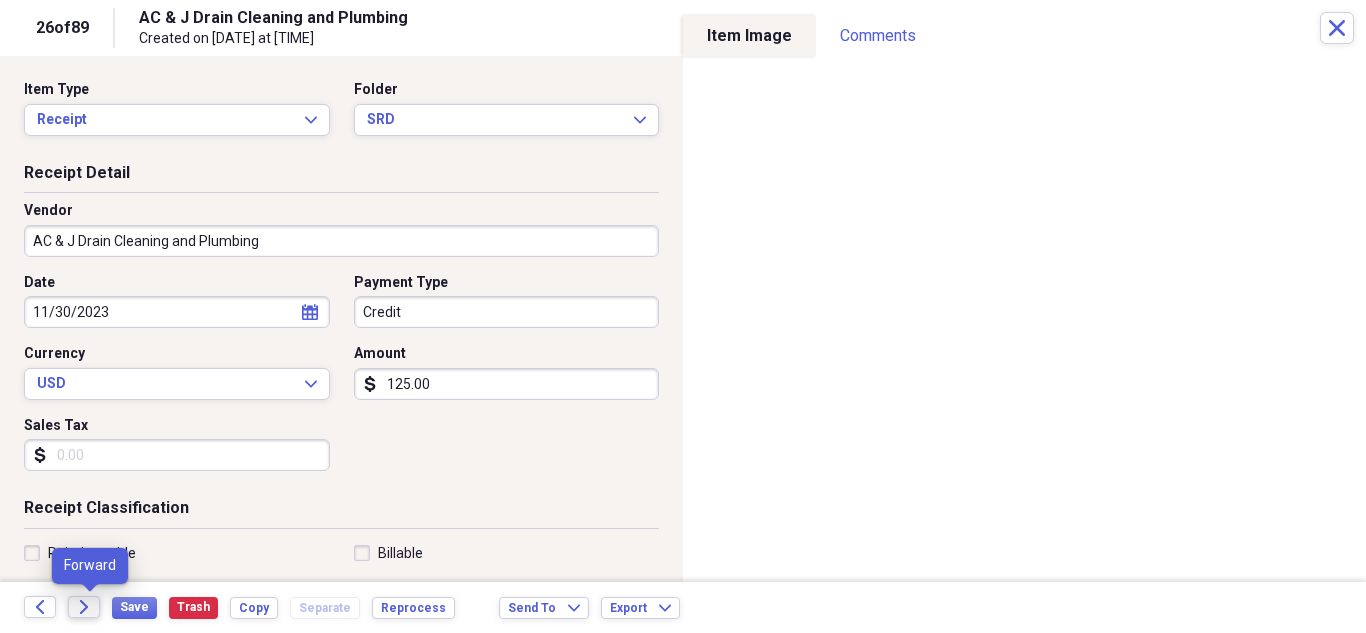 click on "Forward" 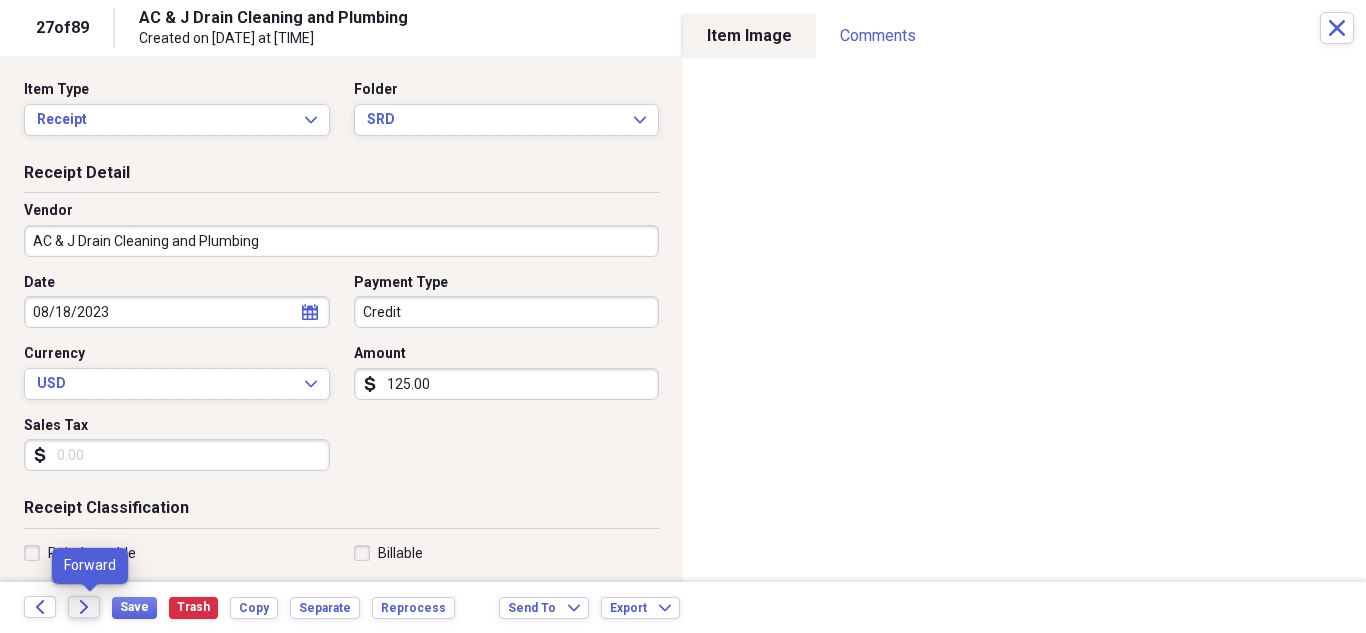click on "Forward" 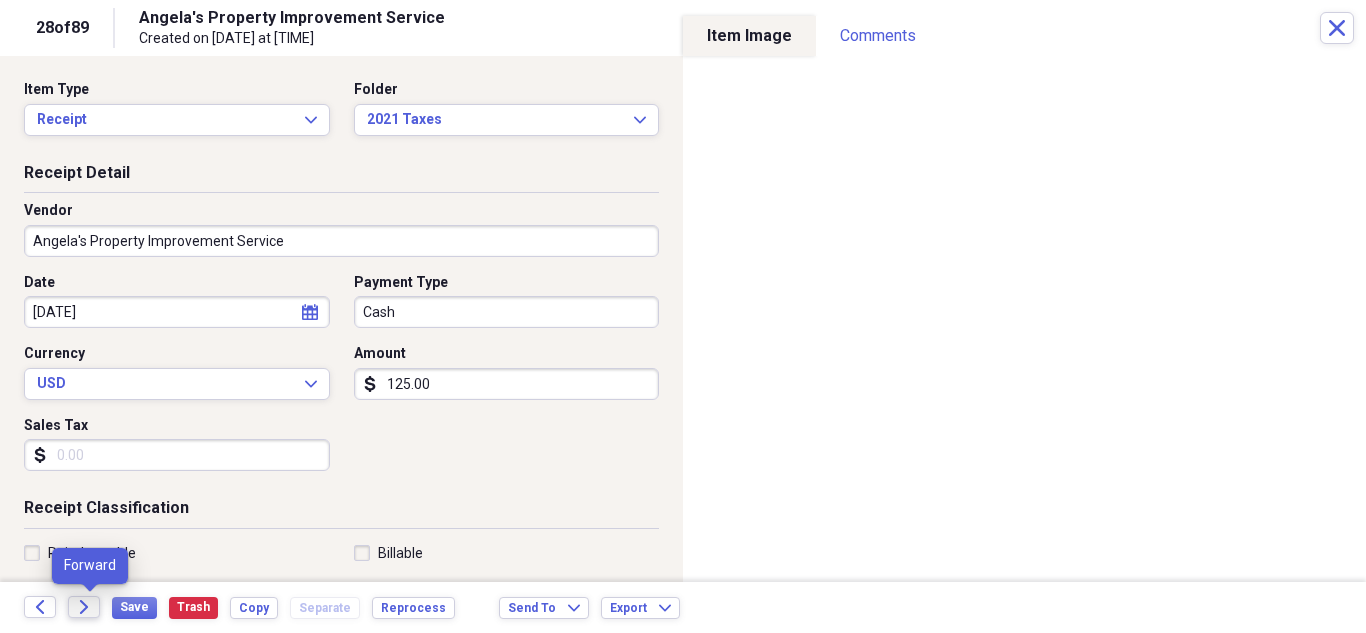 click on "Forward" 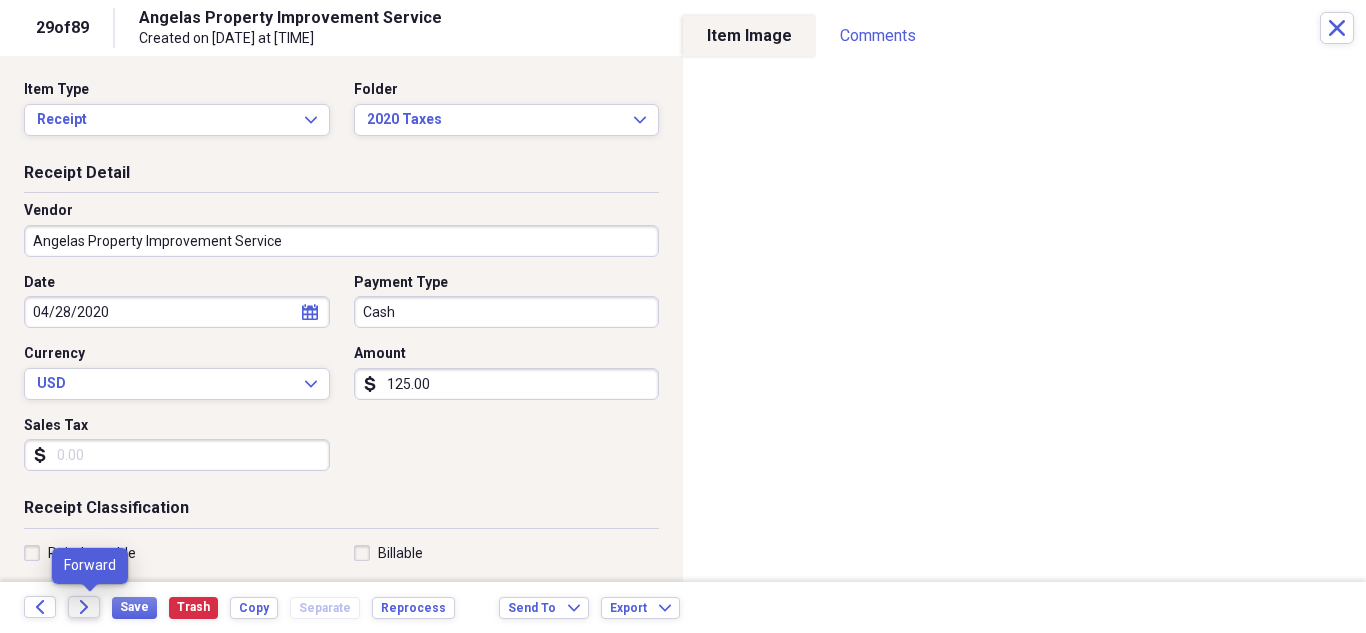 click on "Forward" 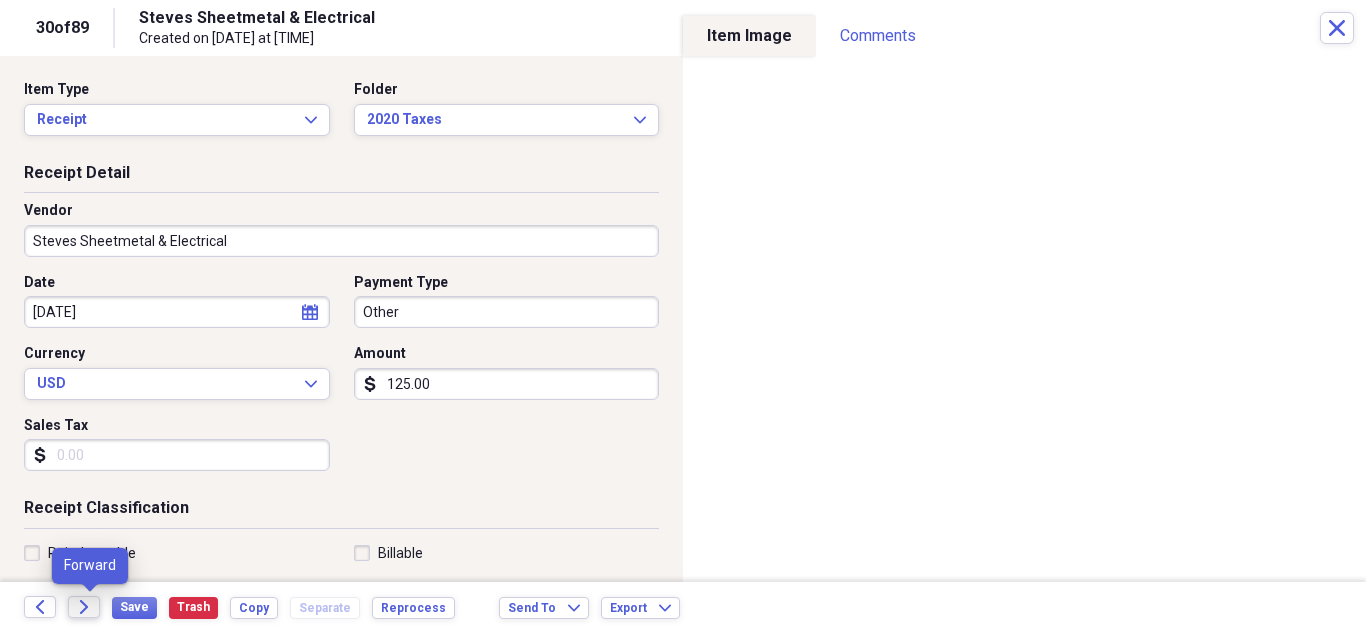 click on "Forward" 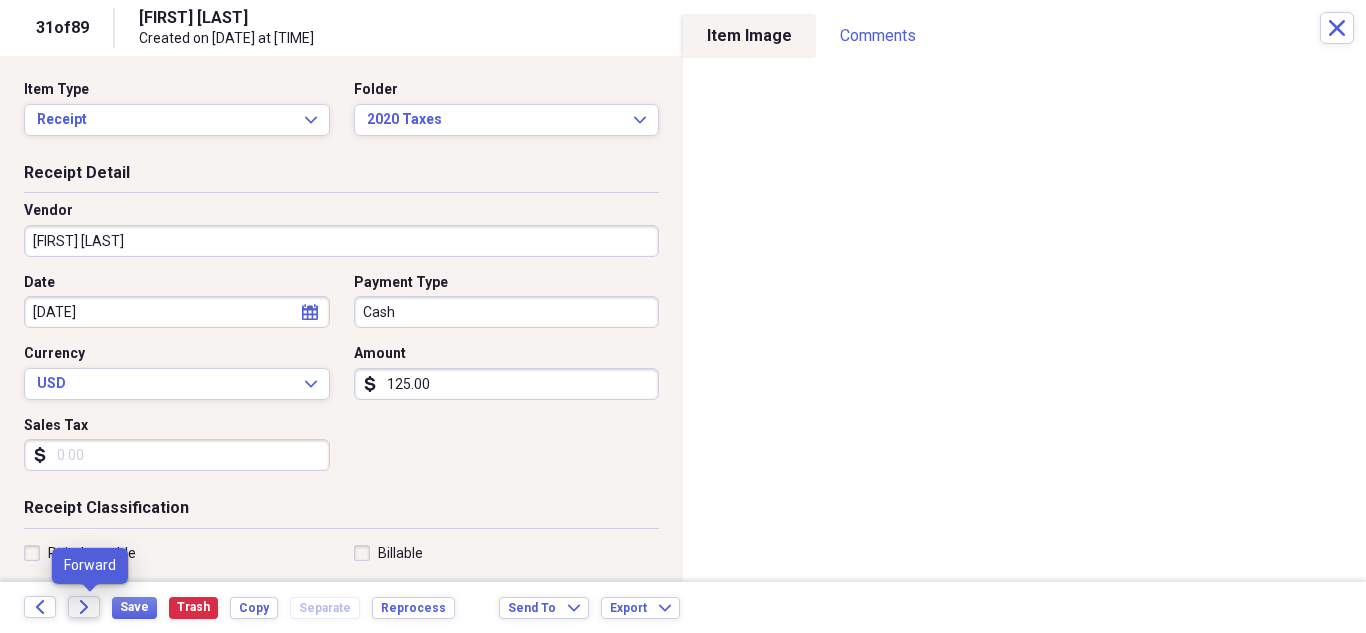 click on "Forward" 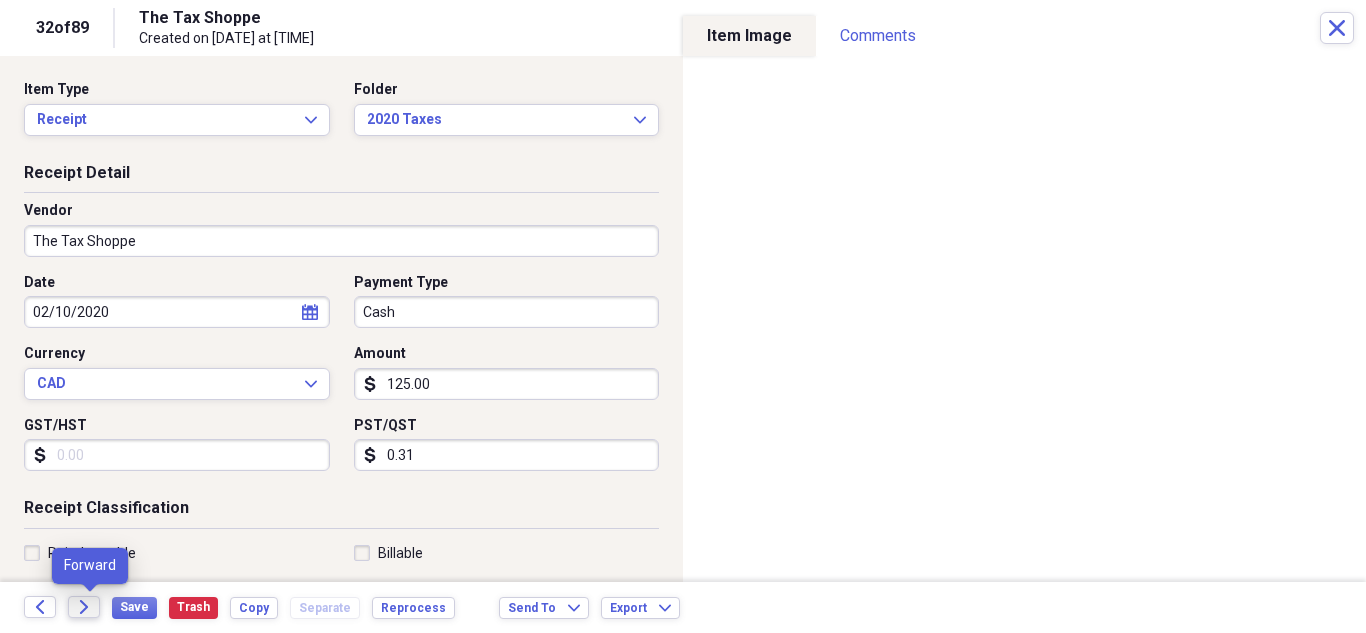 click on "Forward" 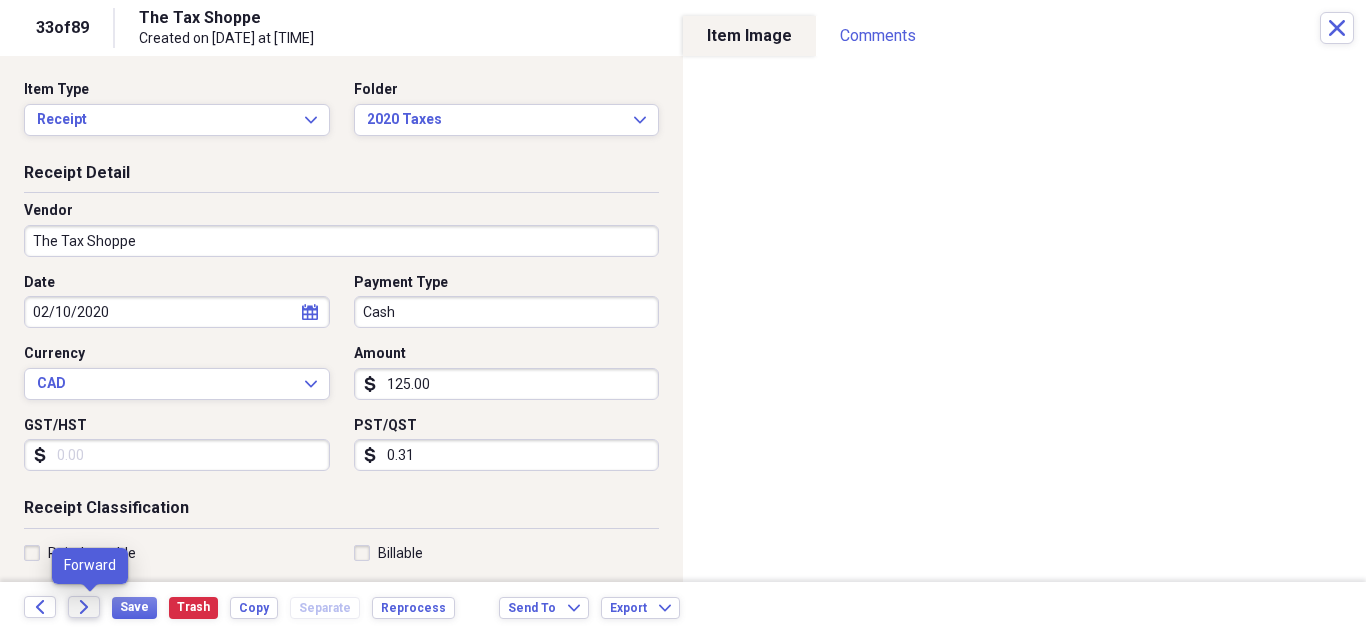 click on "Forward" 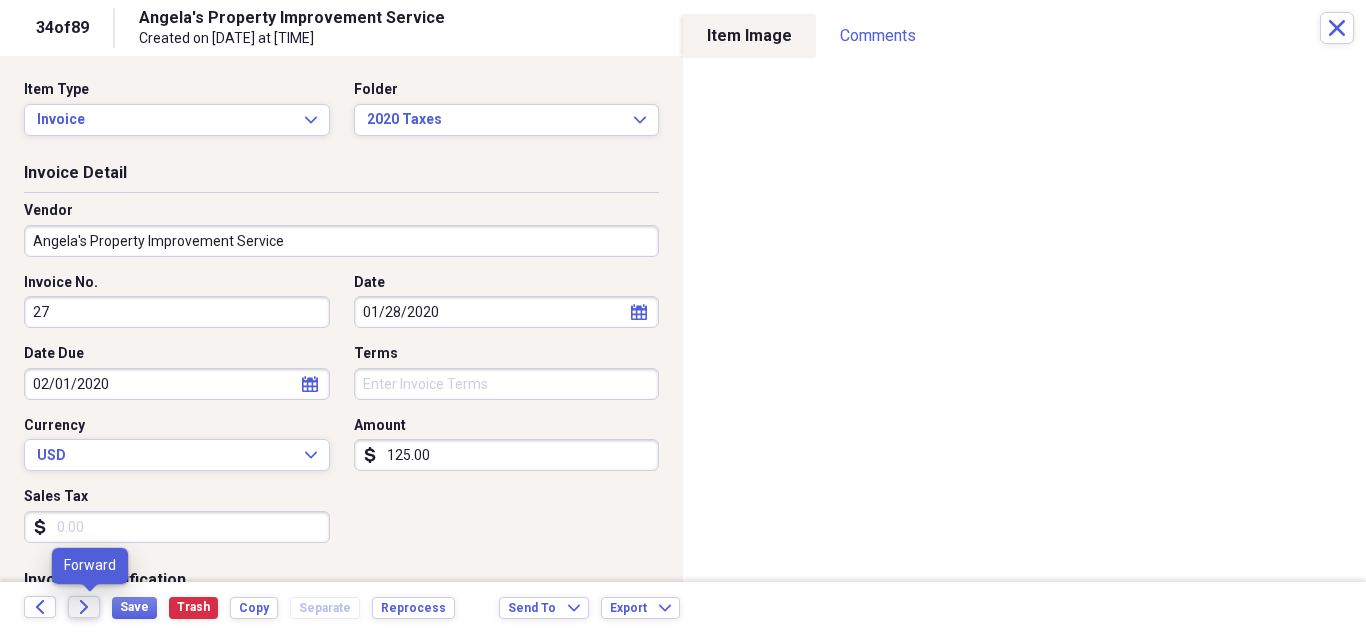 click on "Forward" 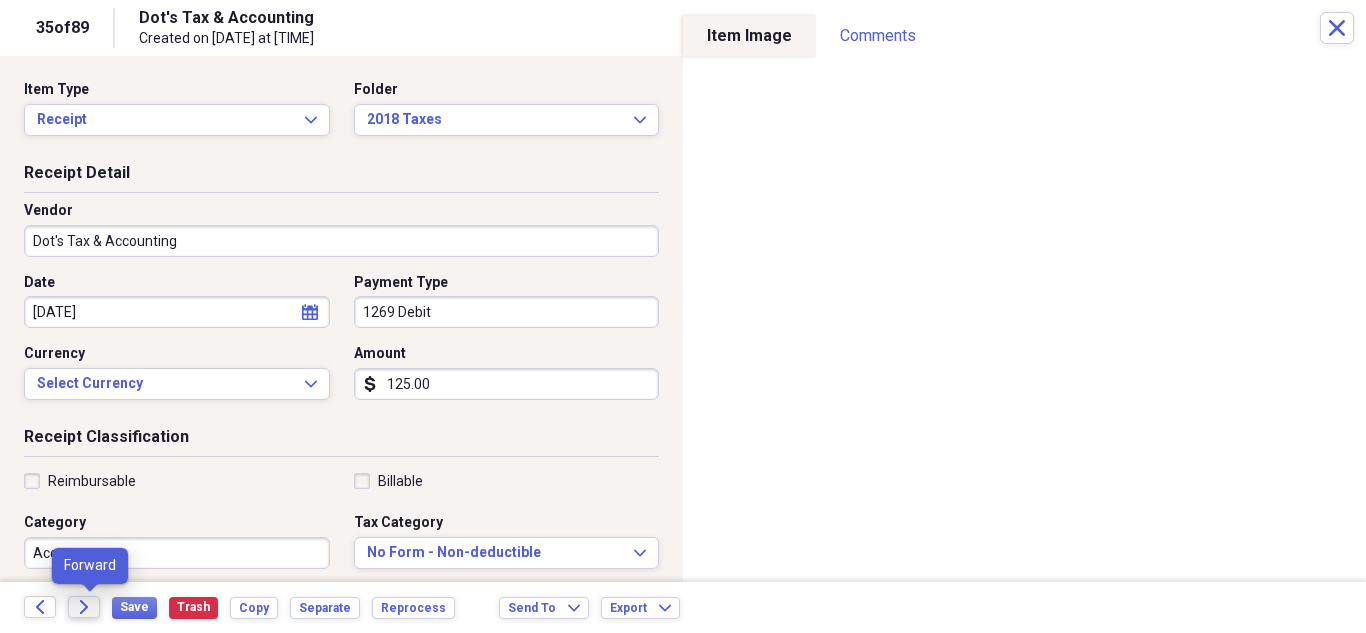 click on "Forward" 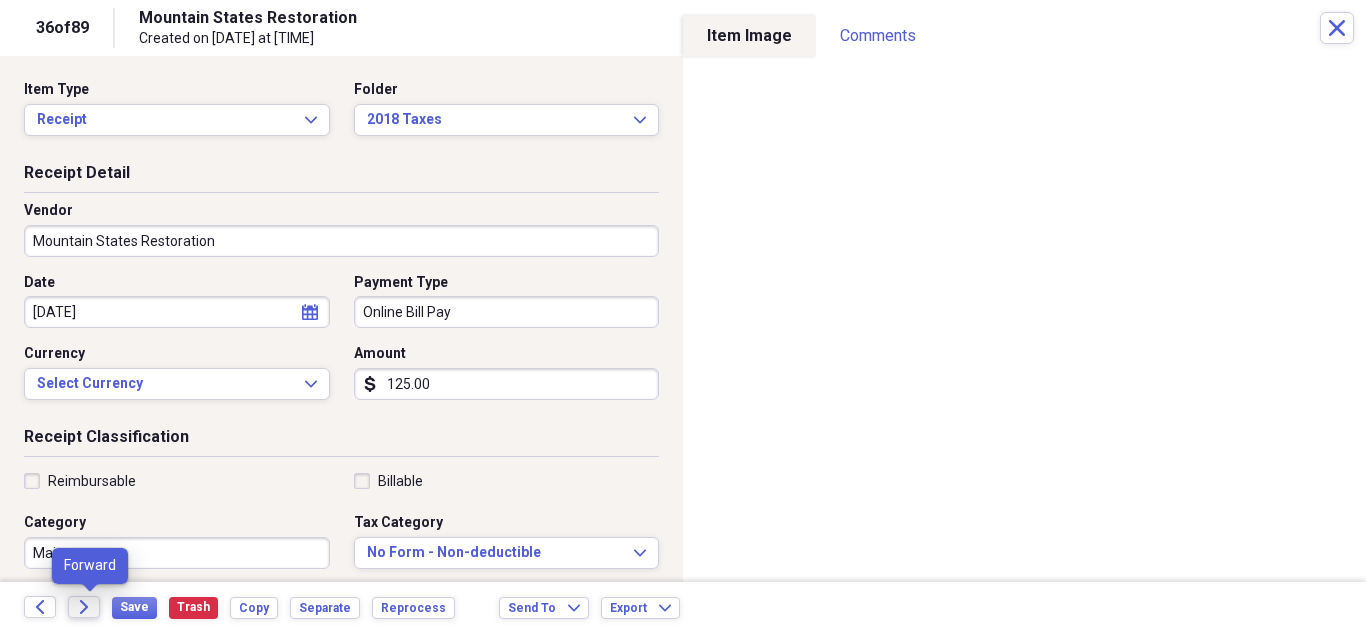 click on "Forward" 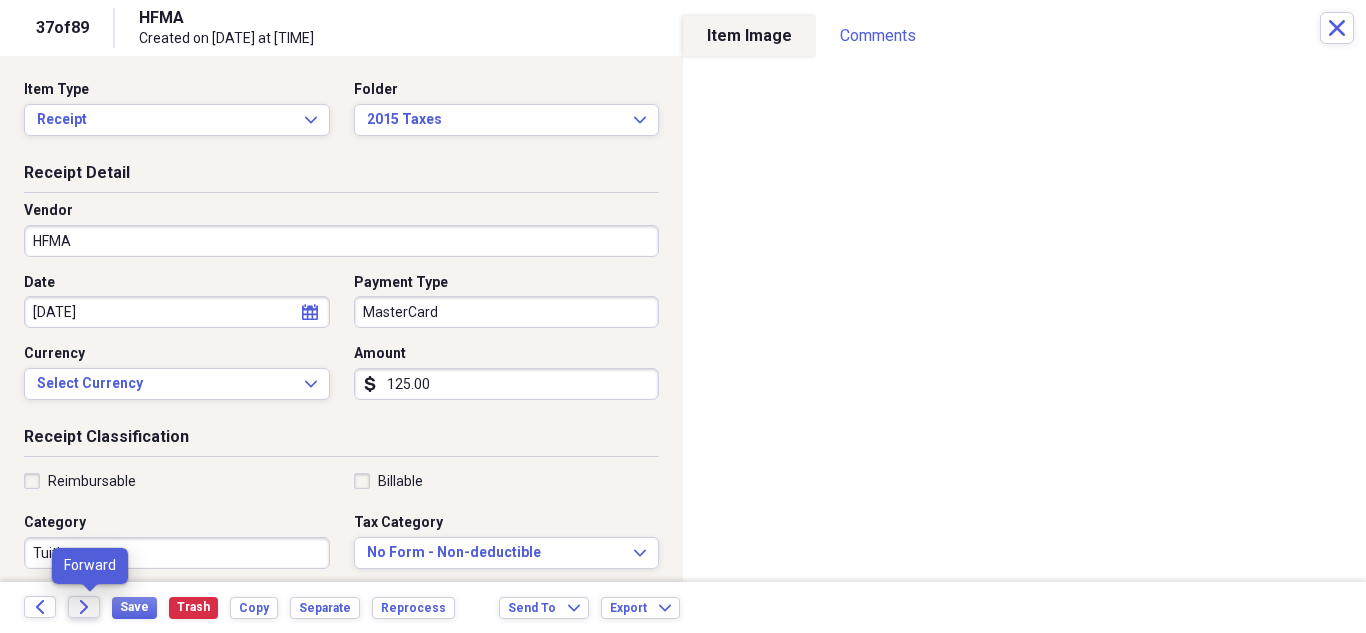 click on "Forward" 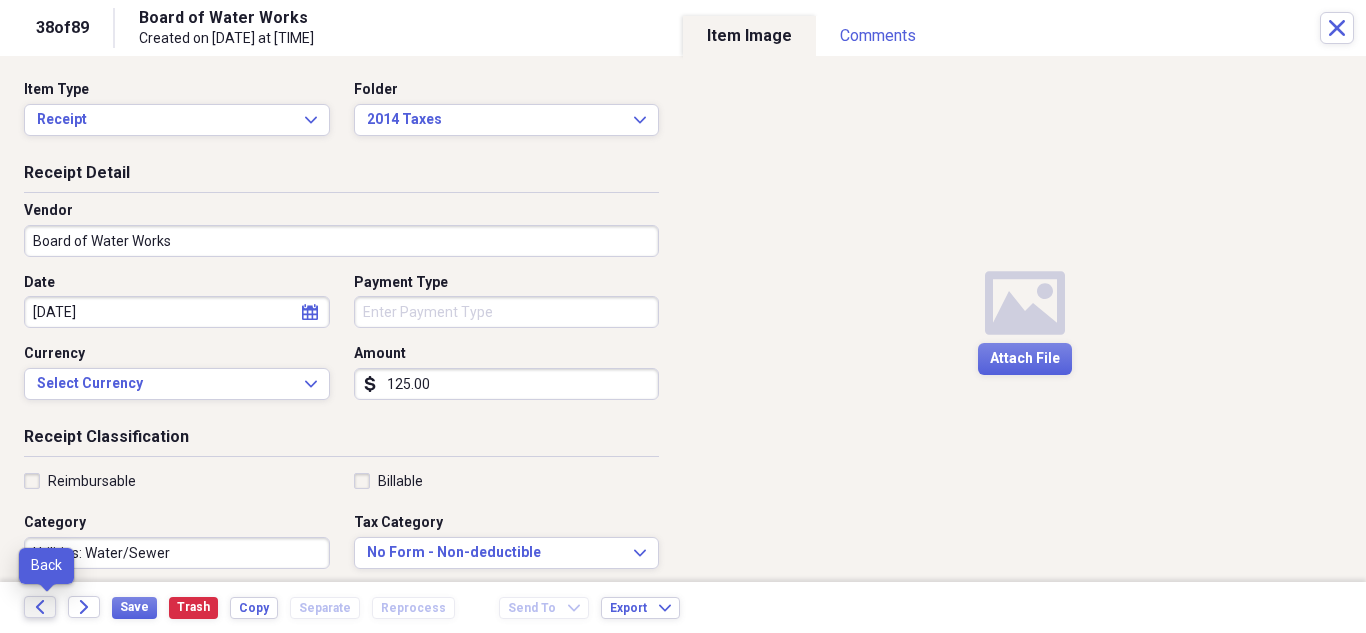 click 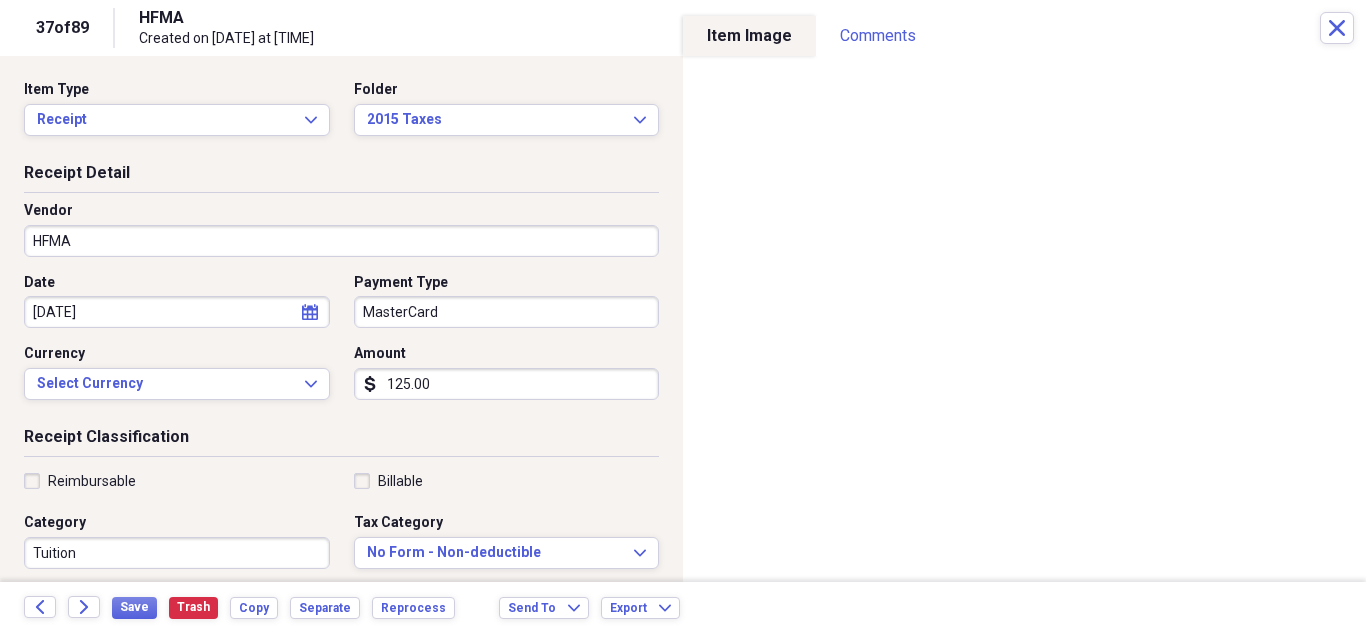 click on "HFMA" at bounding box center (341, 241) 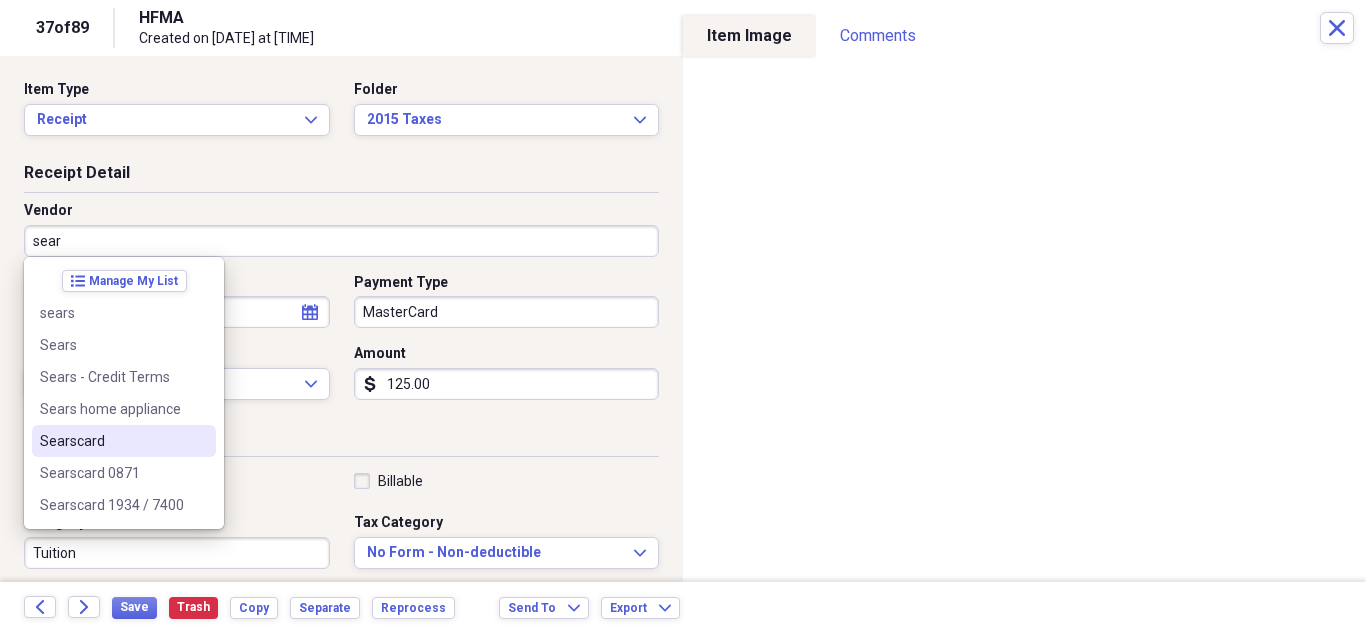 click on "Searscard" at bounding box center (112, 441) 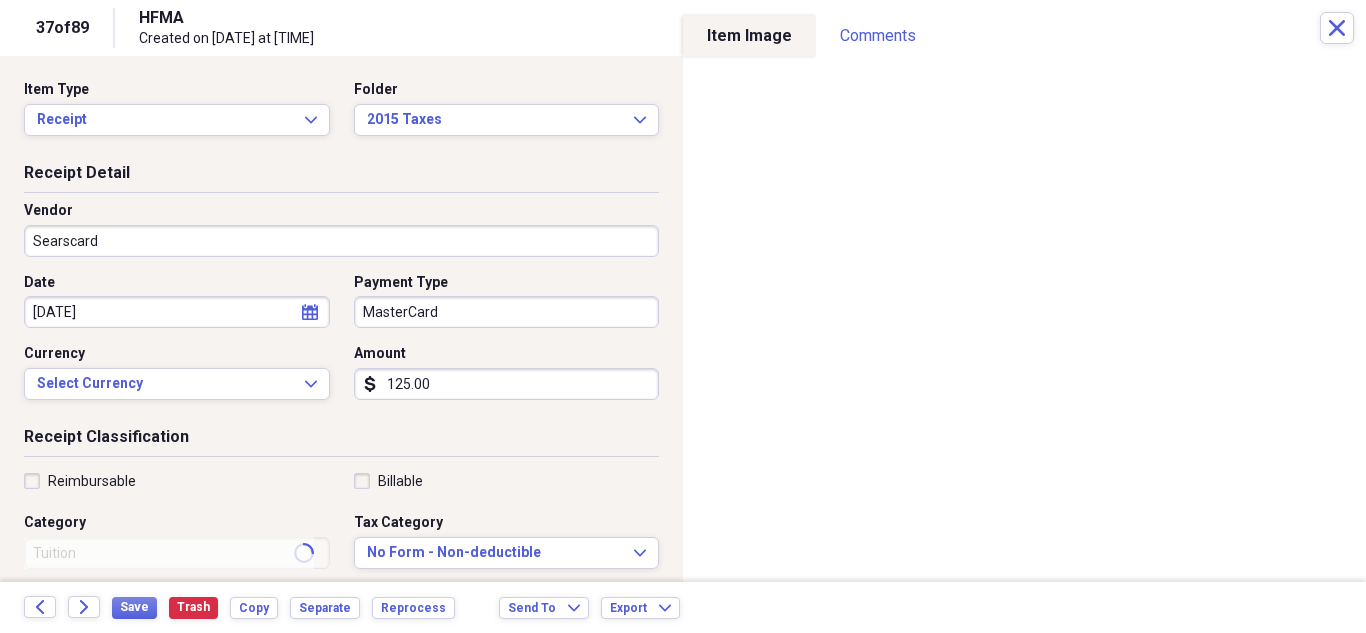 type on "Fuel/Auto" 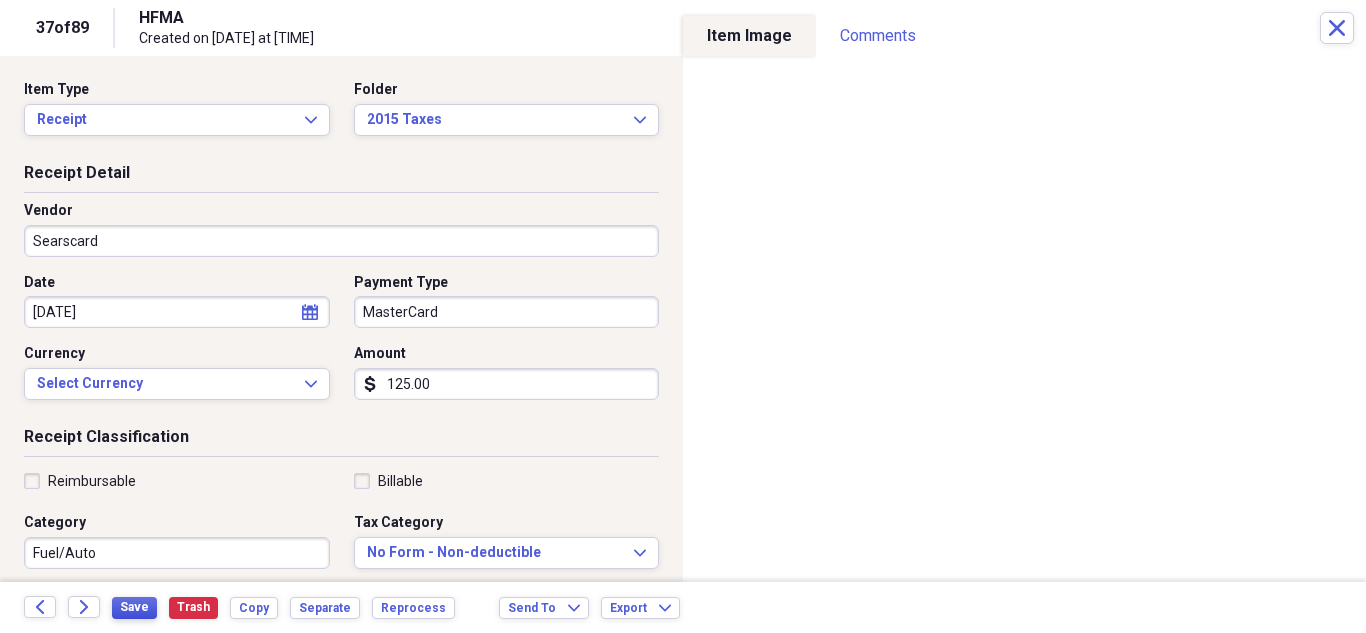 click on "Save" at bounding box center (134, 607) 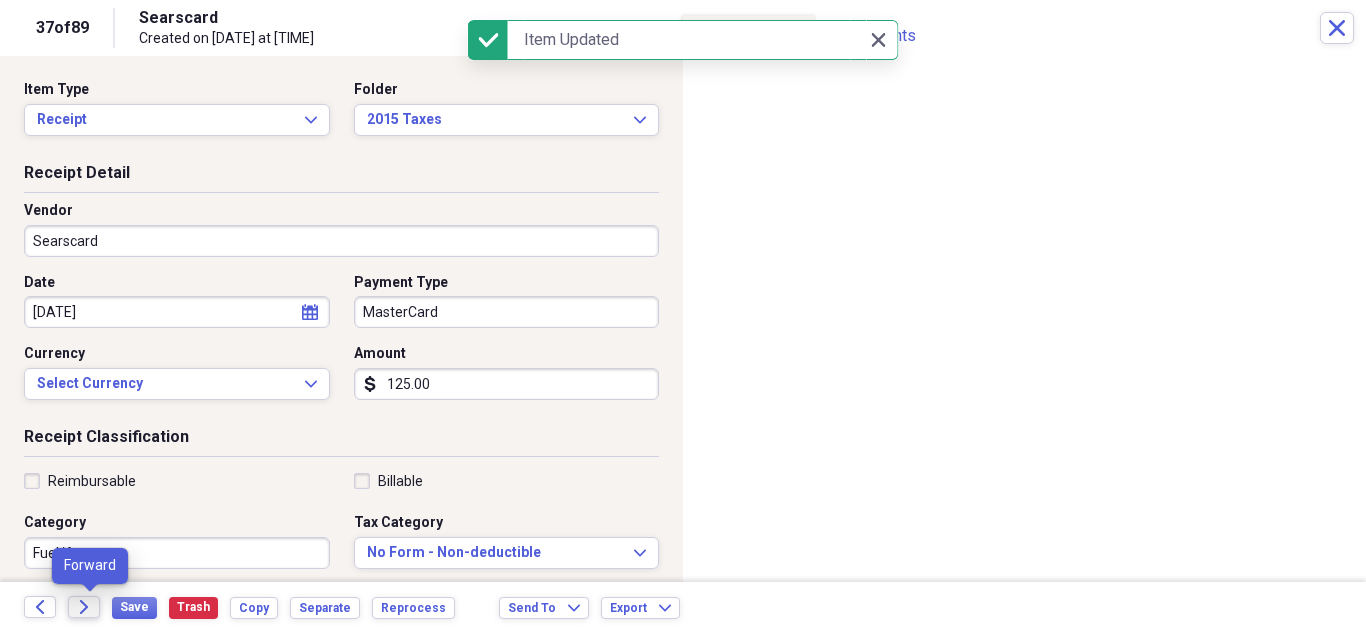 click on "Forward" 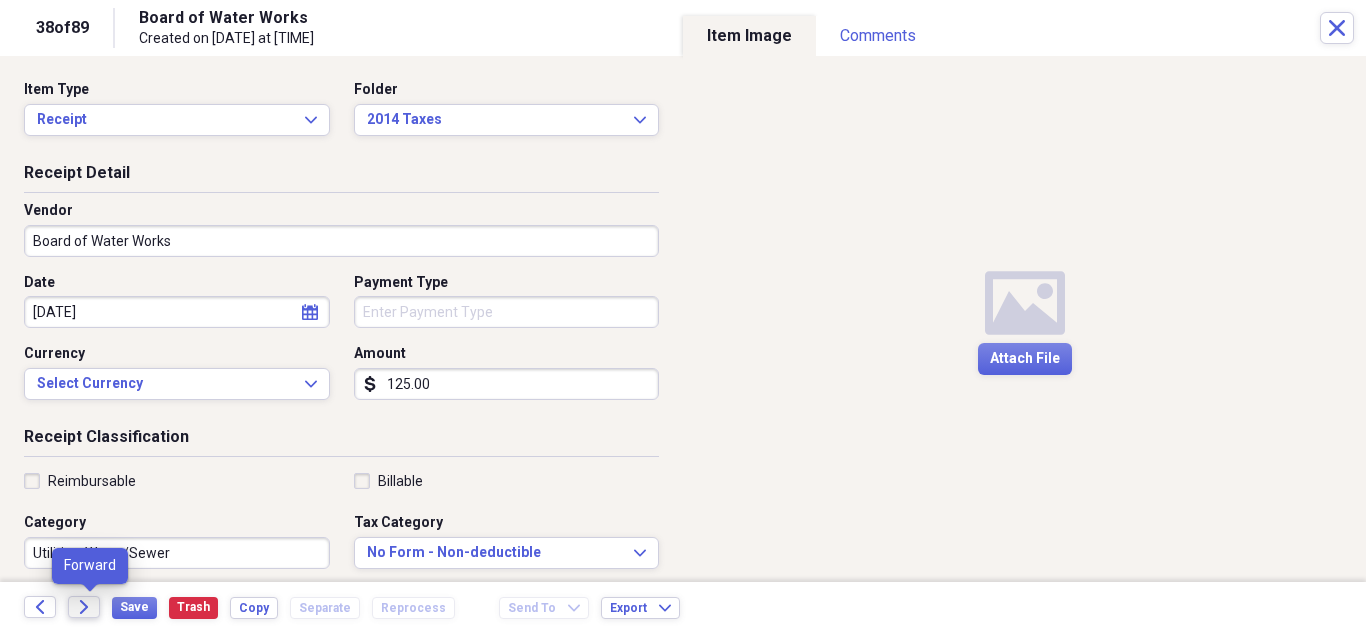 click on "Forward" 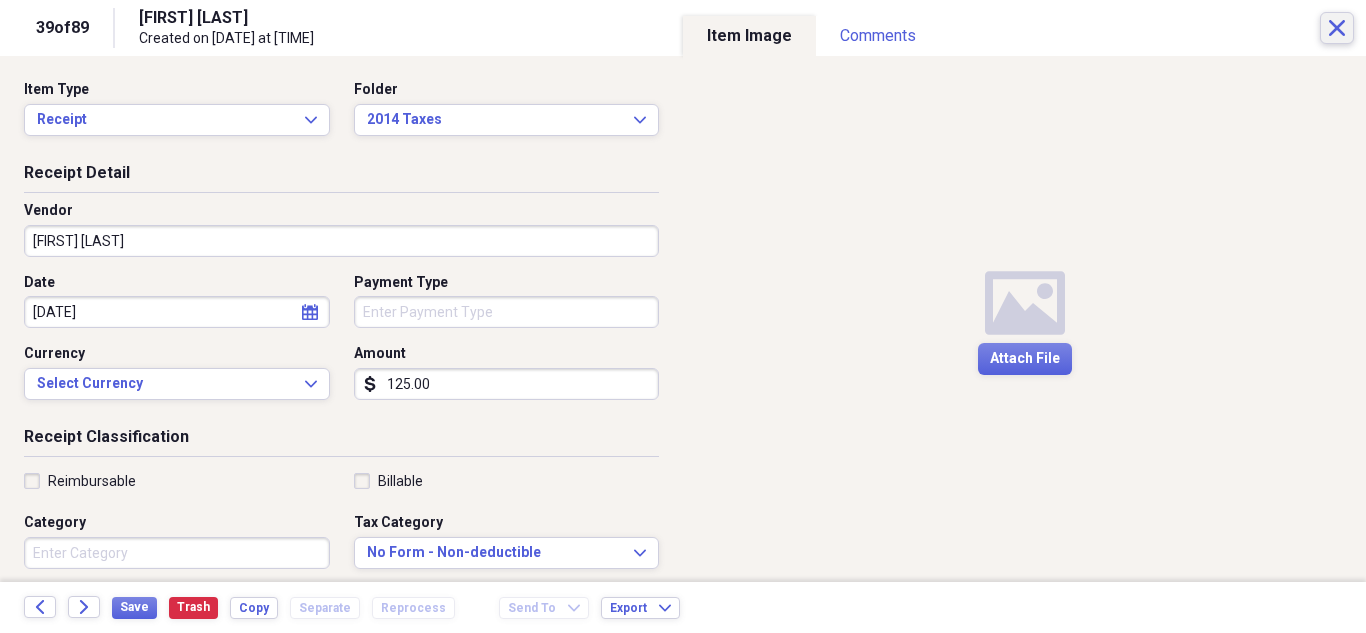 click on "Close" at bounding box center [1337, 28] 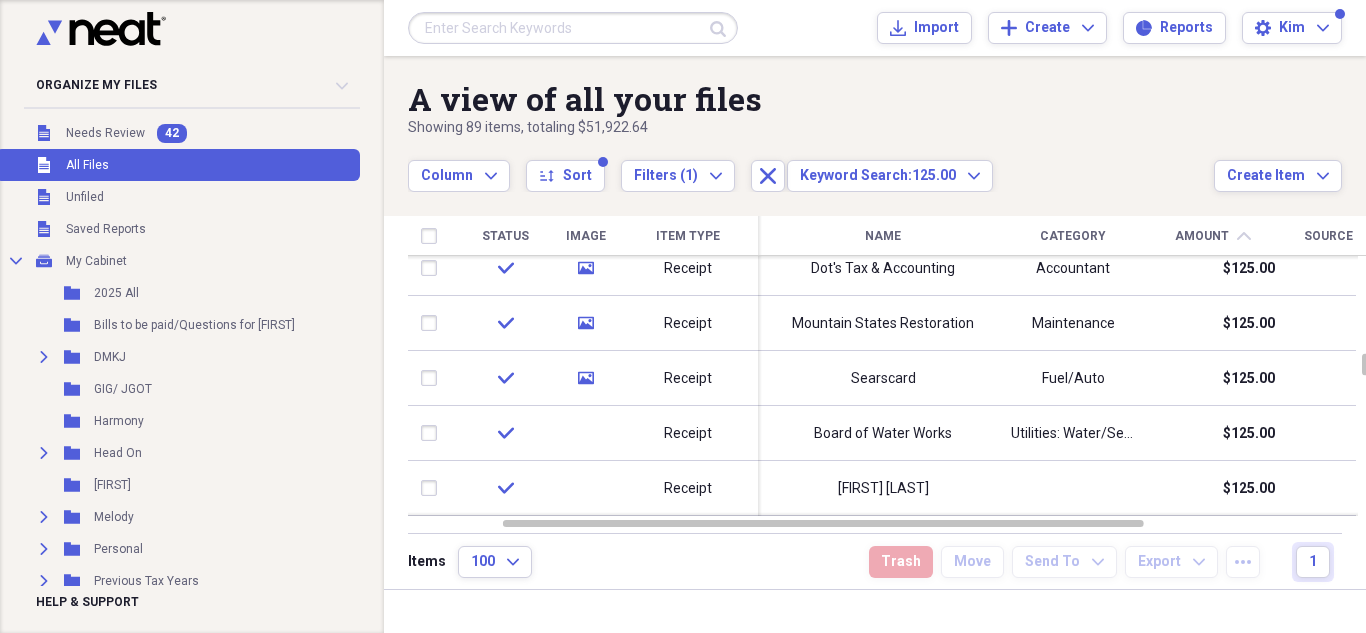 click at bounding box center (573, 28) 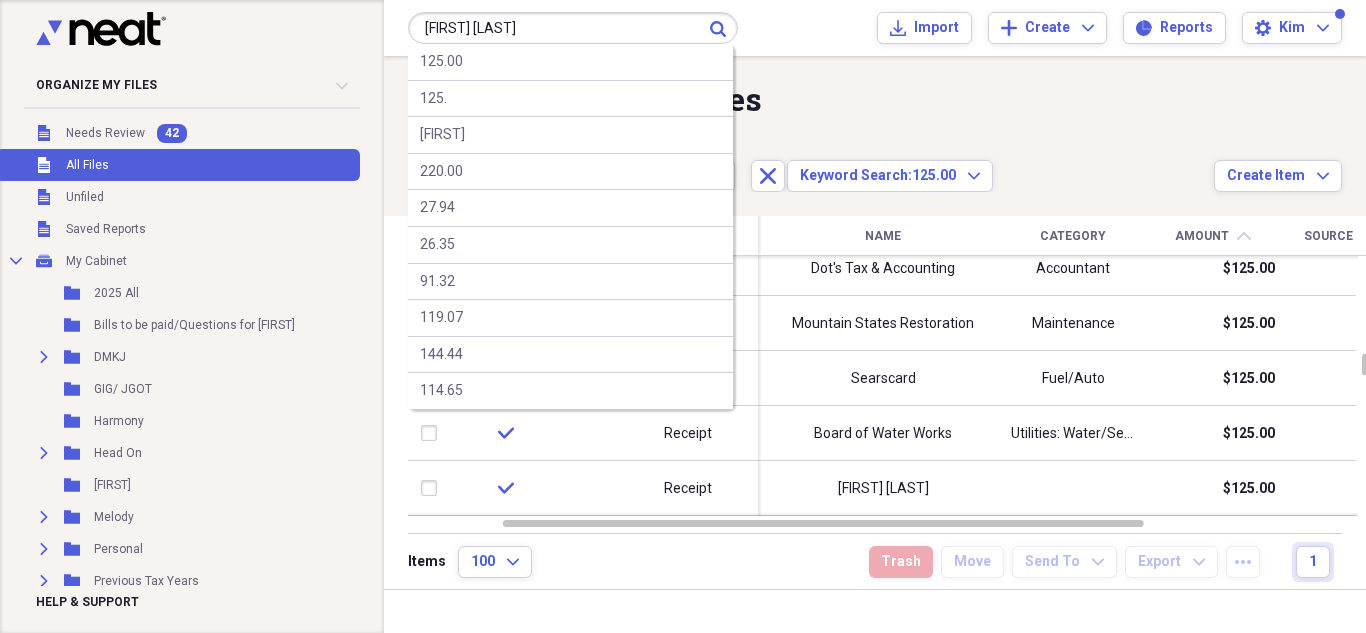 type on "[FIRST] [LAST]" 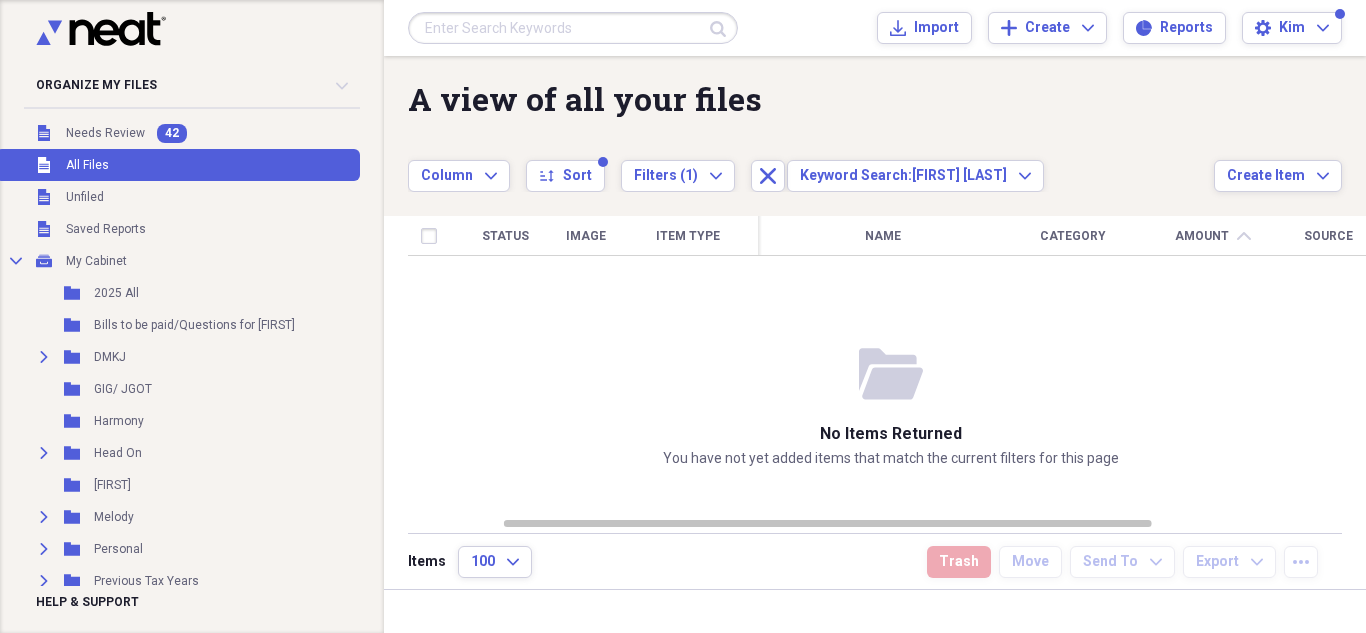 click at bounding box center (573, 28) 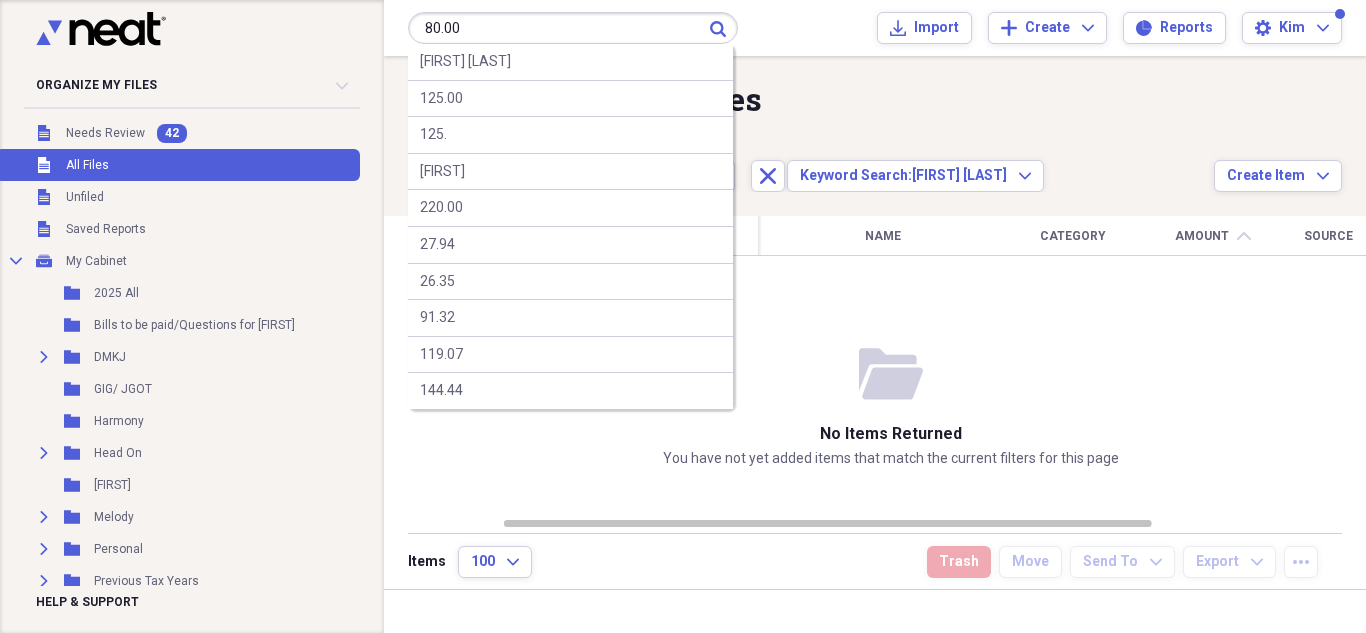 type on "80.00" 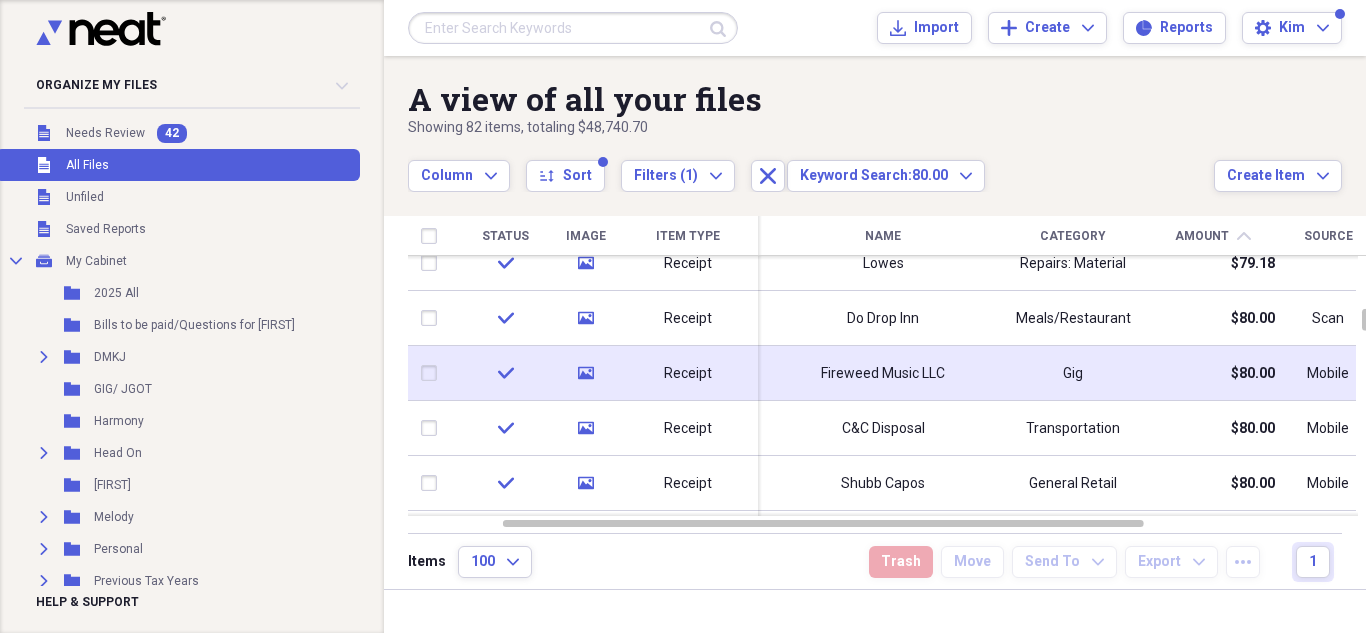 click on "Fireweed Music LLC" at bounding box center [883, 374] 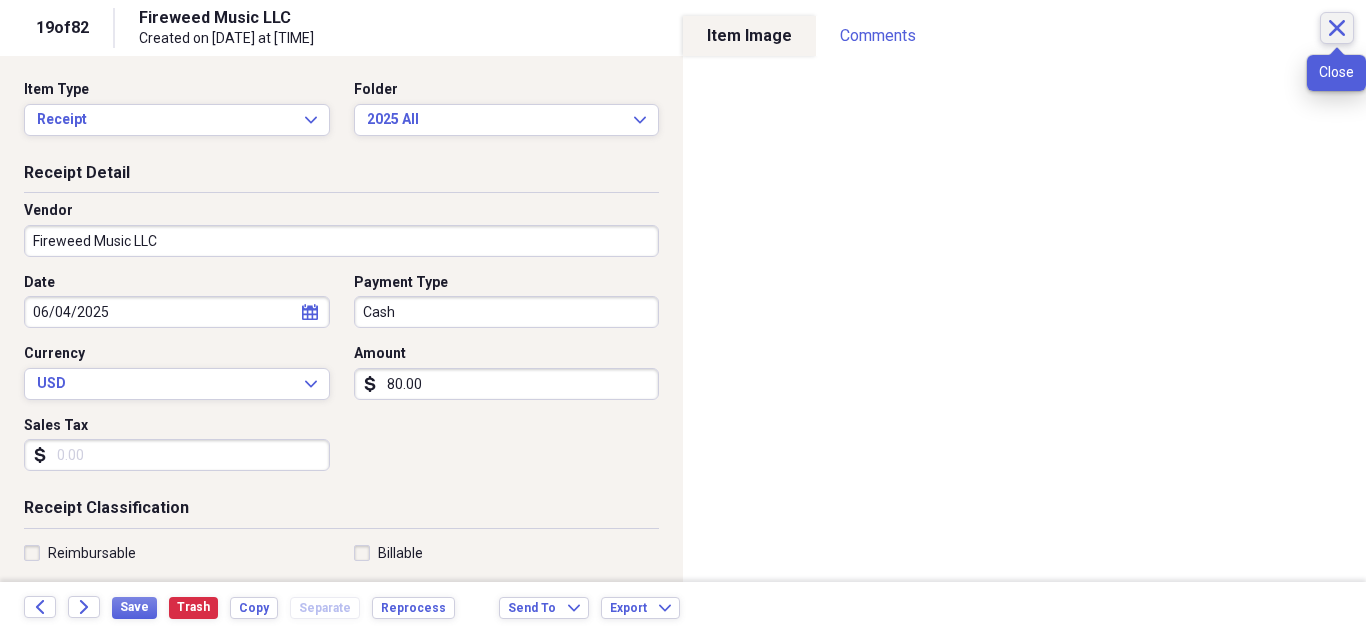 click 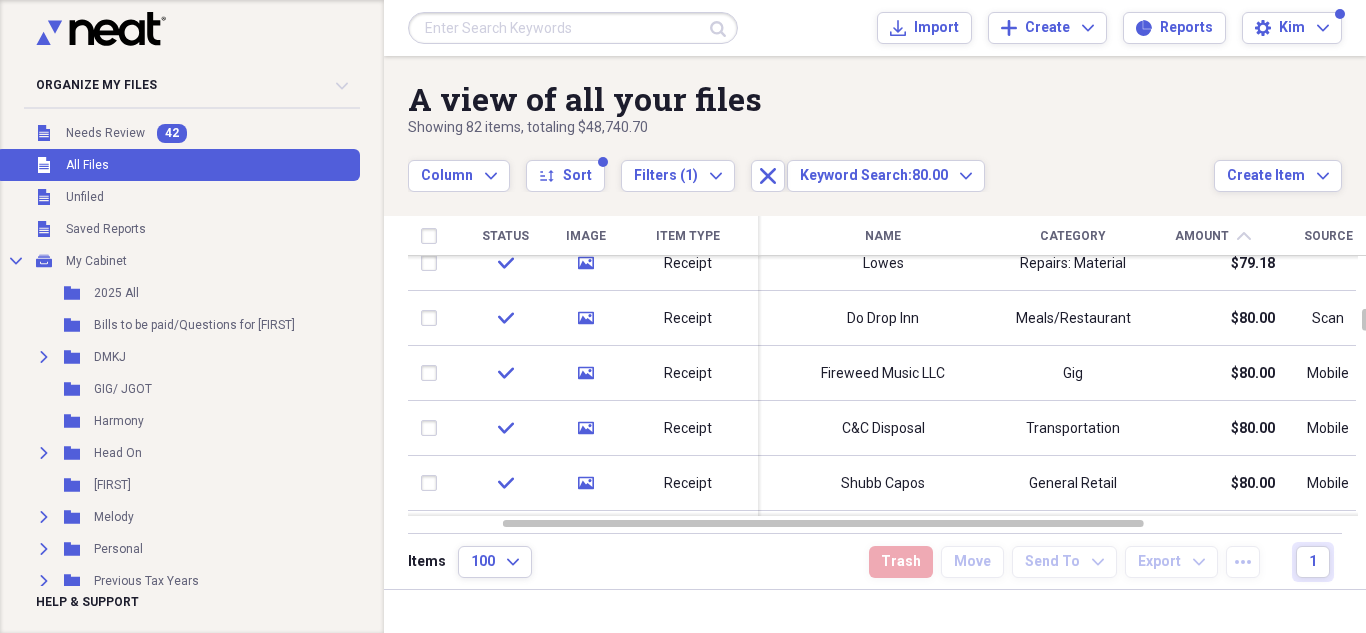 click at bounding box center (573, 28) 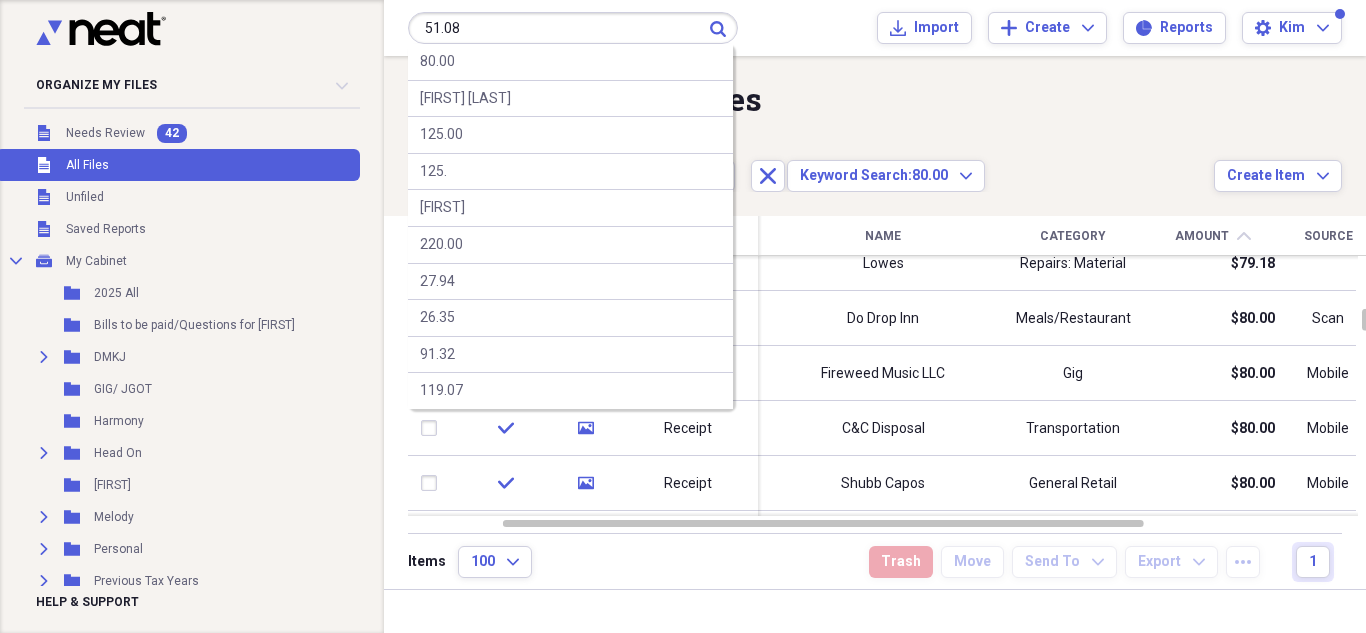 type on "51.08" 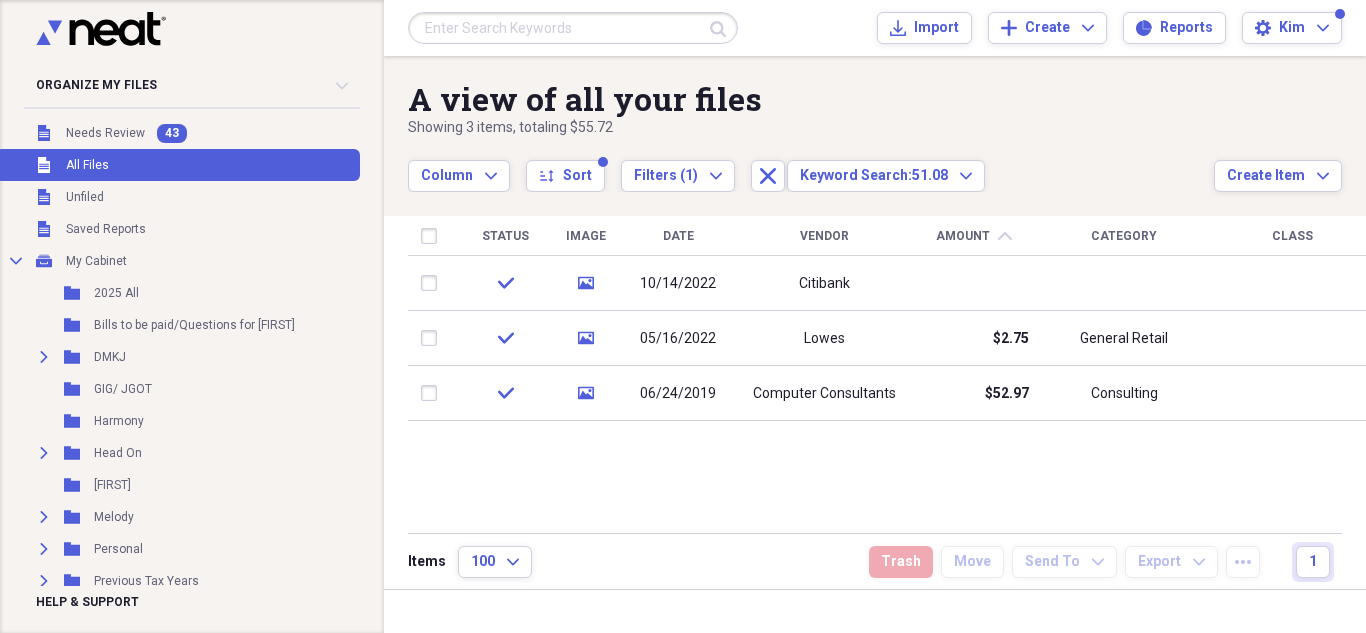 click at bounding box center (573, 28) 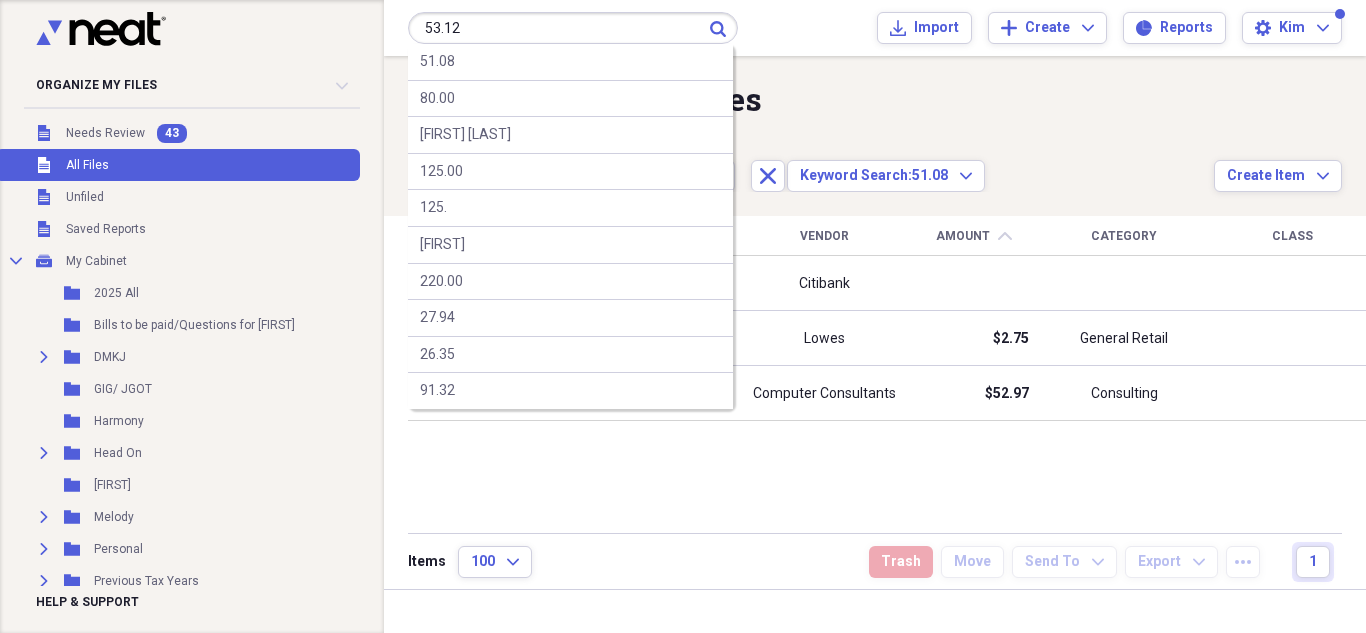 type on "53.12" 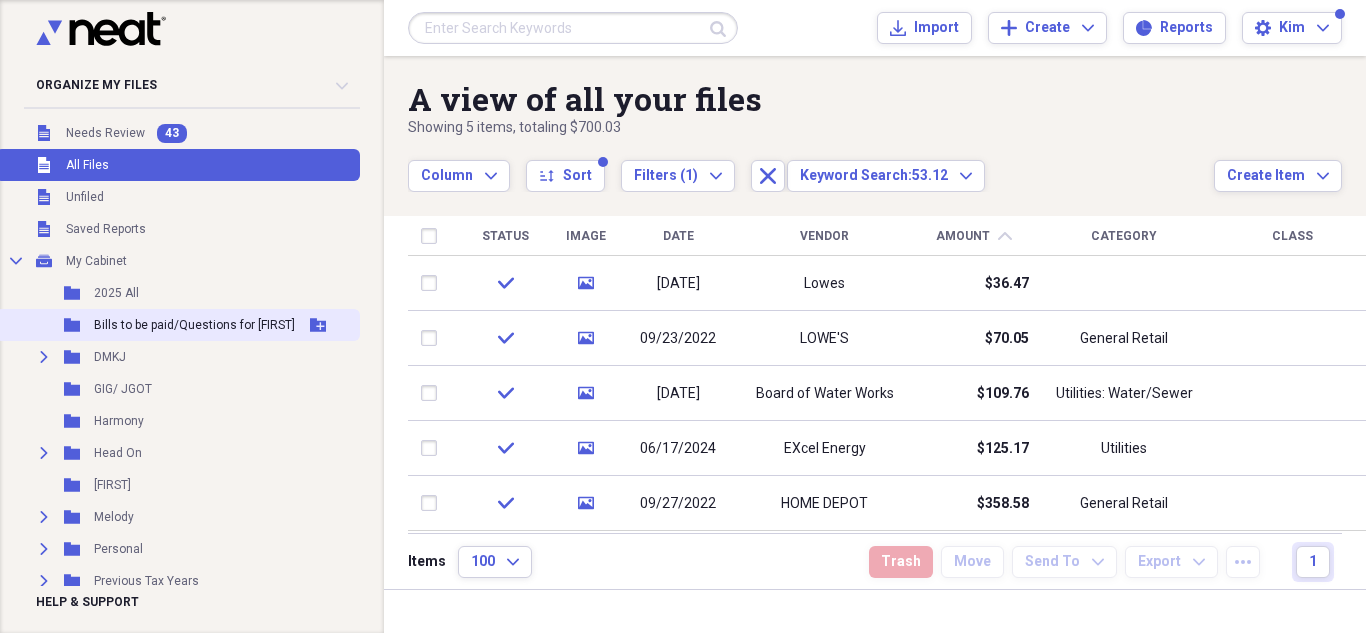 click on "Bills to be paid/Questions for [FIRST]" at bounding box center [194, 325] 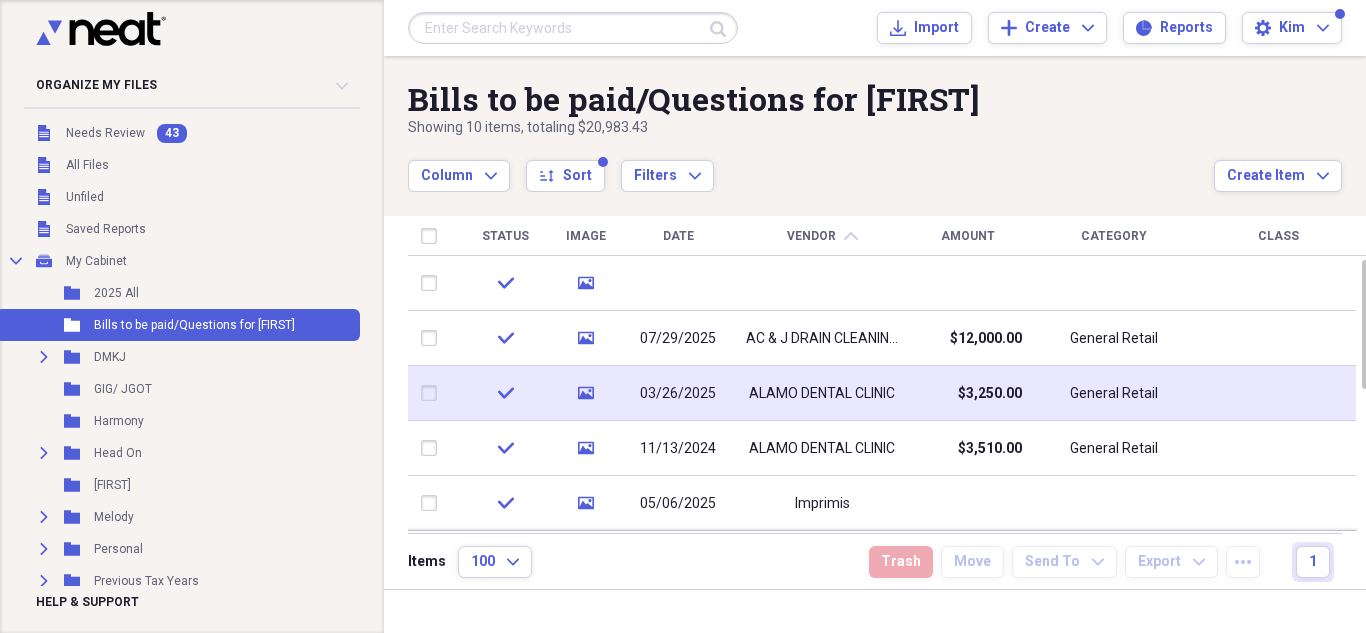 click on "ALAMO DENTAL CLINIC" at bounding box center [822, 394] 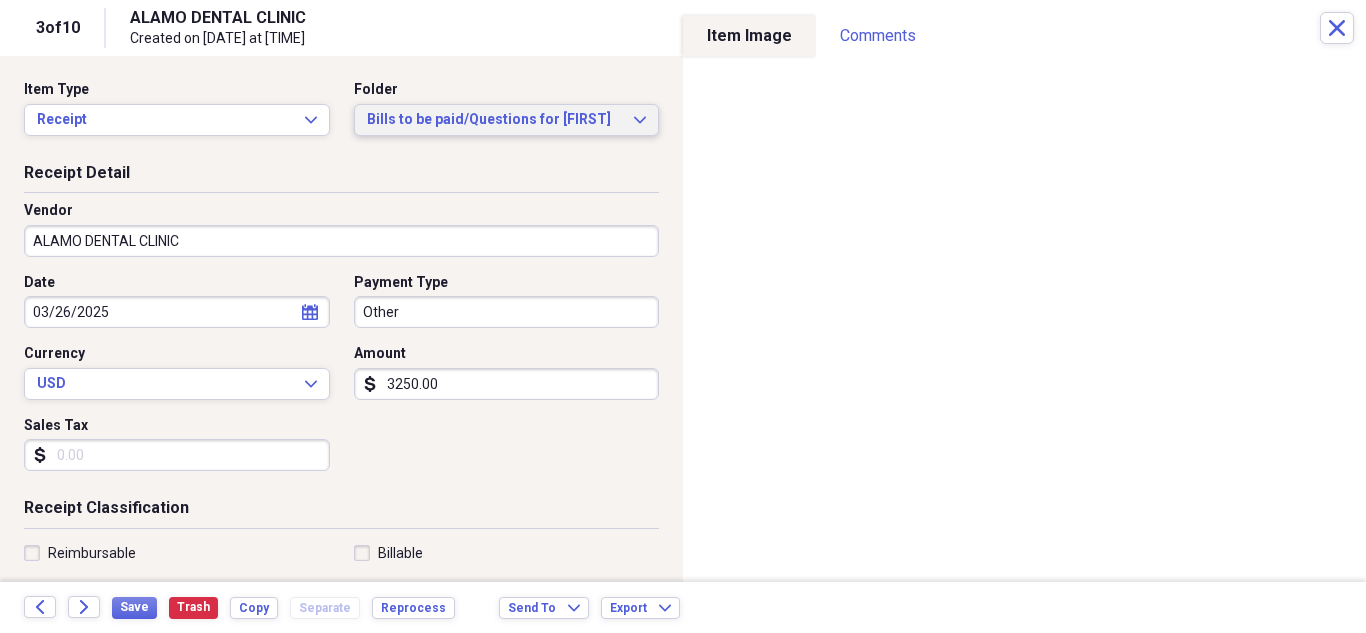 click on "Bills to be paid/Questions for [FIRST] Expand" at bounding box center [507, 120] 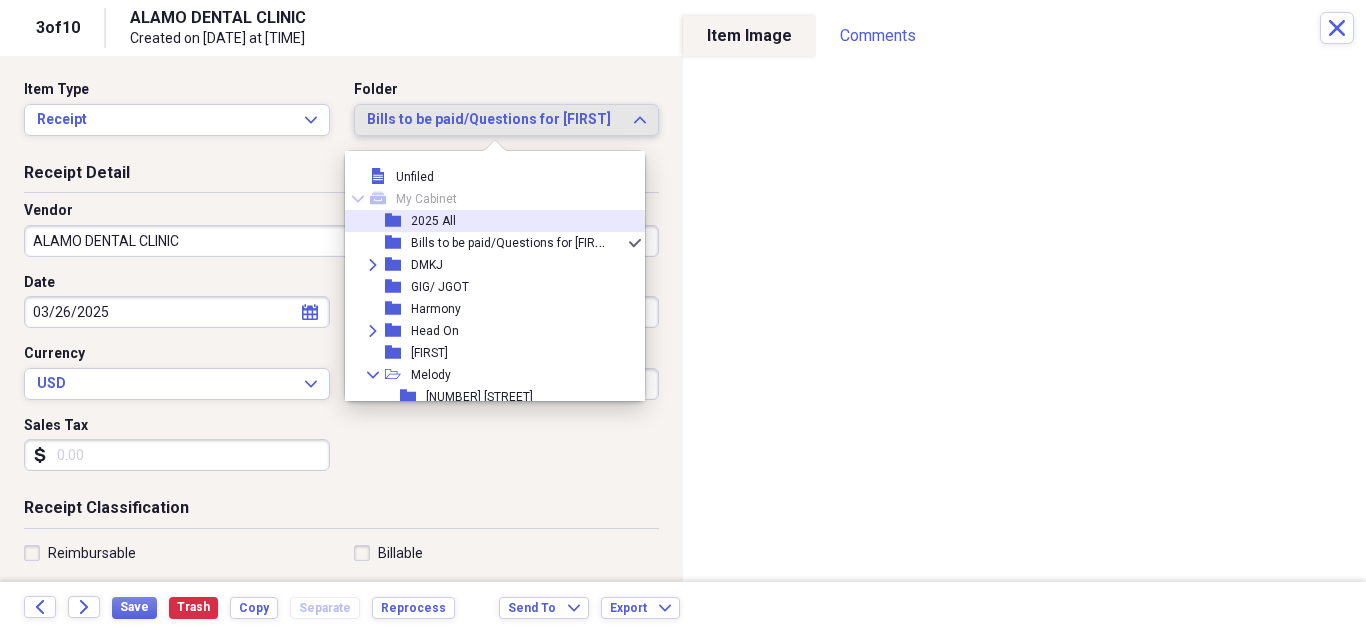 click on "2025 All" at bounding box center [433, 221] 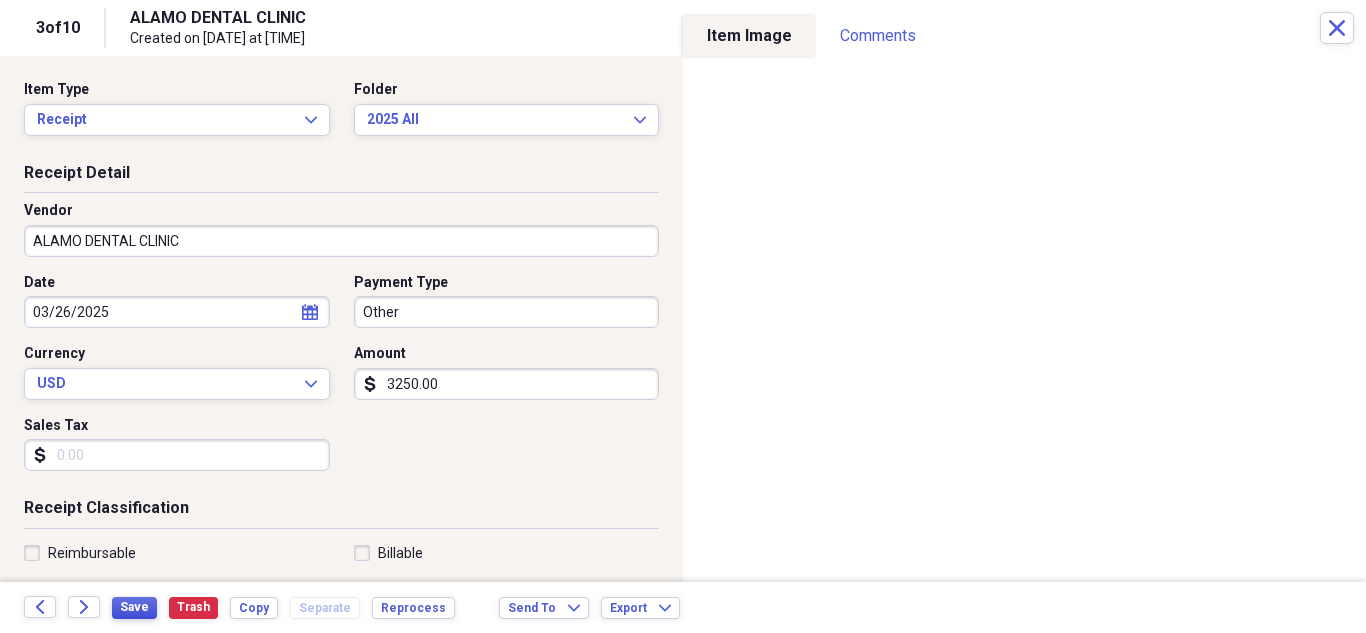 click on "Save" at bounding box center (134, 607) 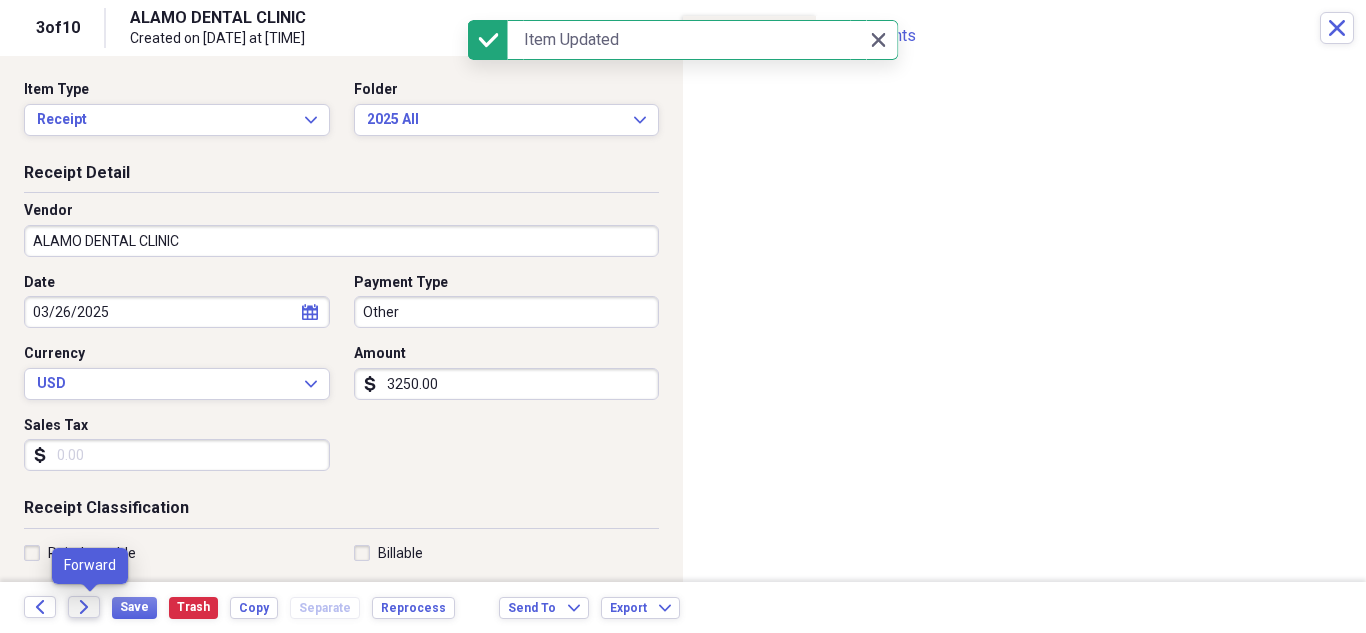 click on "Forward" 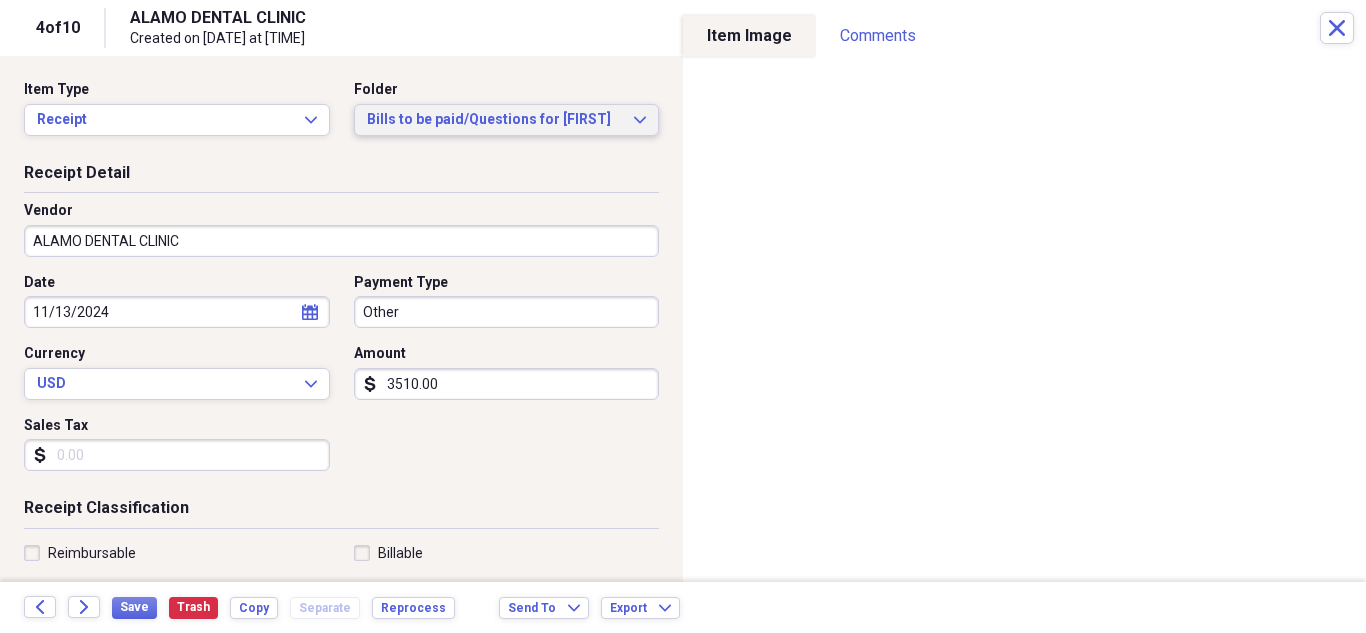 click on "Bills to be paid/Questions for [FIRST]" at bounding box center [495, 120] 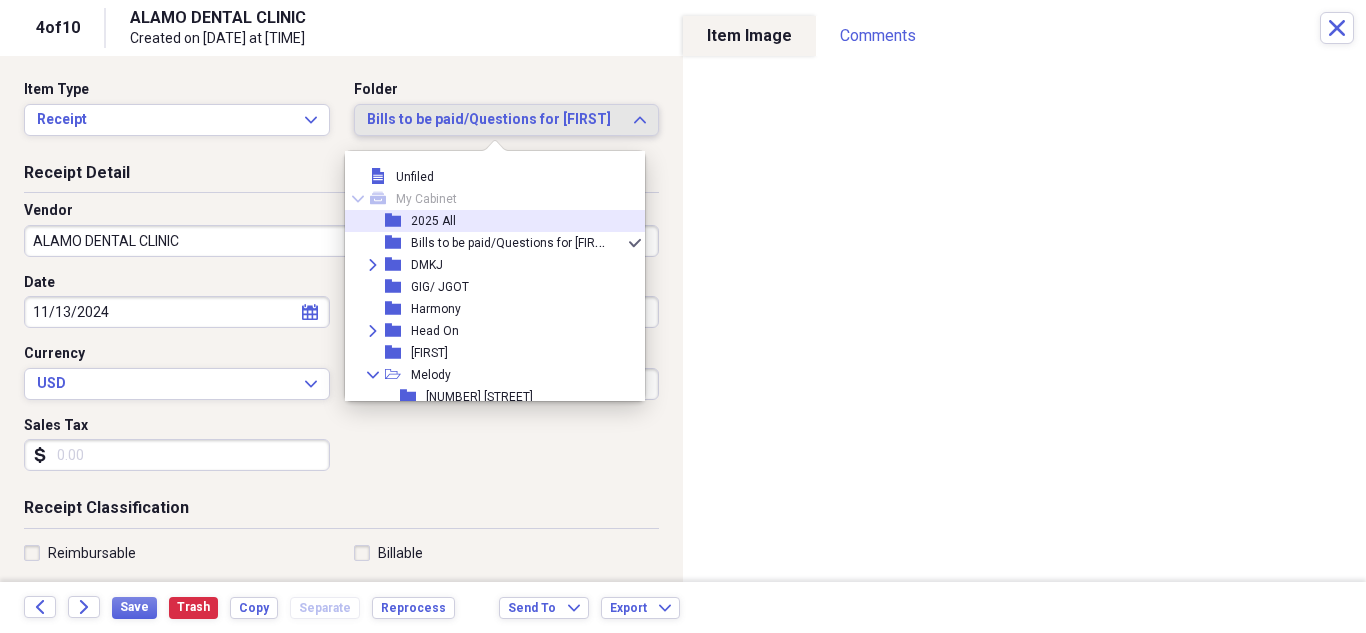 click on "2025 All" at bounding box center (433, 221) 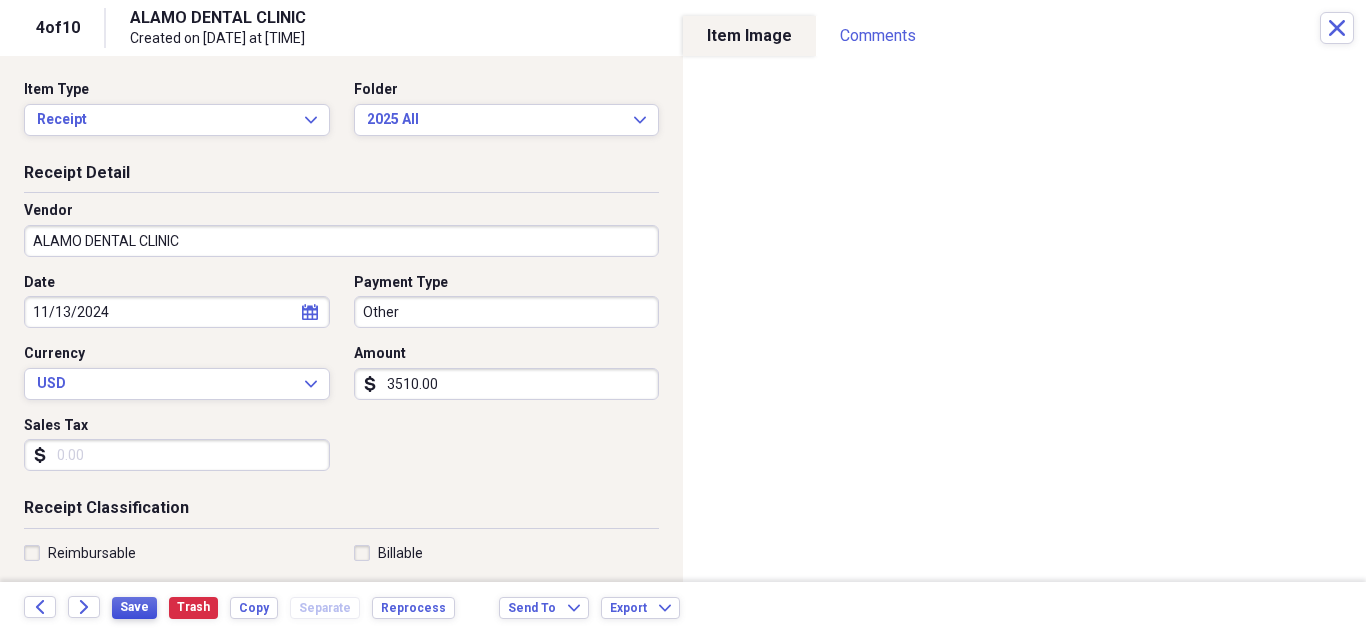 click on "Save" at bounding box center [134, 607] 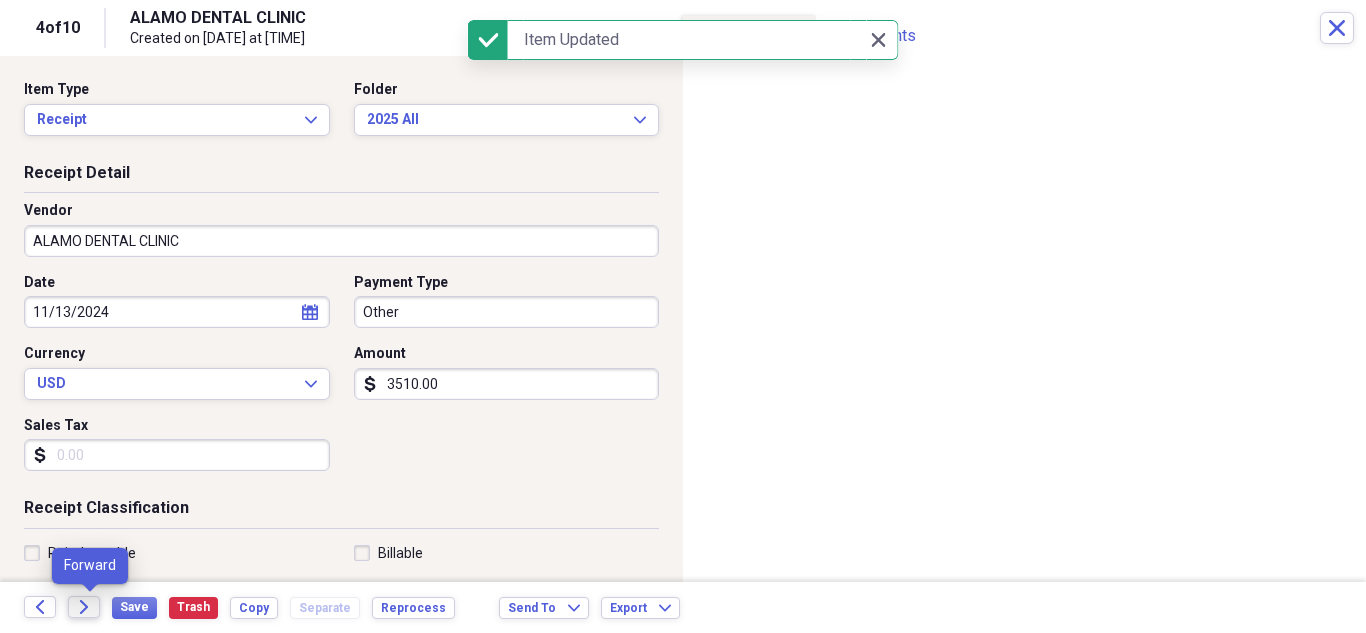 click on "Forward" 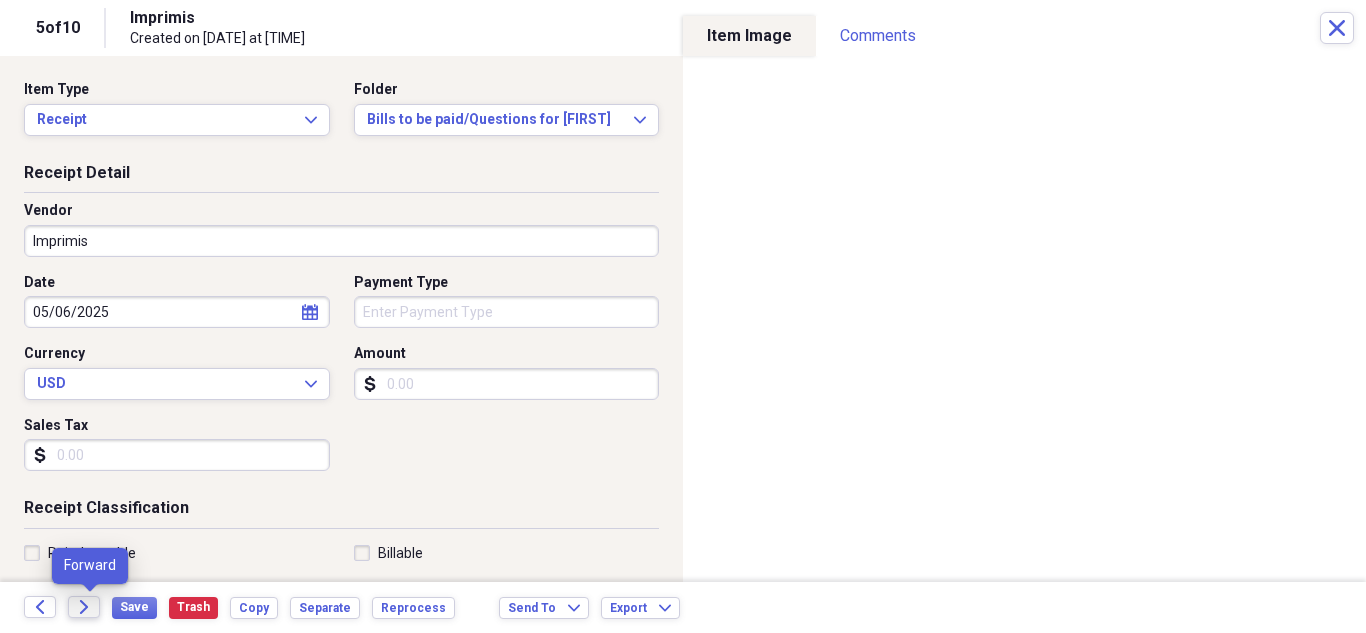 click on "Forward" 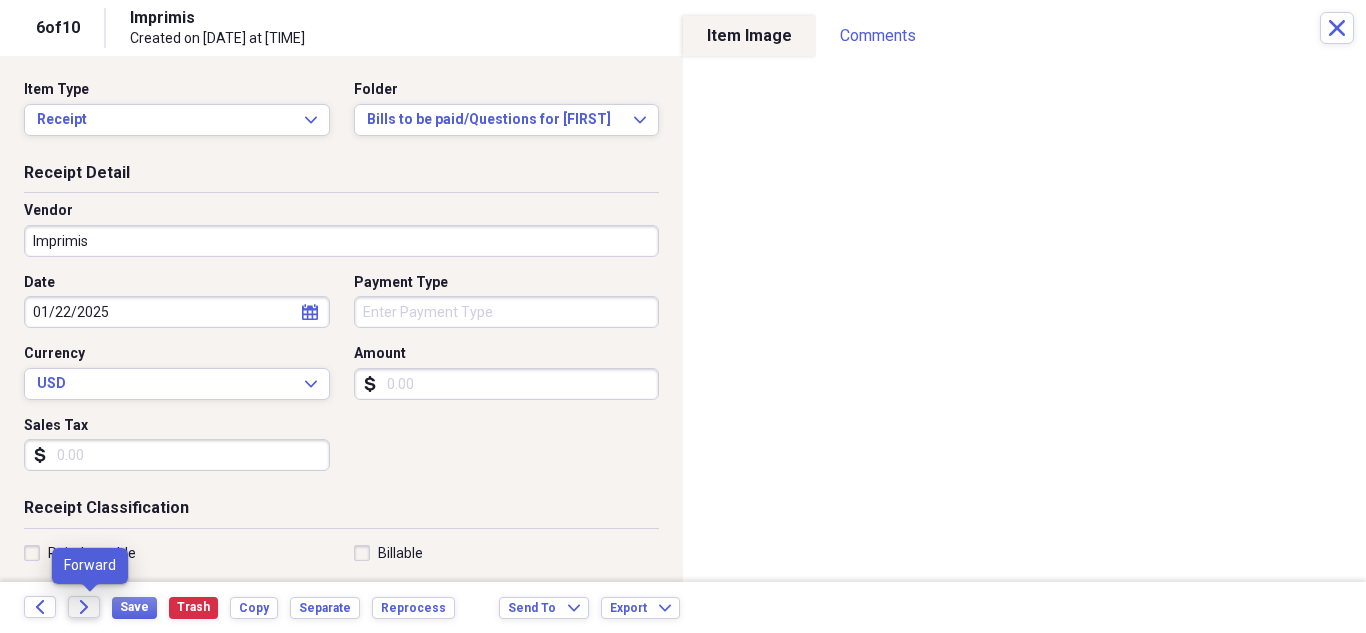 click on "Forward" 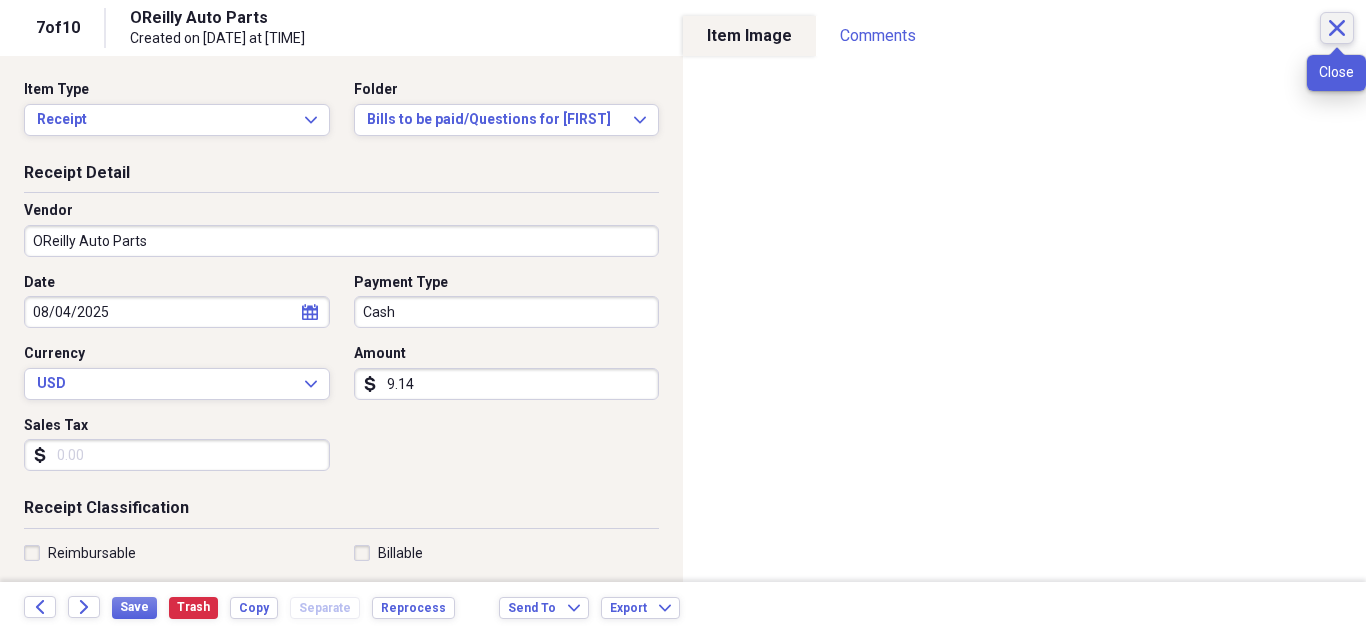 click 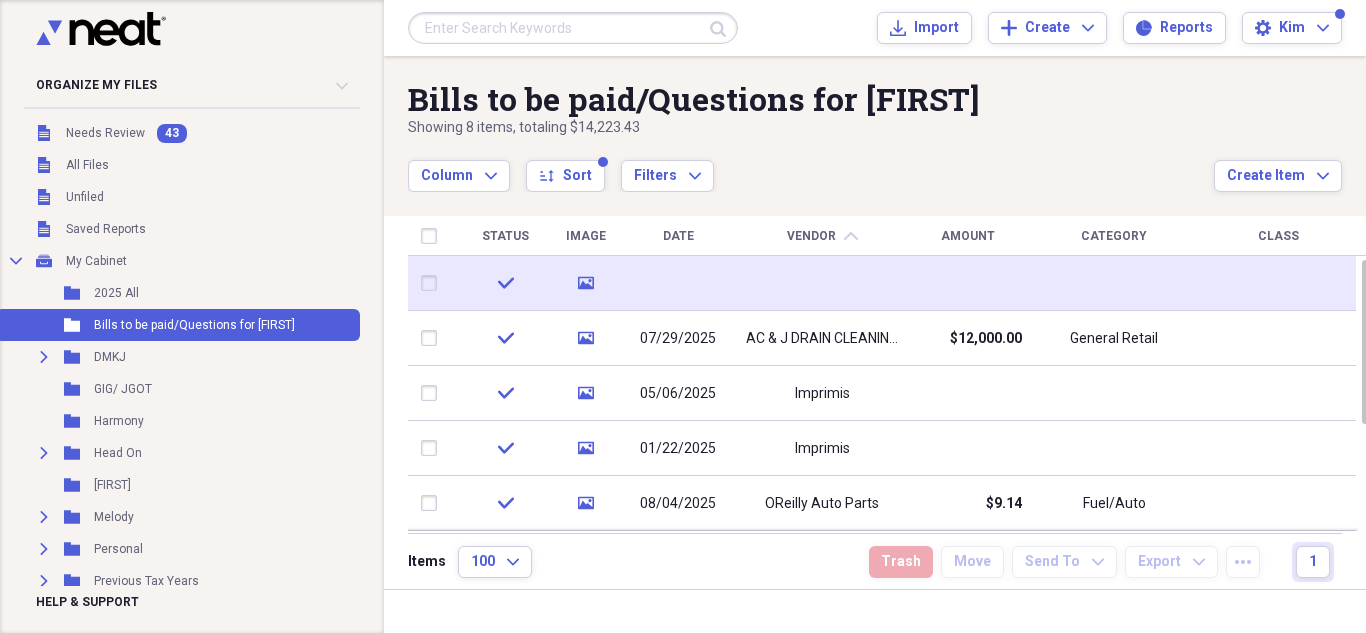 click at bounding box center (822, 283) 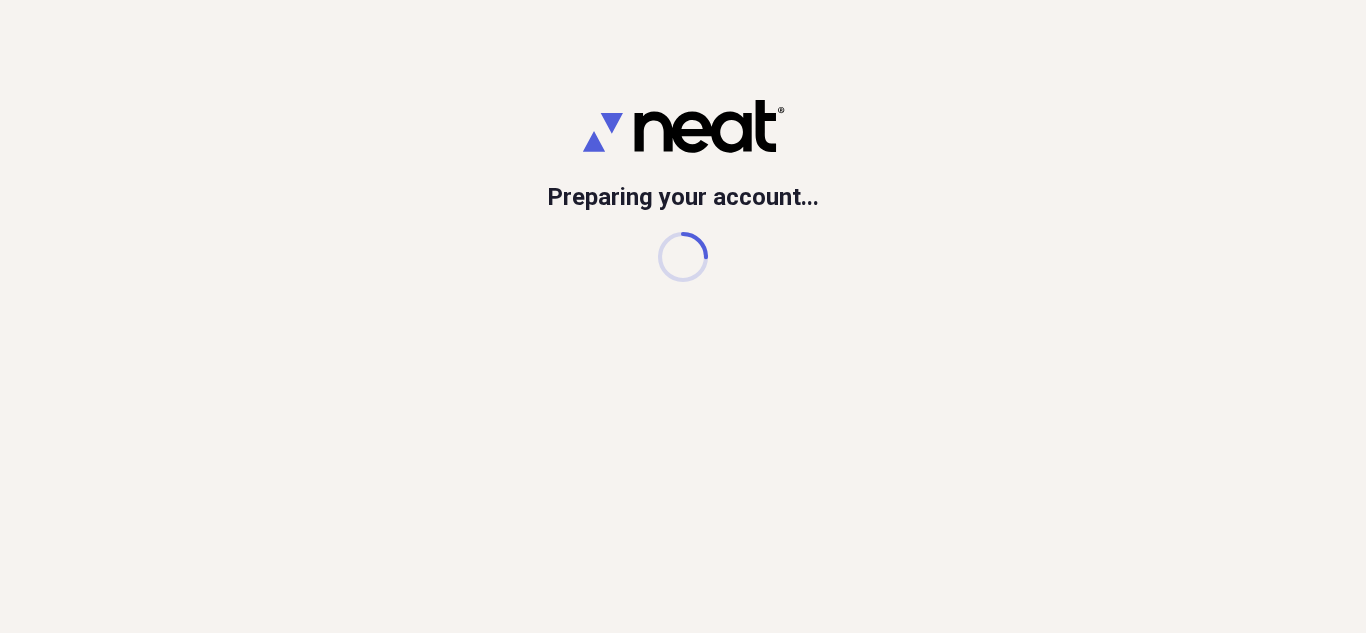 scroll, scrollTop: 0, scrollLeft: 0, axis: both 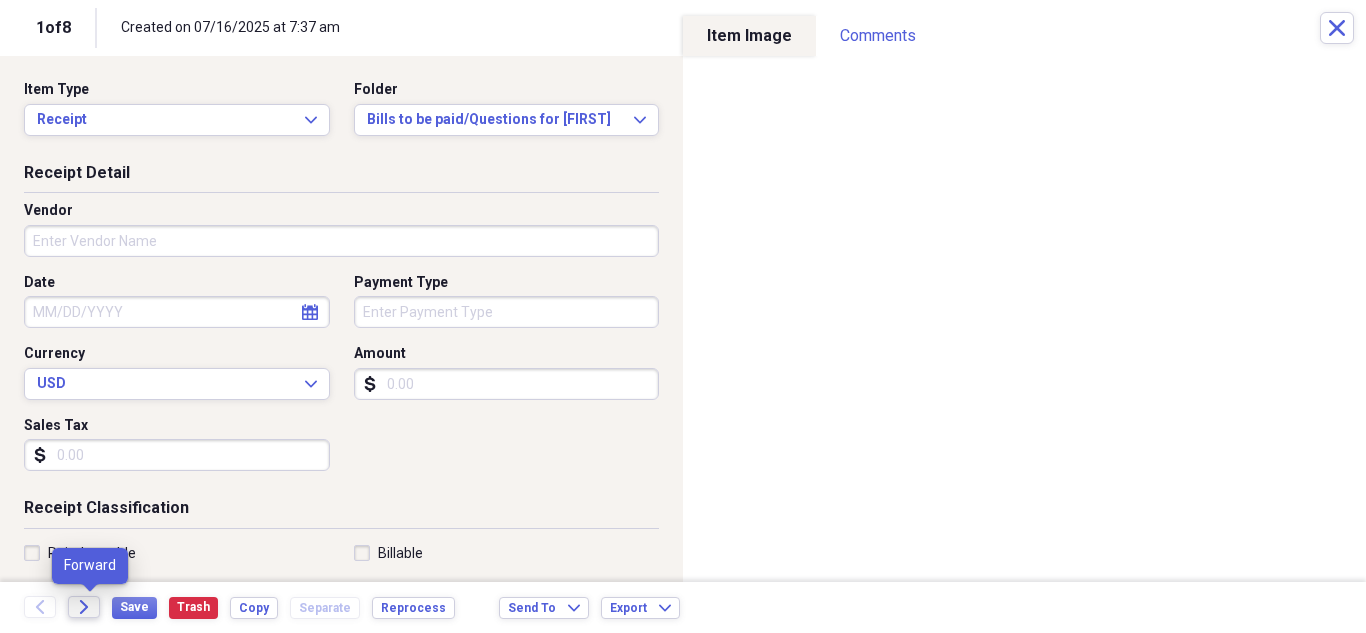 click on "Forward" 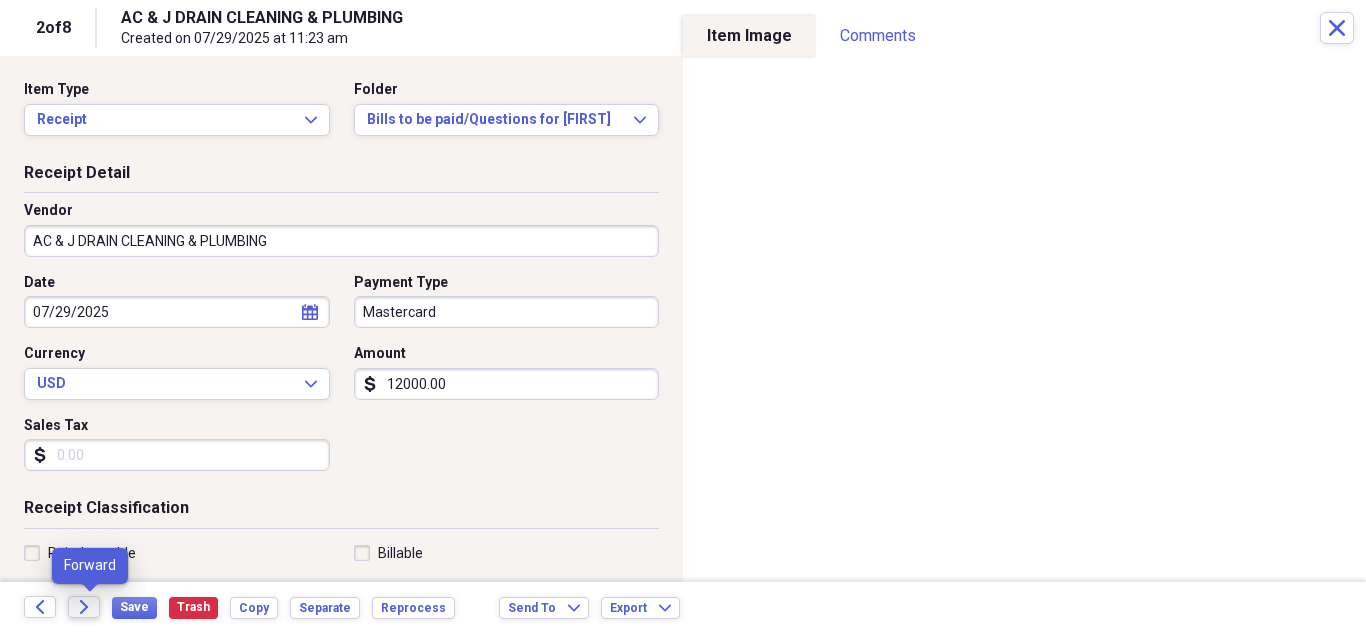 click on "Forward" 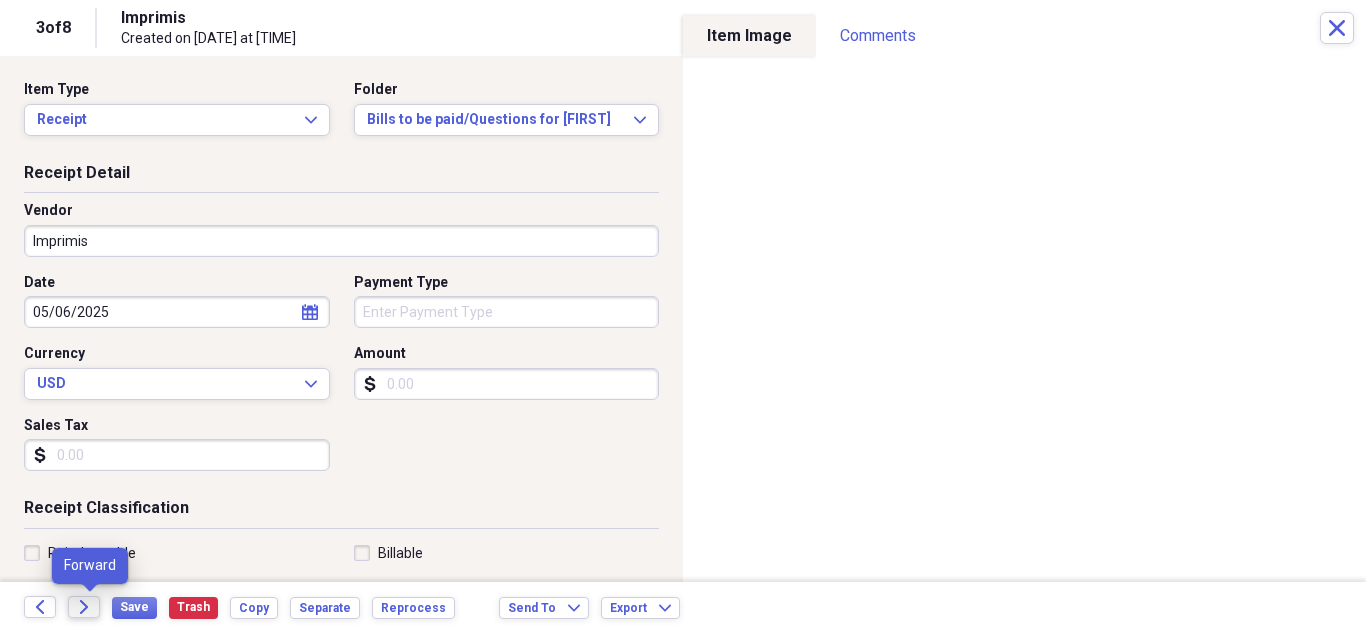 click on "Forward" 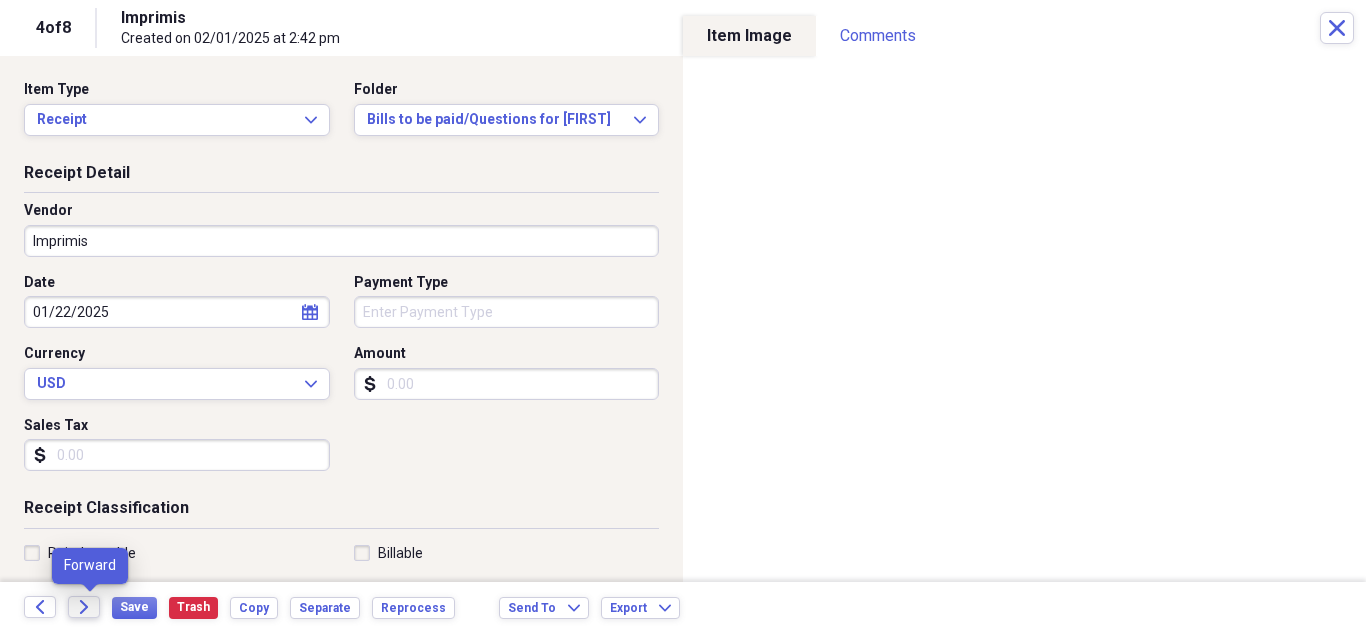 click on "Forward" 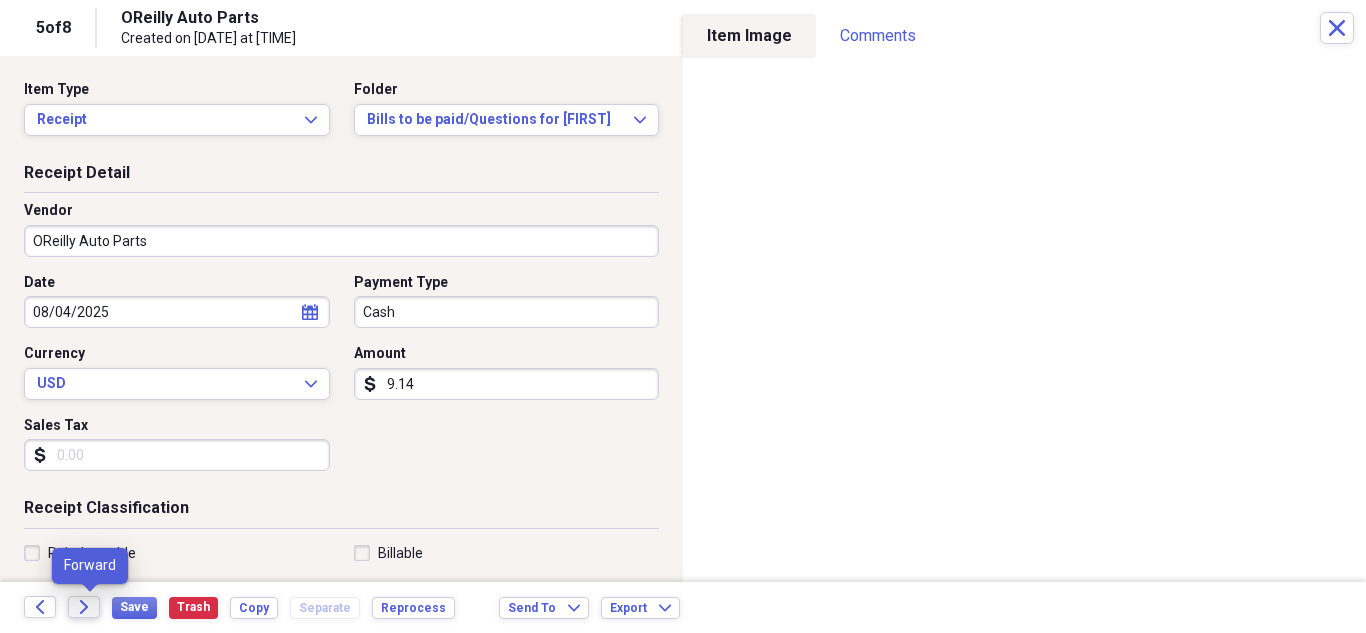 click on "Forward" 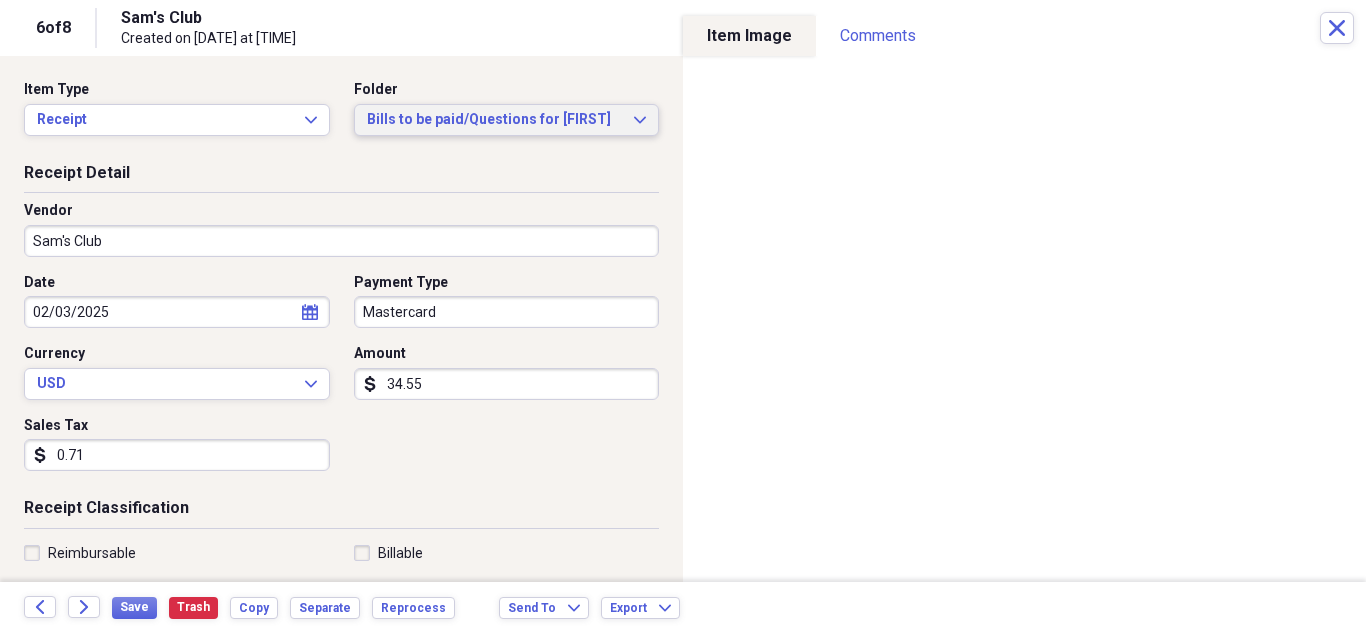 click on "Bills to be paid/Questions for [FIRST]" at bounding box center (495, 120) 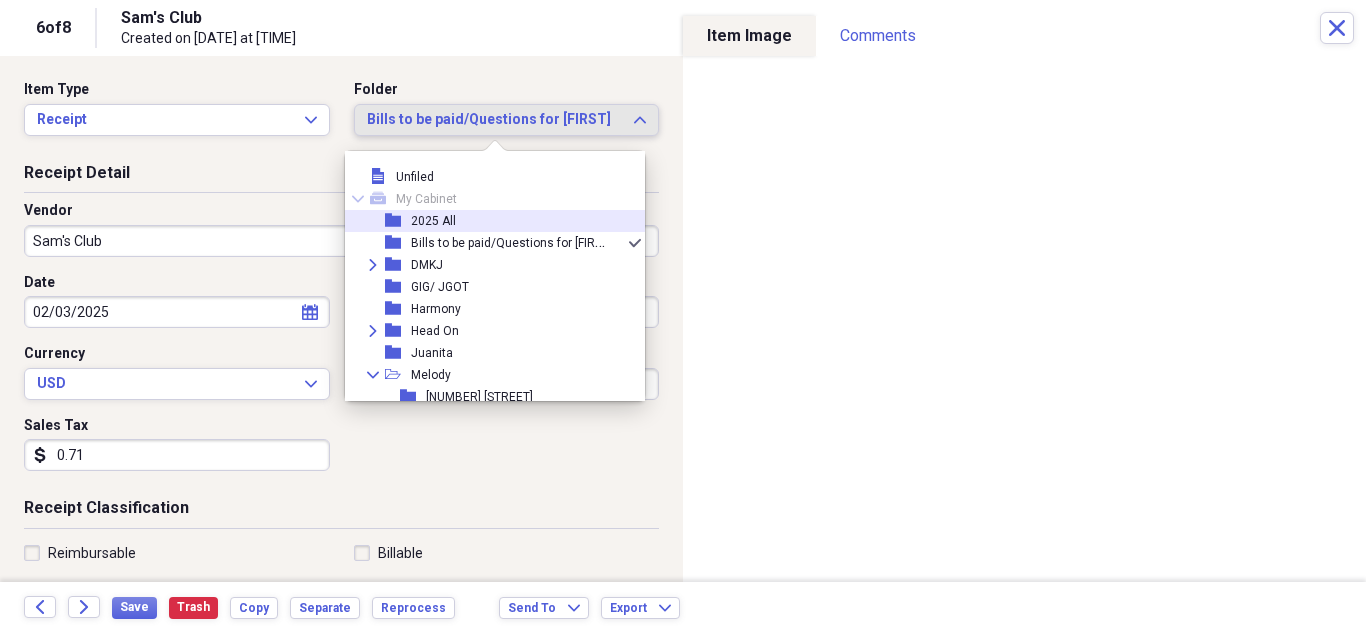 click on "2025 All" at bounding box center [433, 221] 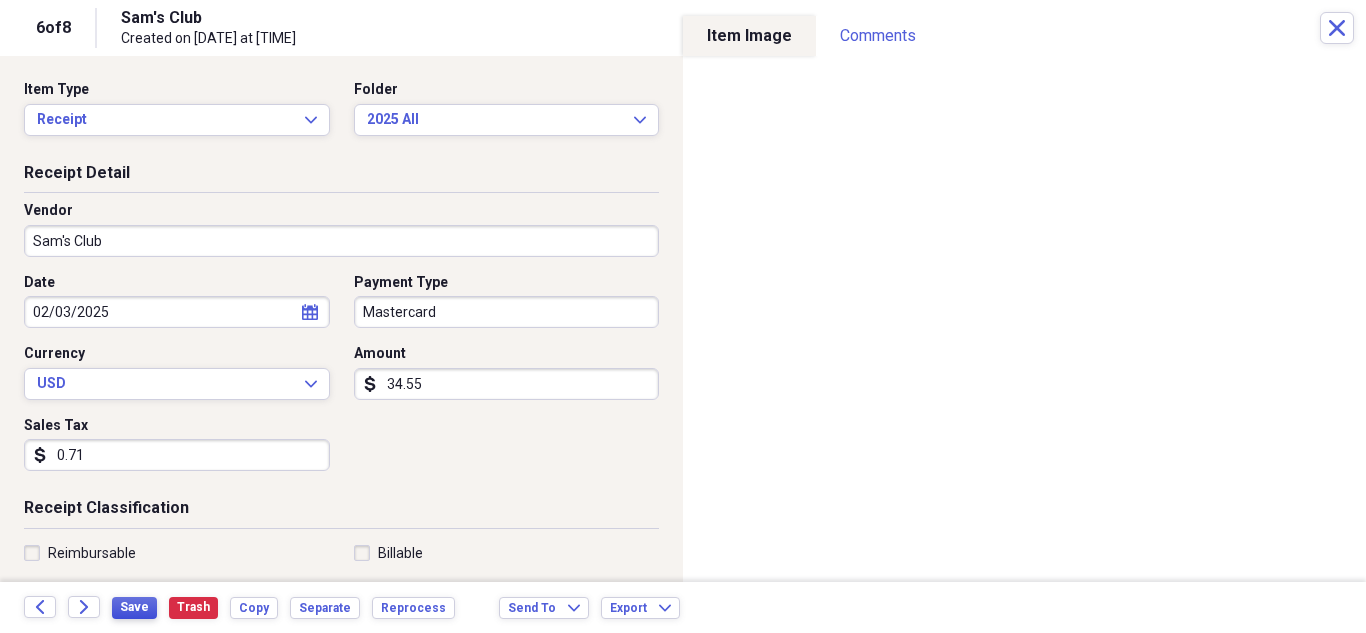 click on "Save" at bounding box center (134, 607) 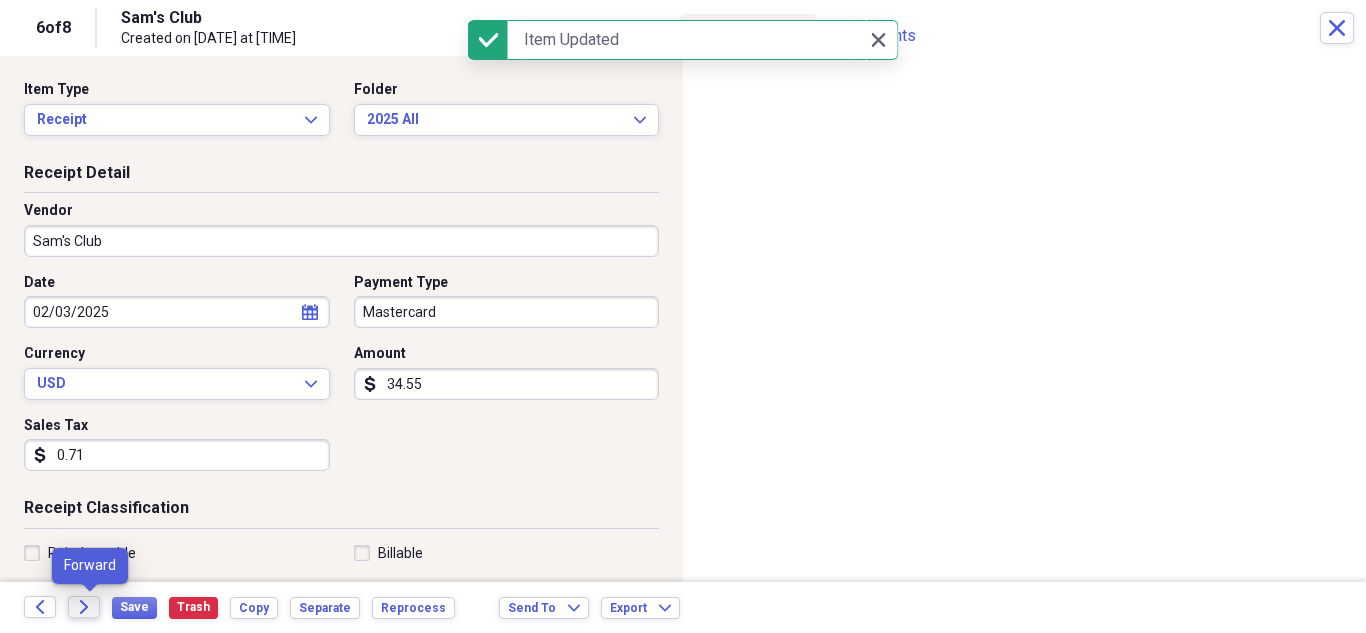 click on "Forward" 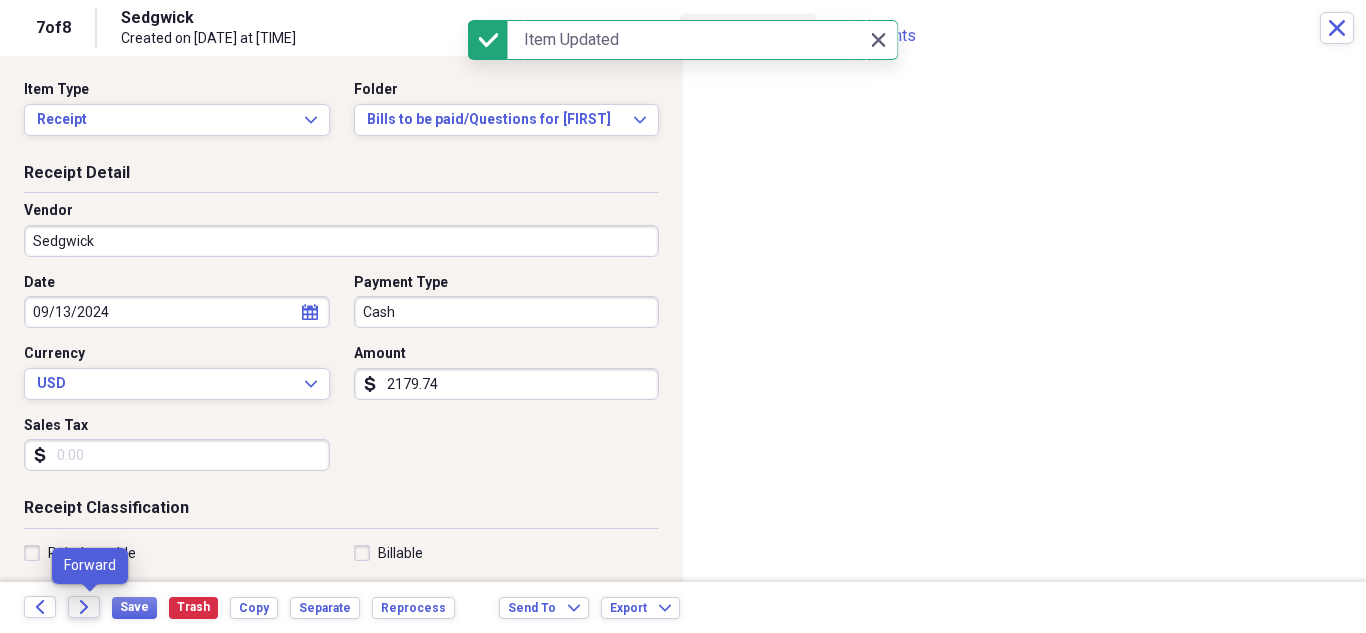 click on "Forward" 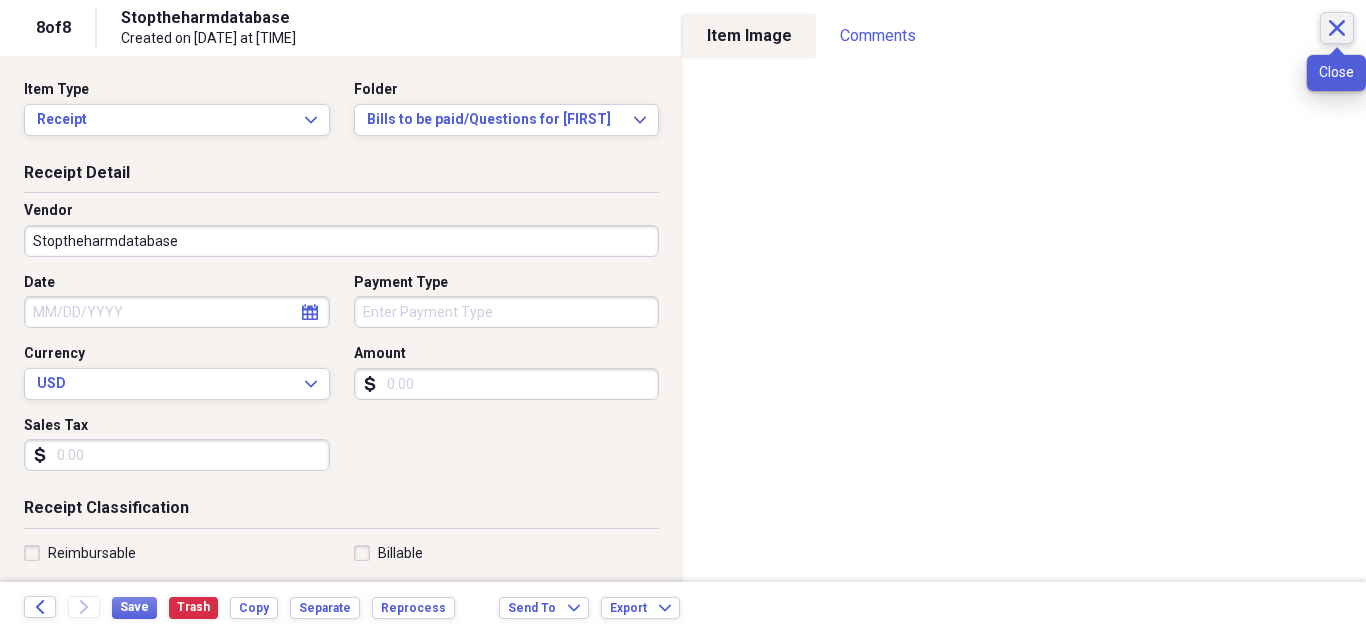 click on "Close" 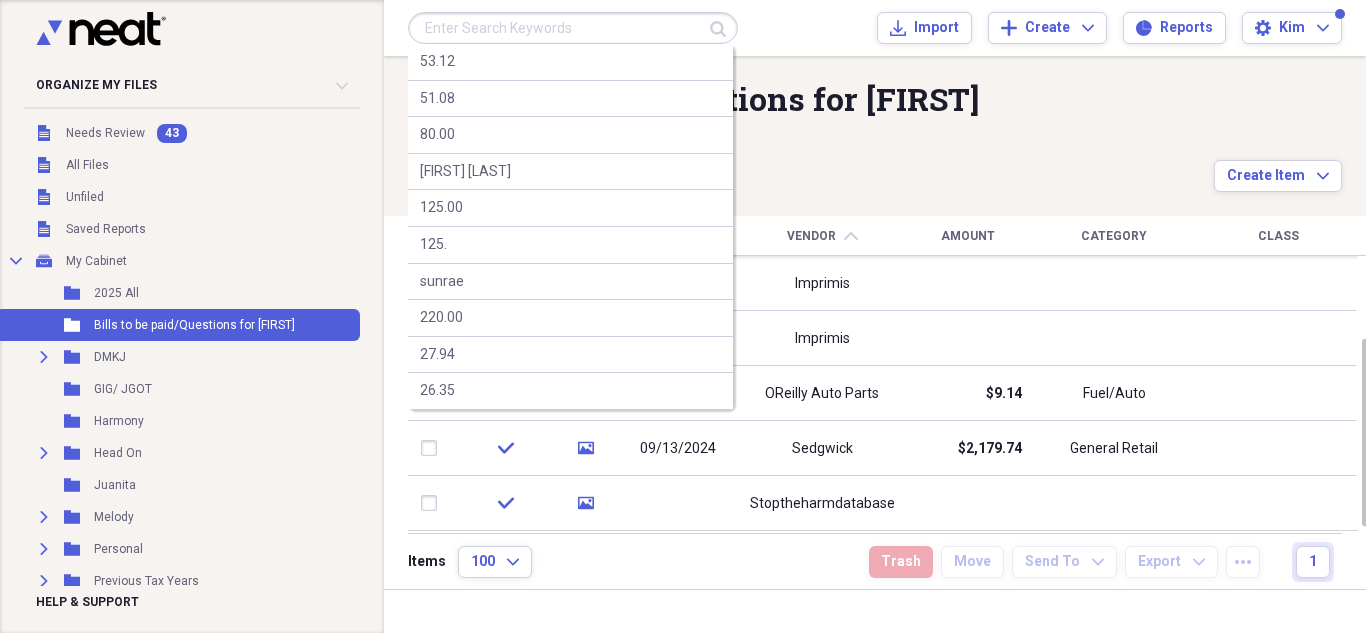 click at bounding box center [573, 28] 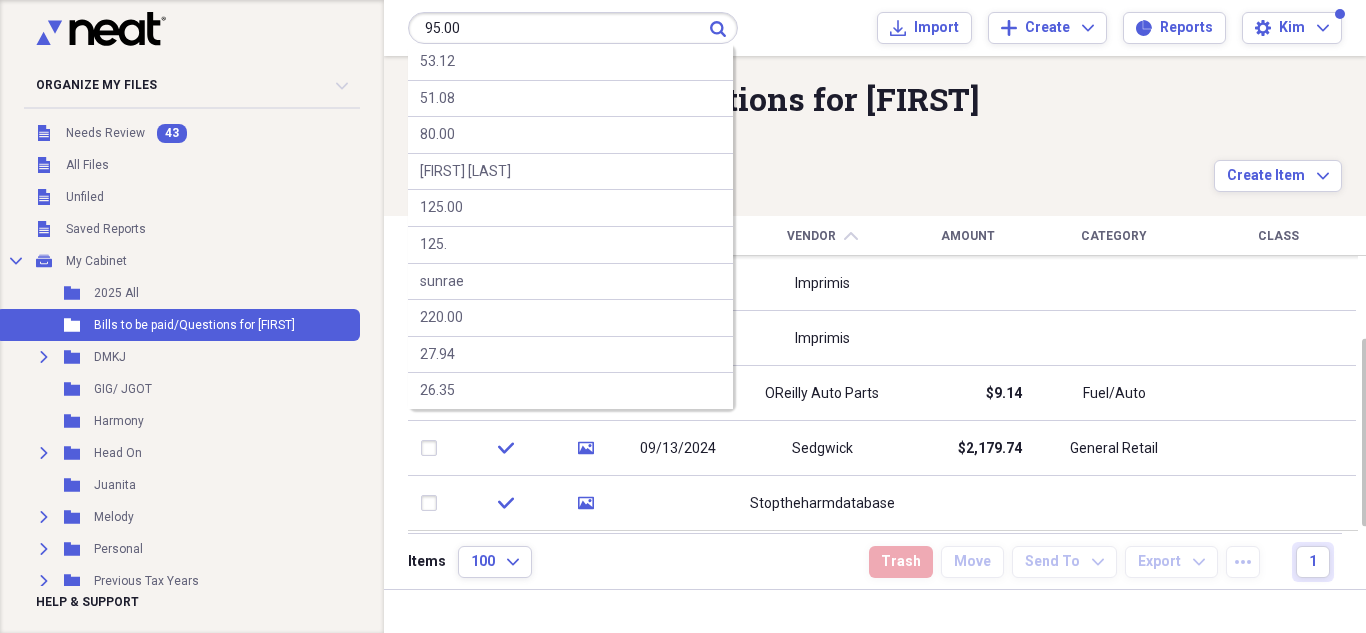 type on "95.00" 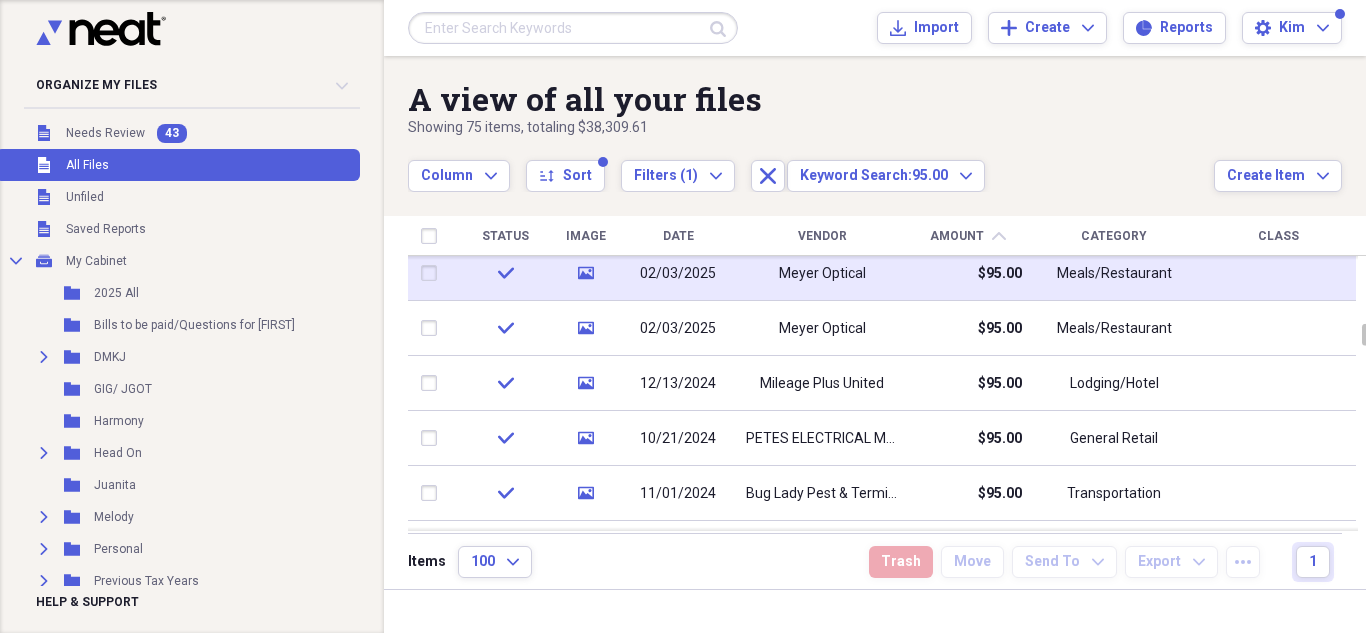 click on "Meyer Optical" at bounding box center (822, 274) 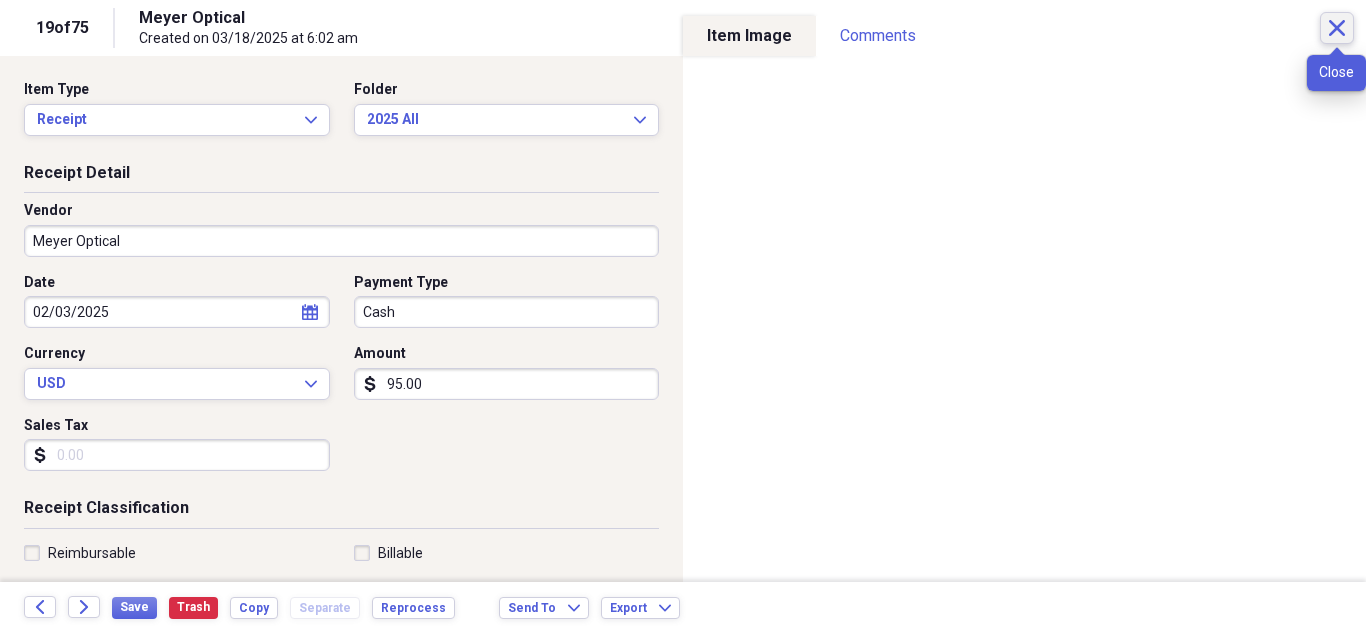 click on "Close" 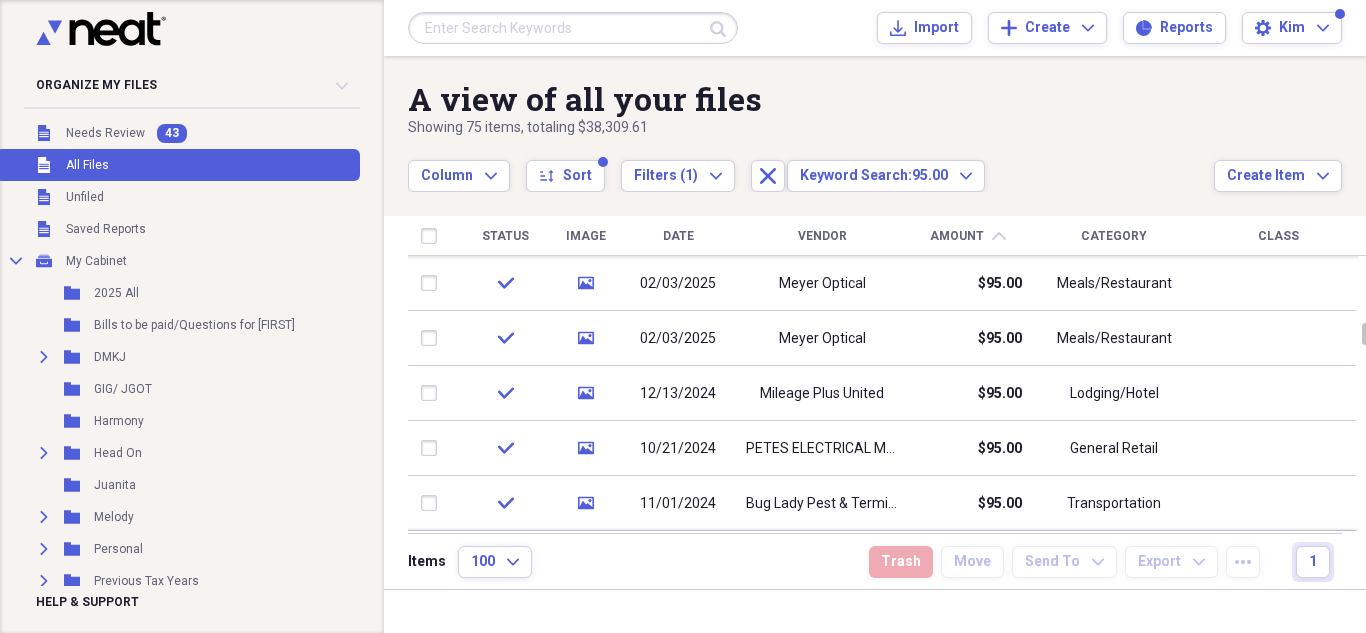 click at bounding box center [573, 28] 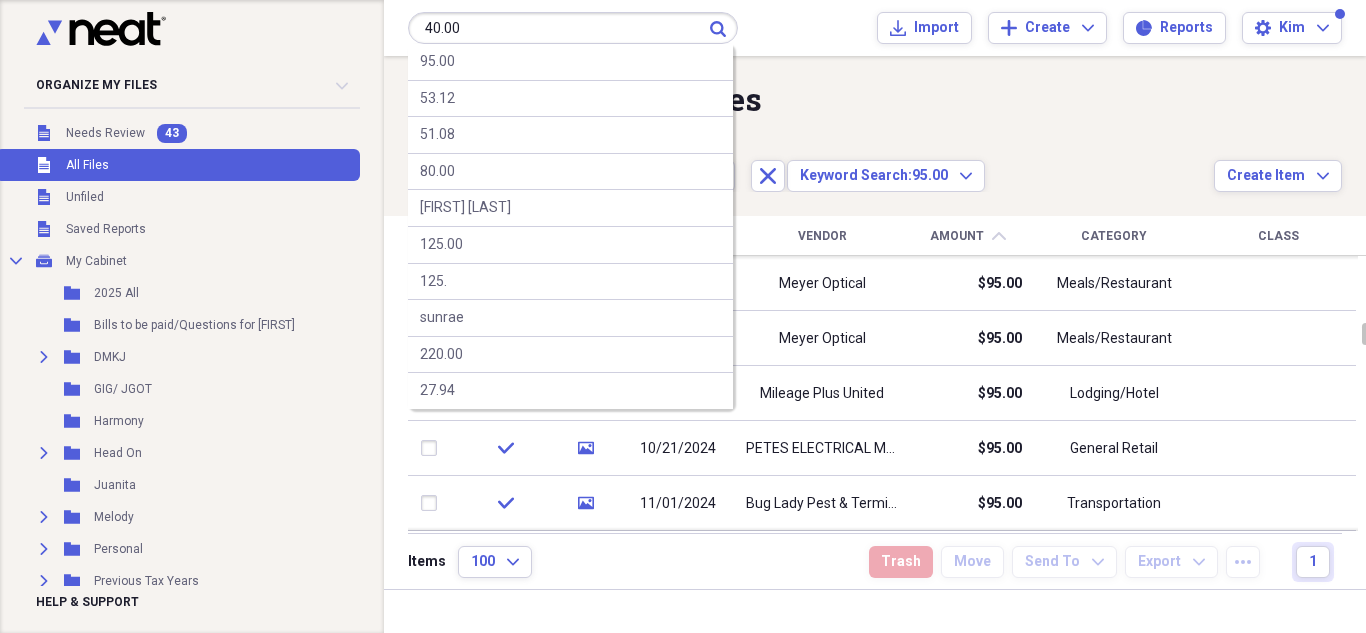 type on "40.00" 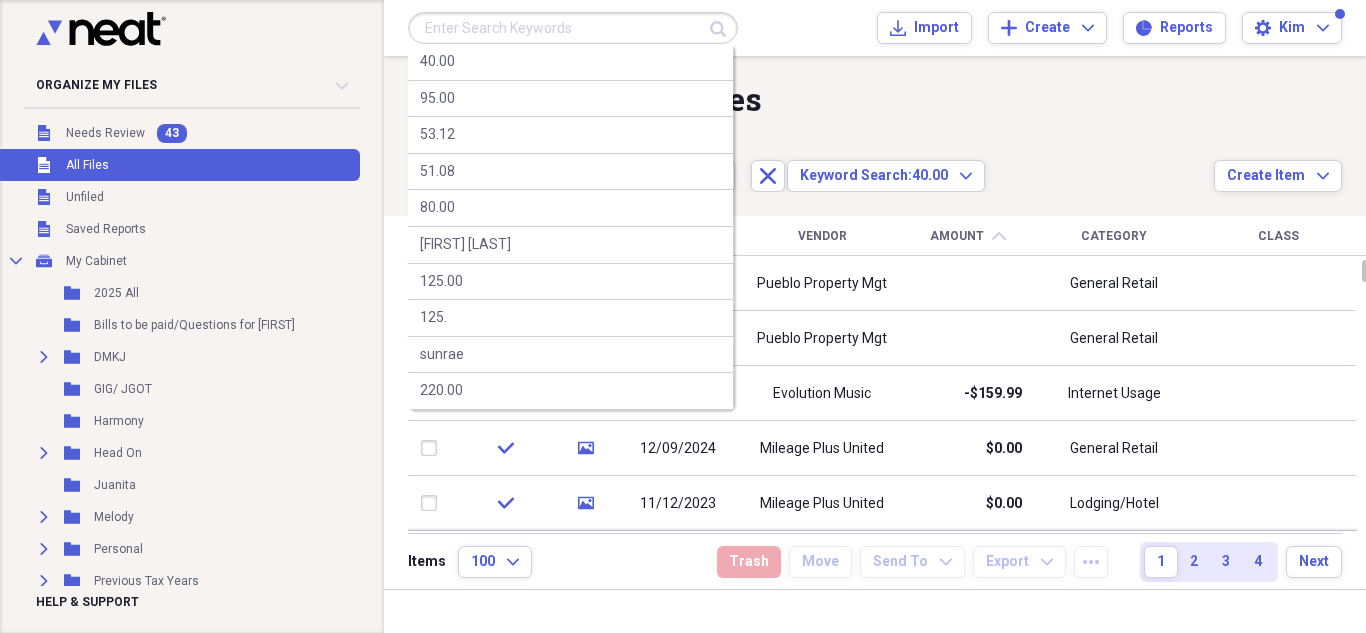 click at bounding box center (573, 28) 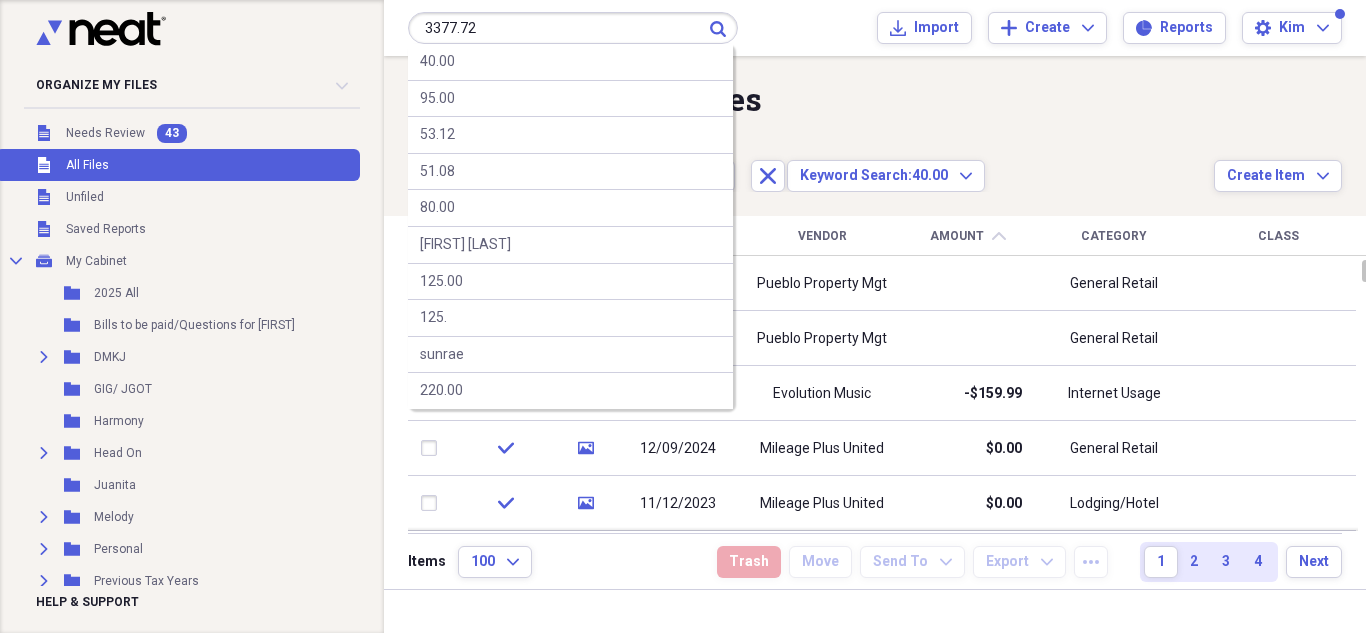 type on "3377.72" 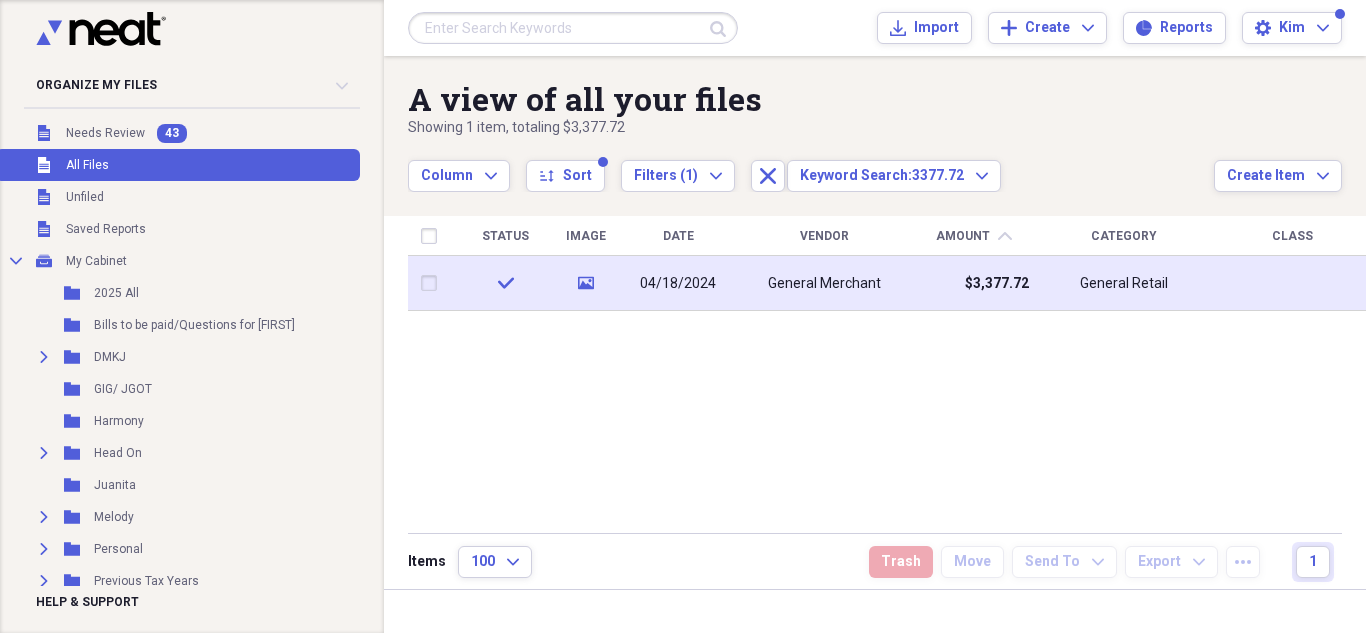 click on "General Merchant" at bounding box center (824, 284) 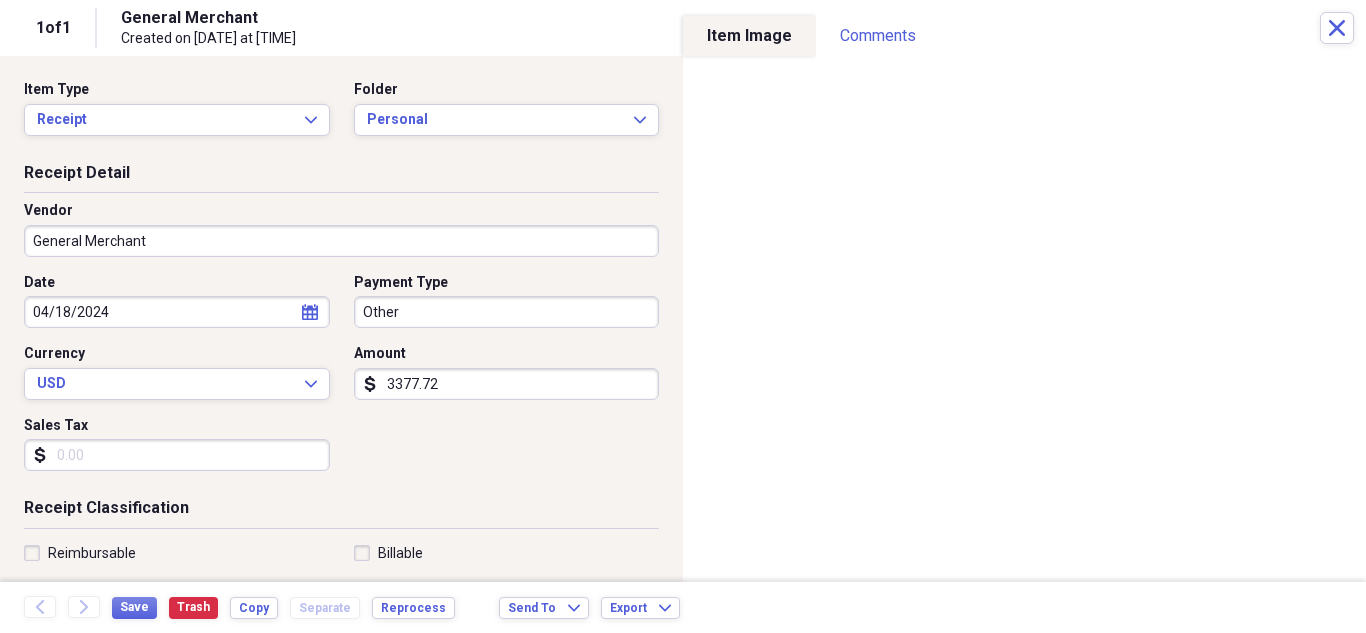 click on "General Merchant" at bounding box center [341, 241] 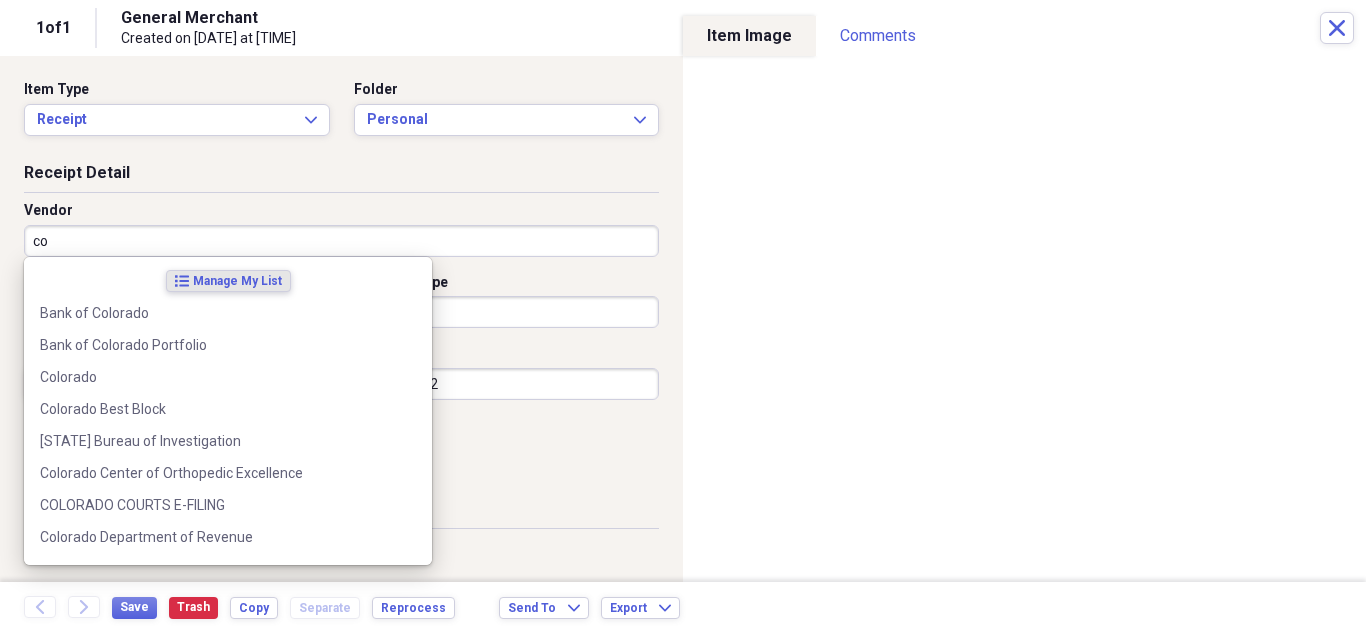 type on "c" 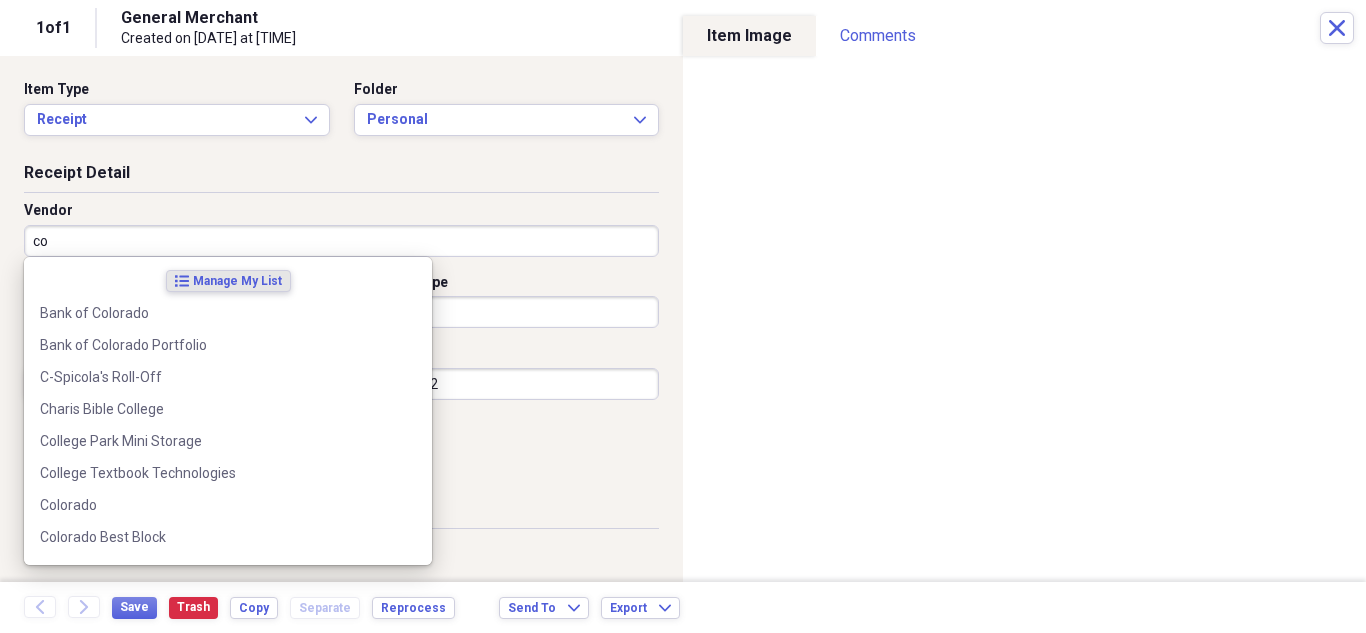 type on "c" 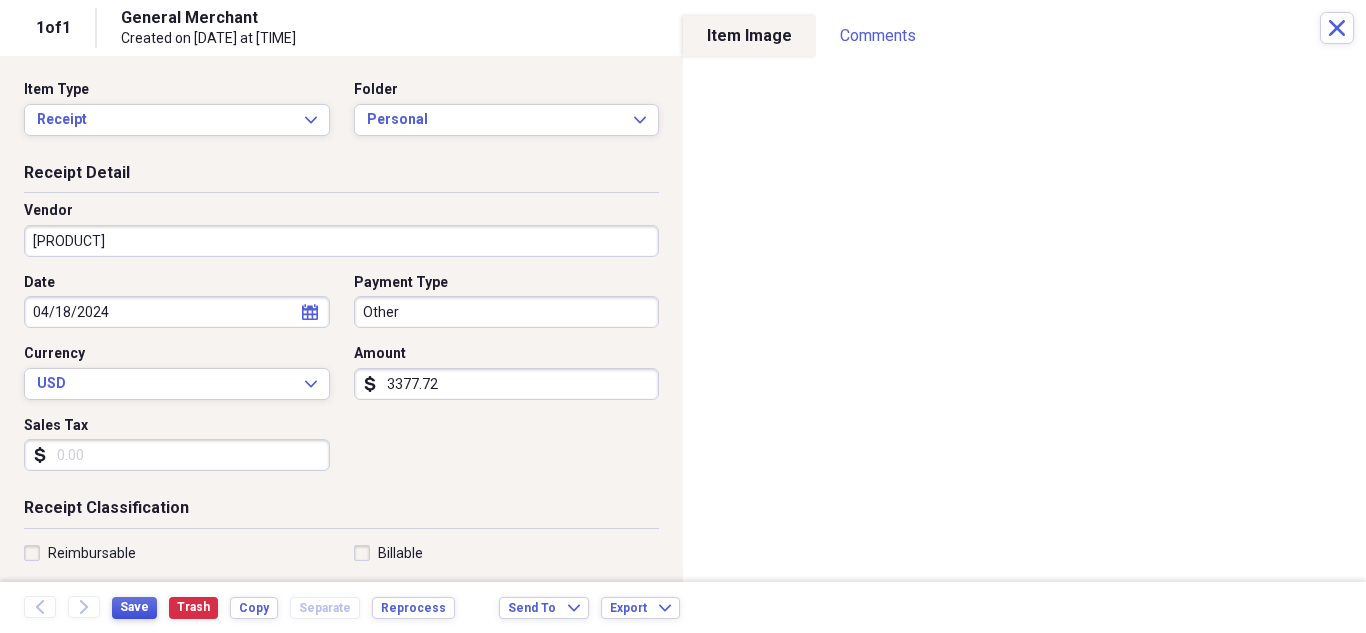type on "Colorado Rod & Performance" 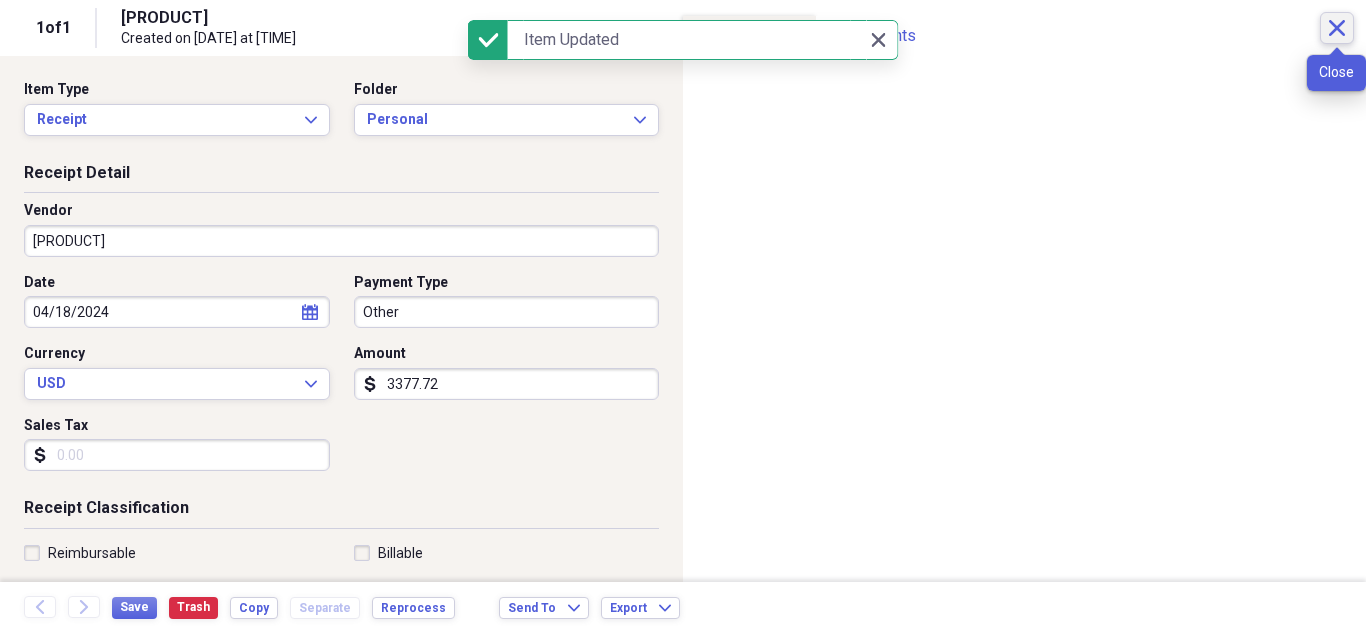 click on "Close" at bounding box center (1337, 28) 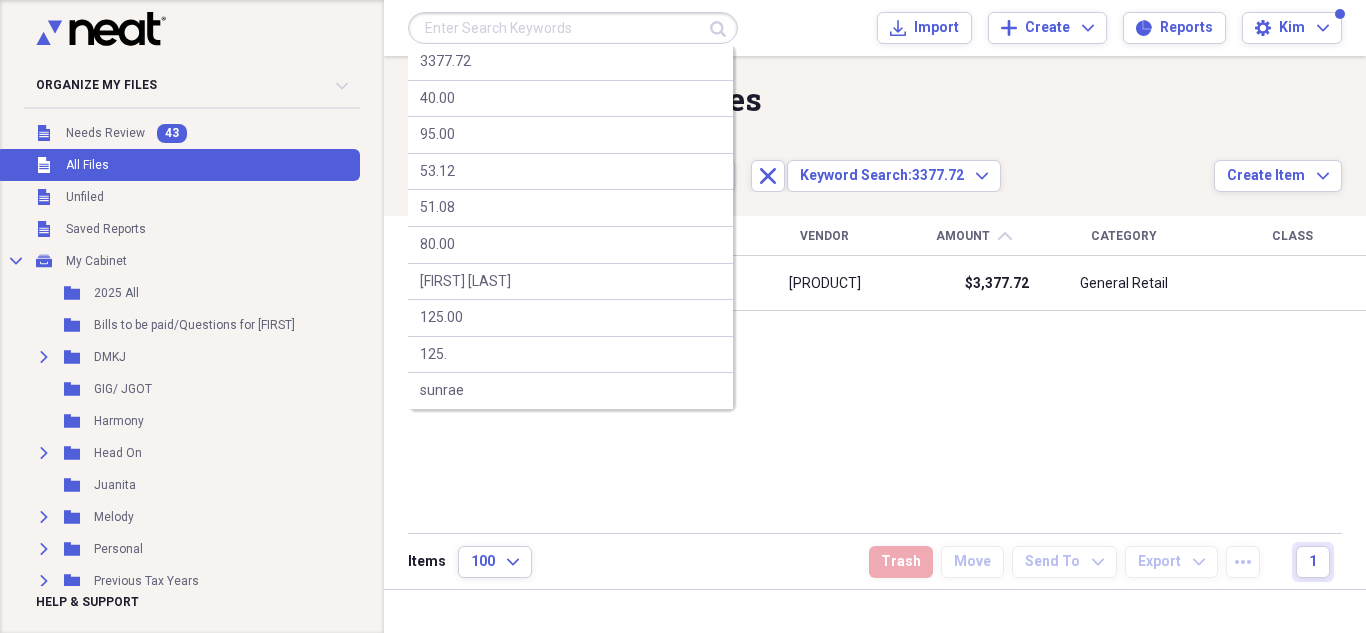 click at bounding box center [573, 28] 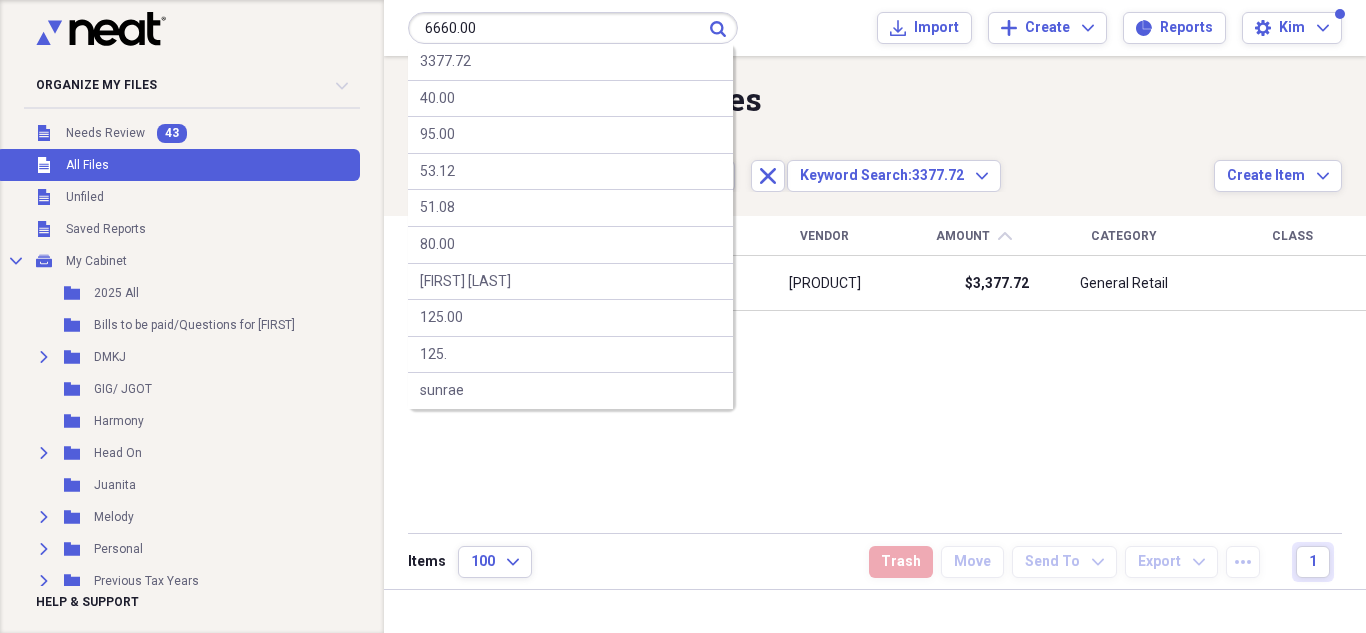 type on "6660.00" 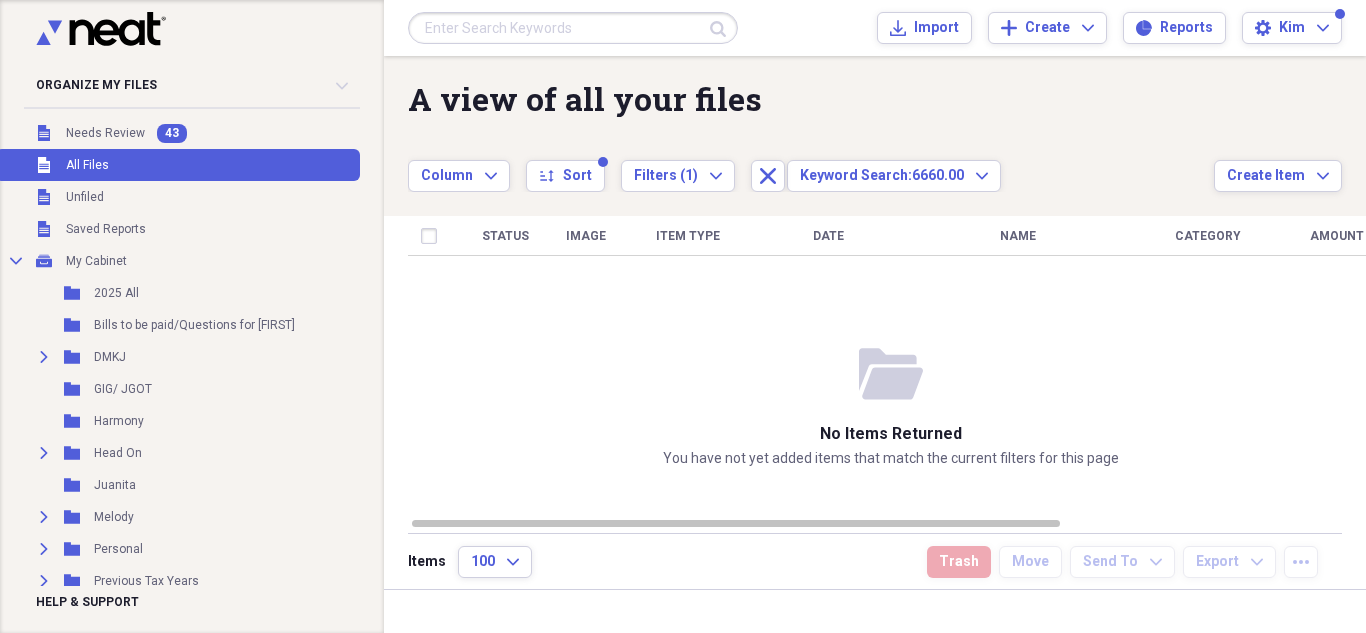 click at bounding box center [573, 28] 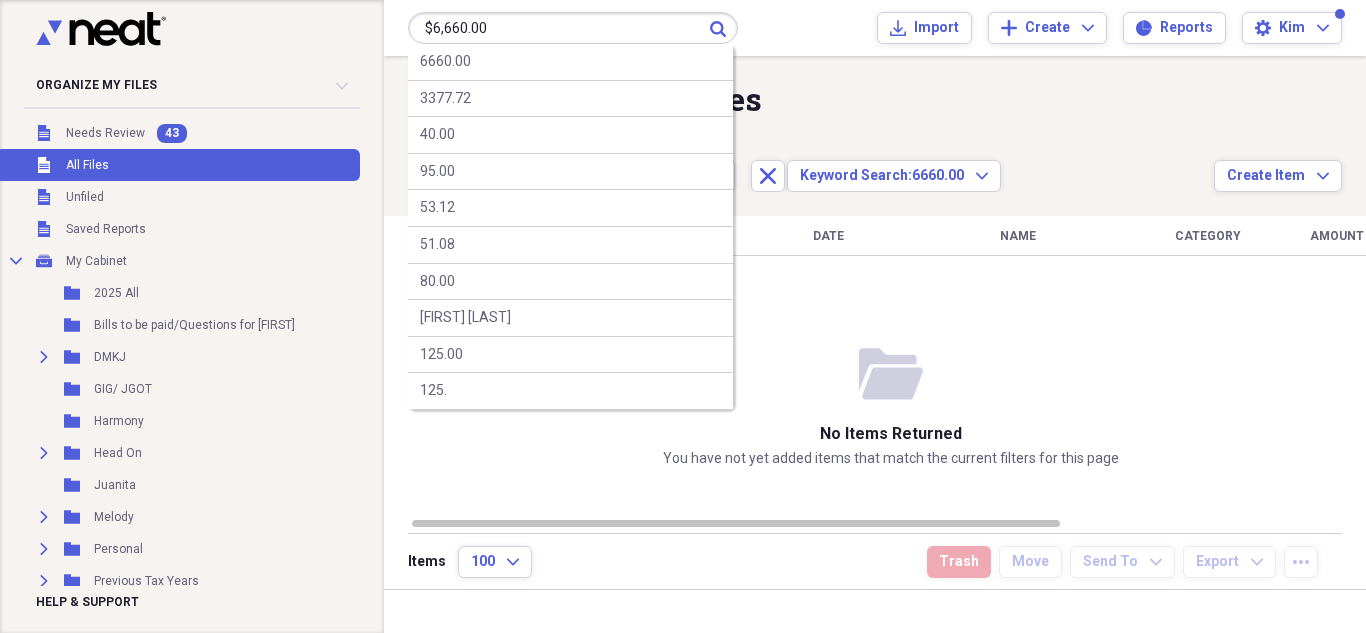 type on "$6,660.00" 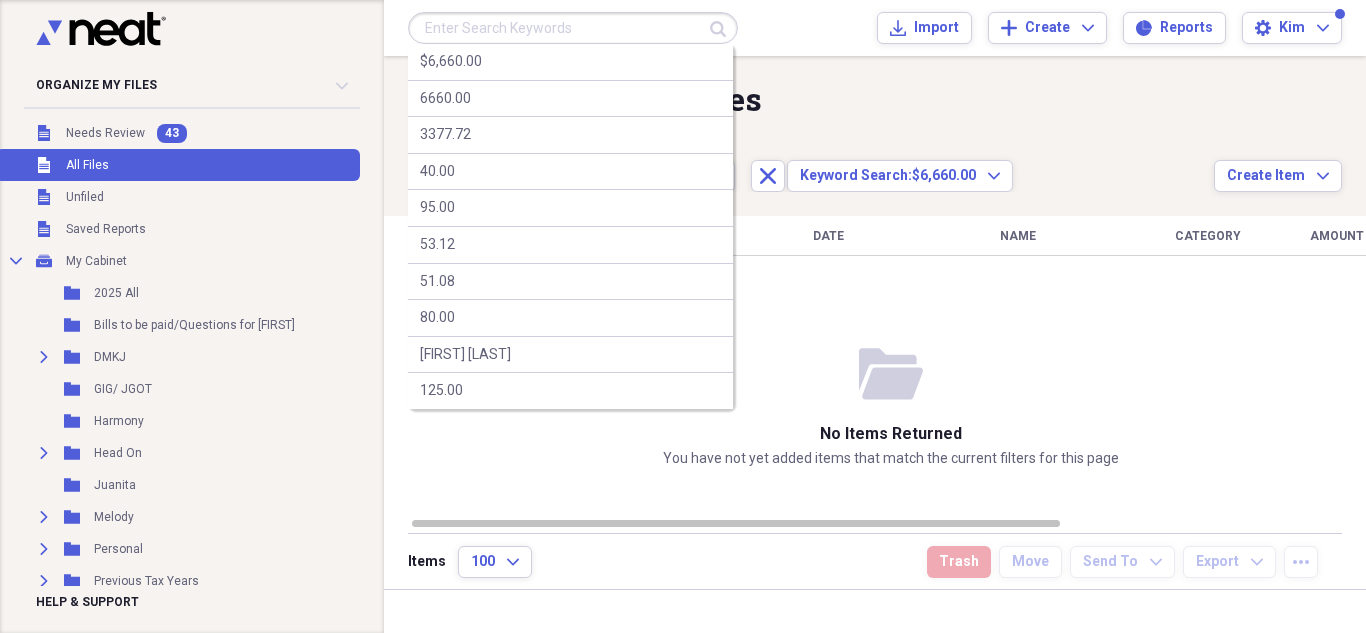 click at bounding box center (573, 28) 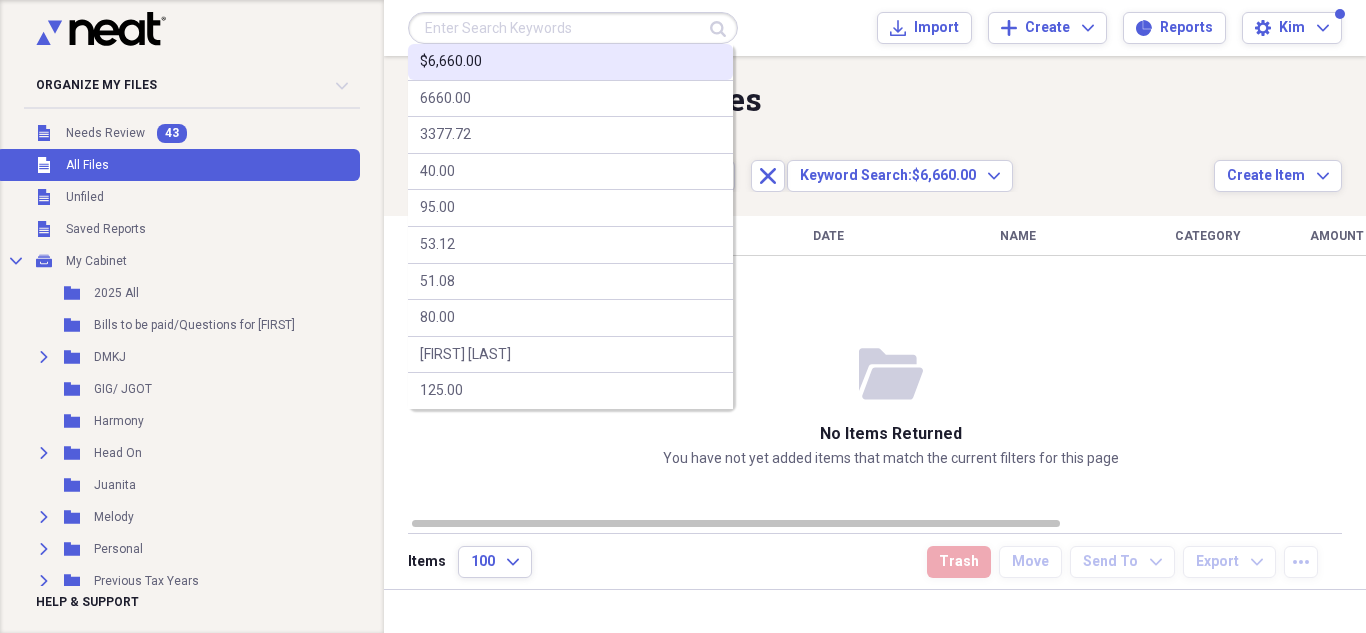 click on "$6,660.00" at bounding box center (570, 62) 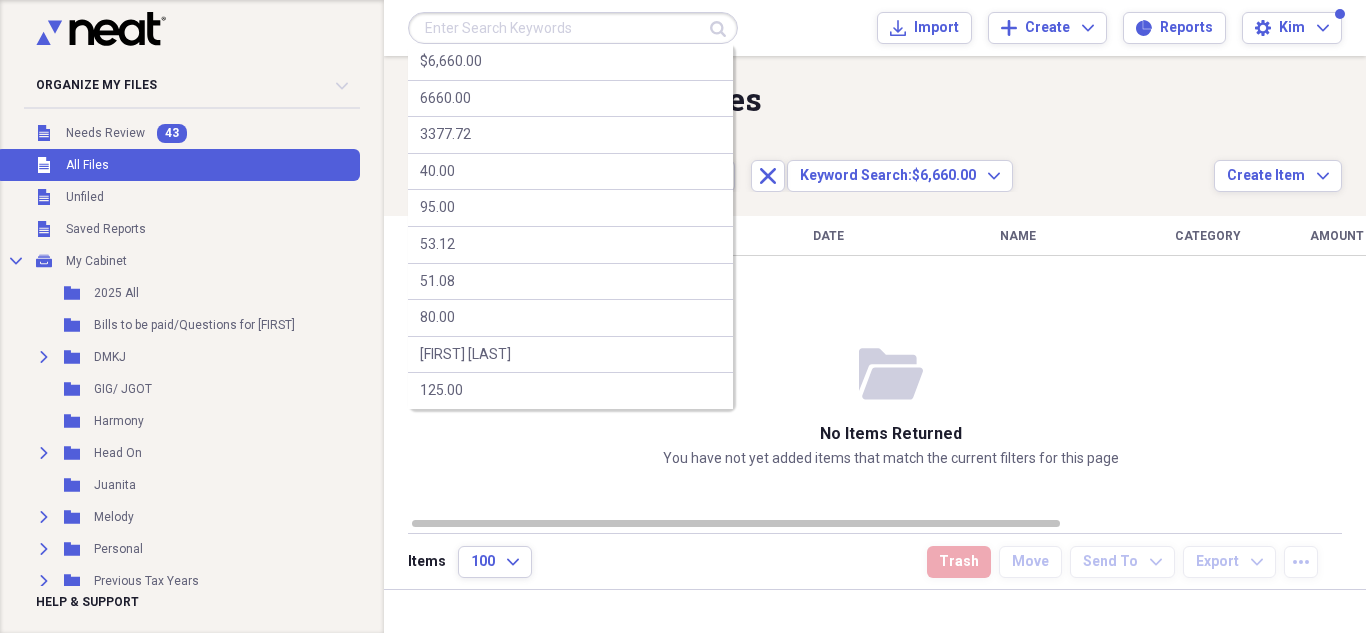 click at bounding box center [573, 28] 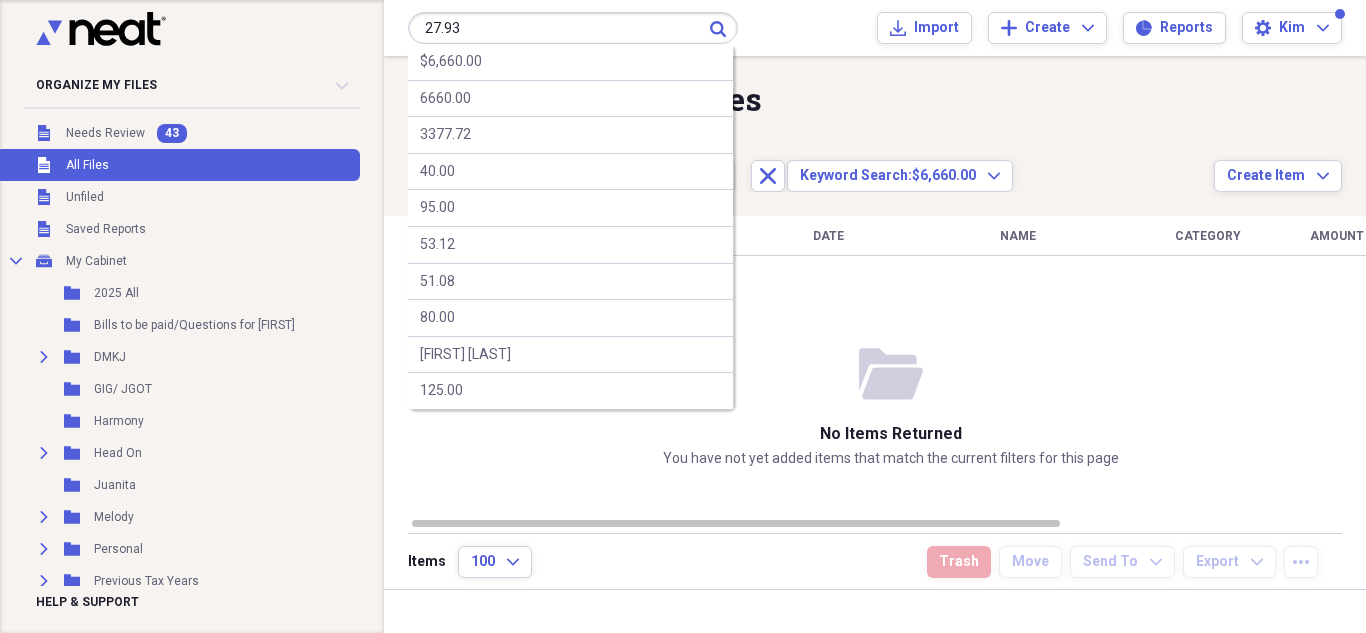 type on "27.93" 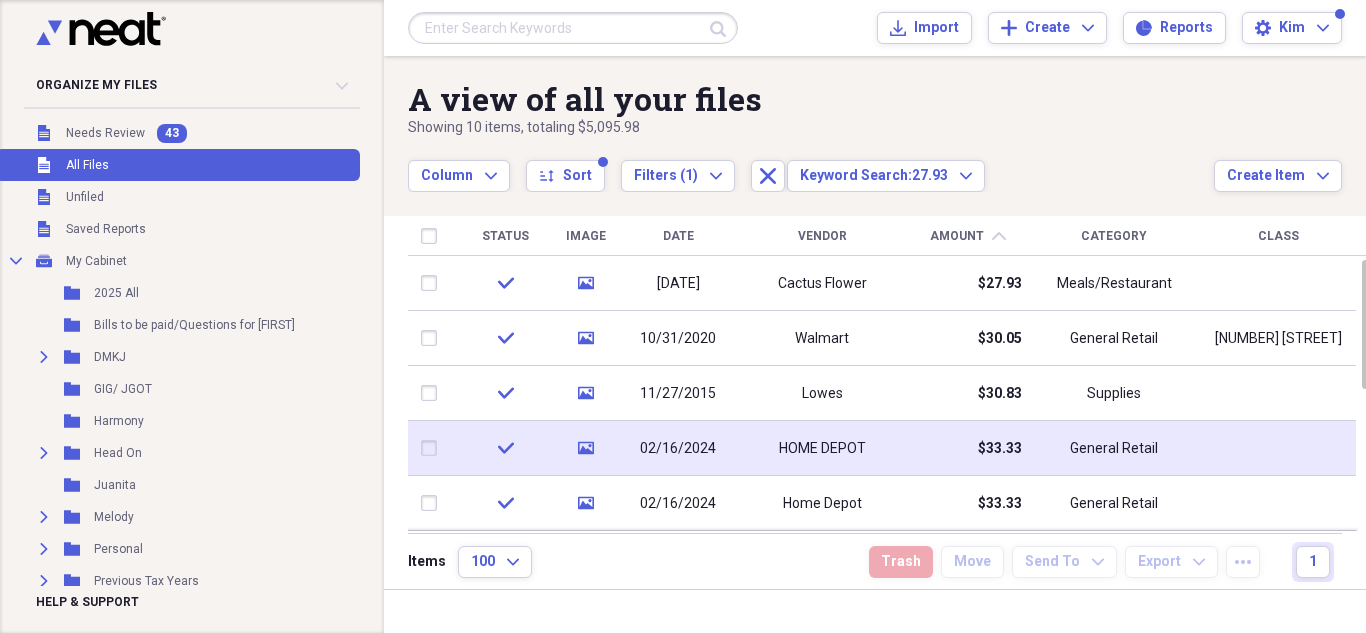 click on "HOME DEPOT" at bounding box center (822, 449) 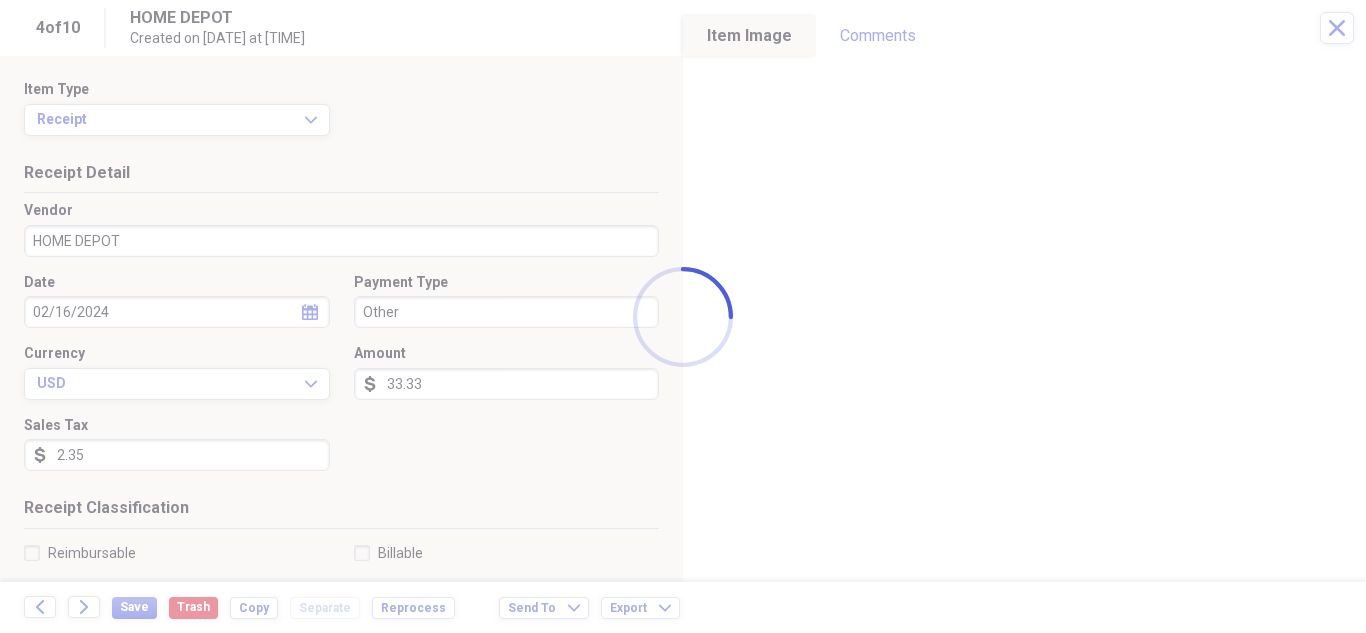 click at bounding box center [683, 316] 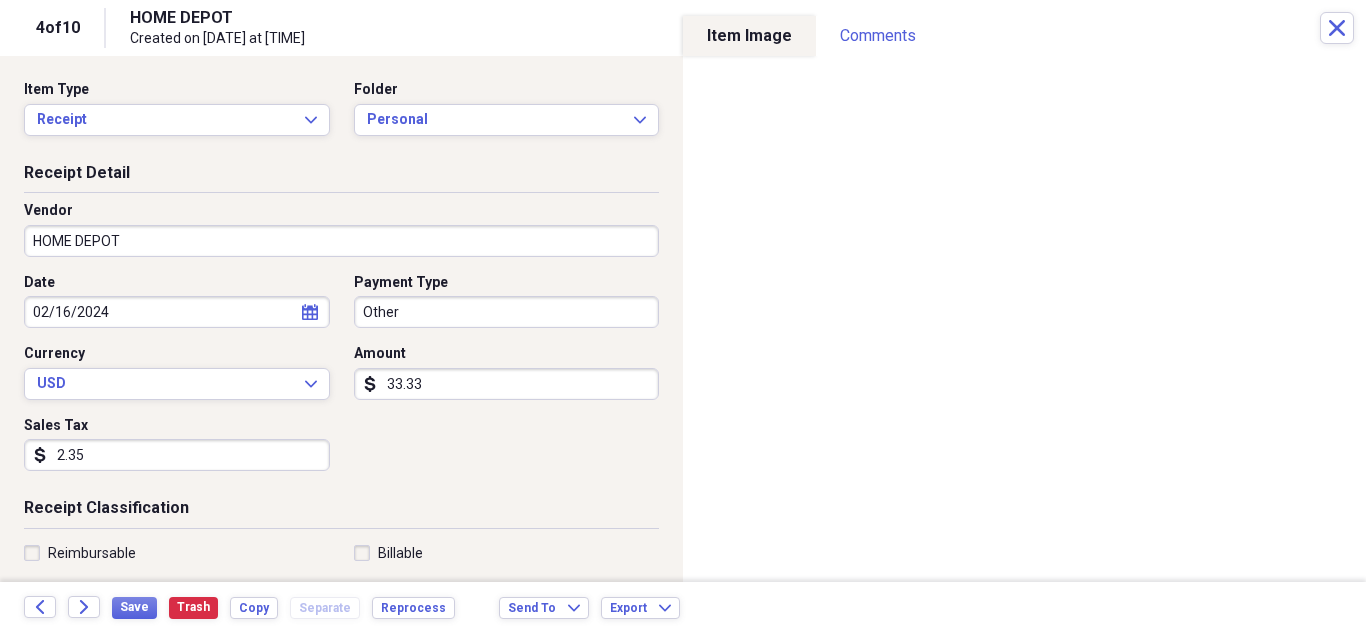 click on "33.33" at bounding box center (507, 384) 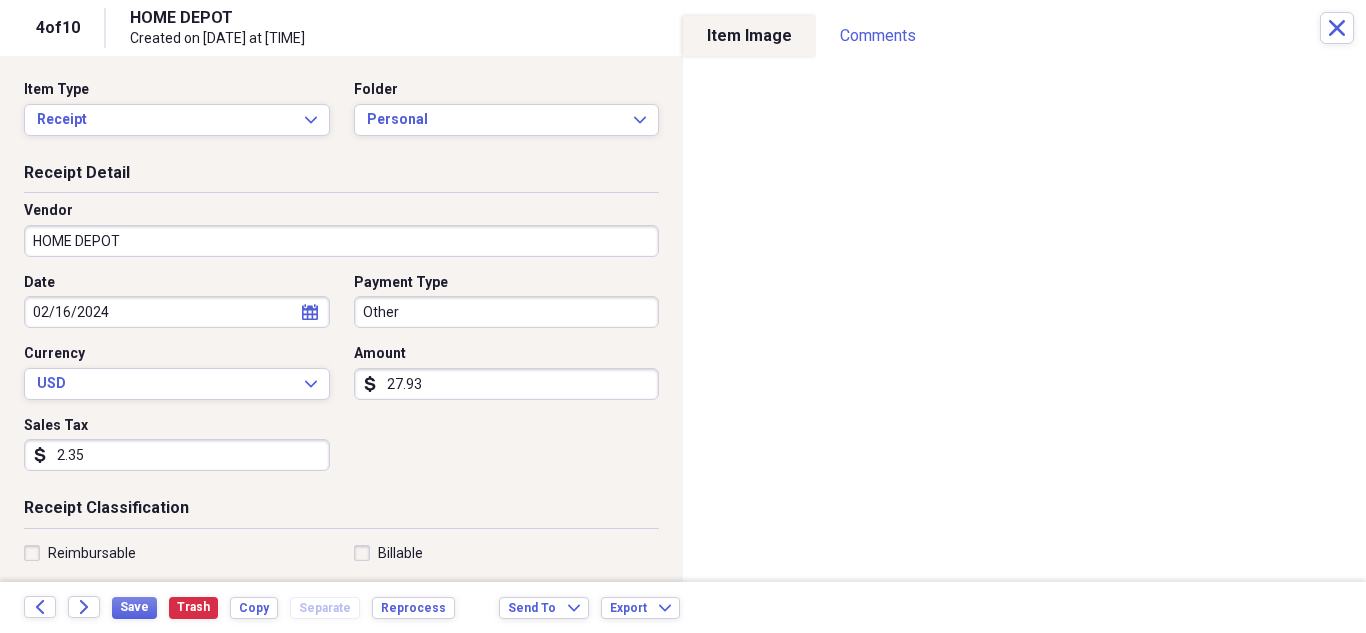 type on "27.93" 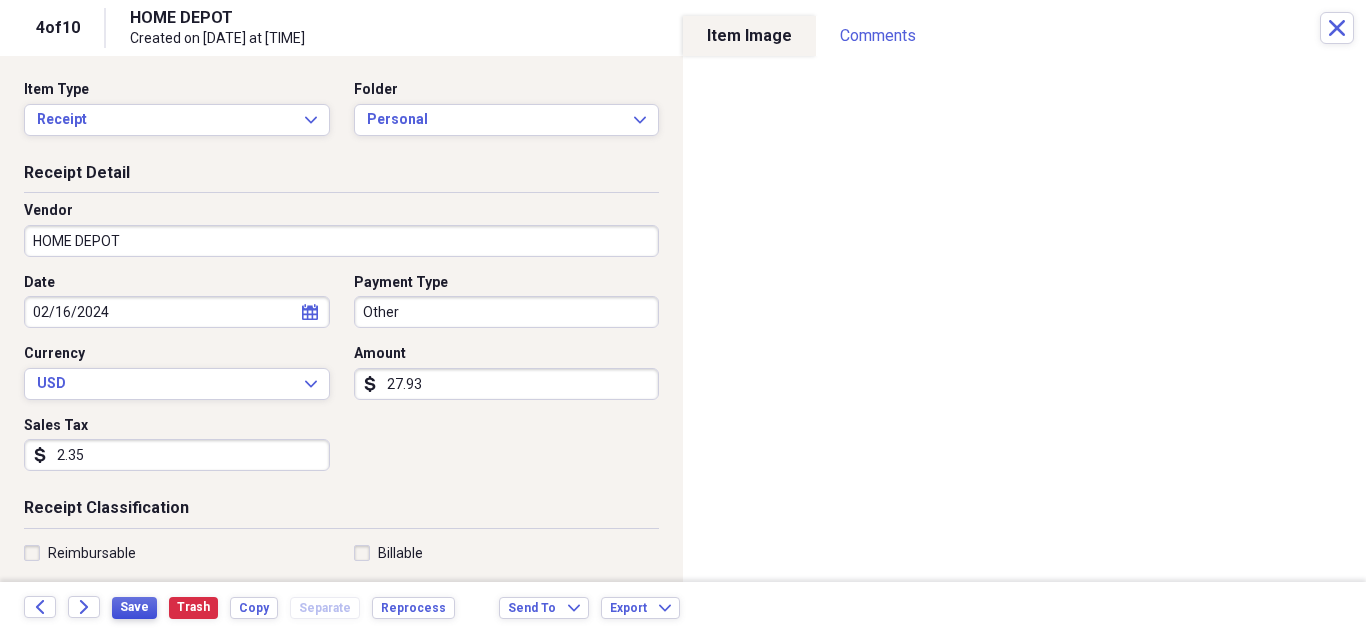 click on "Save" at bounding box center (134, 607) 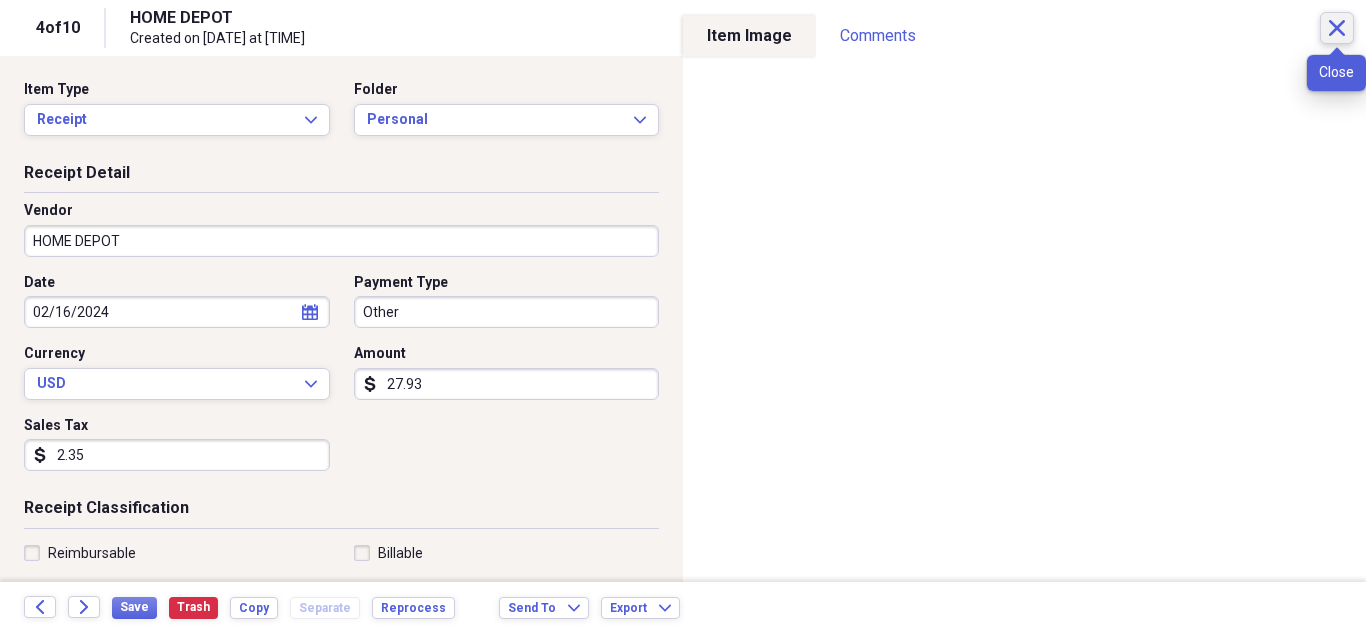 click on "Close" at bounding box center [1337, 28] 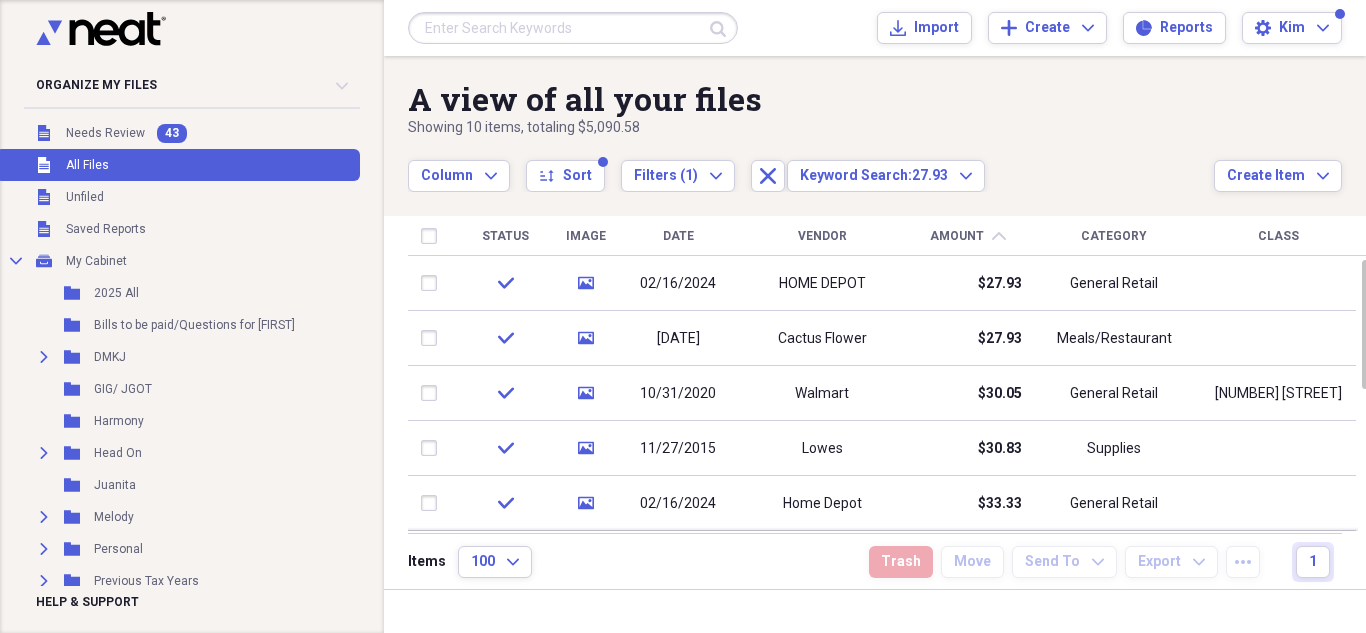 click on "Submit Import Import Add Create Expand Reports Reports Settings Kim Expand" at bounding box center (875, 28) 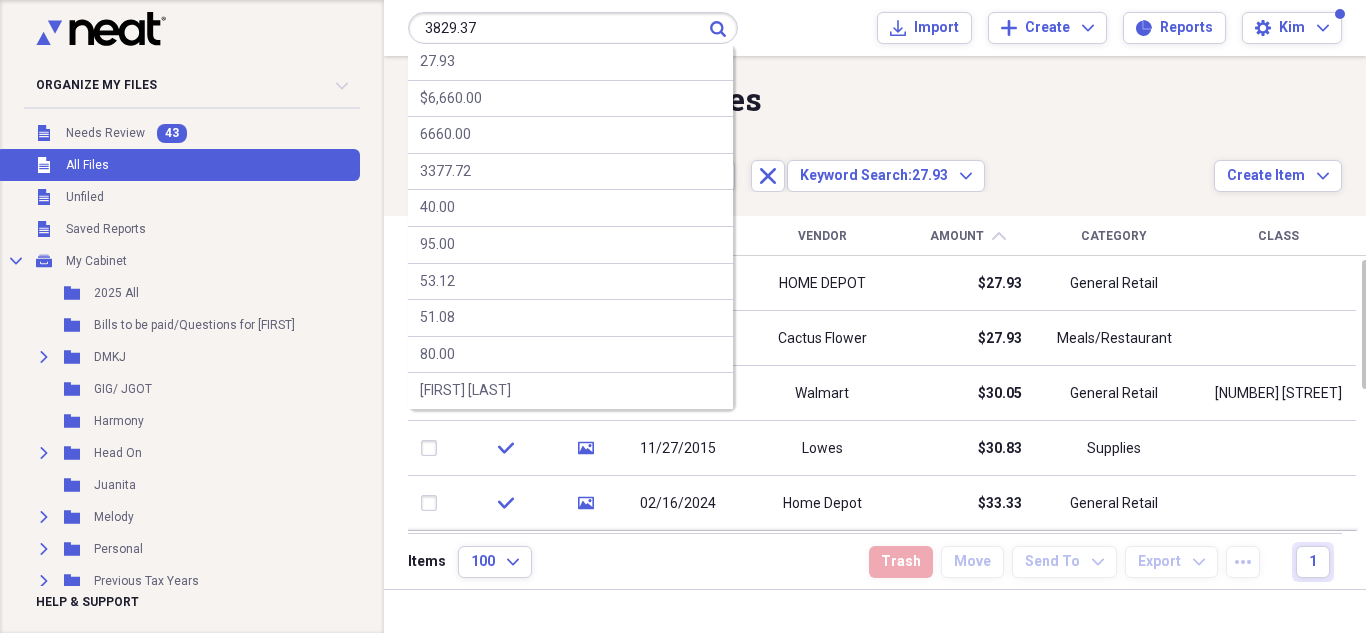 type on "3829.37" 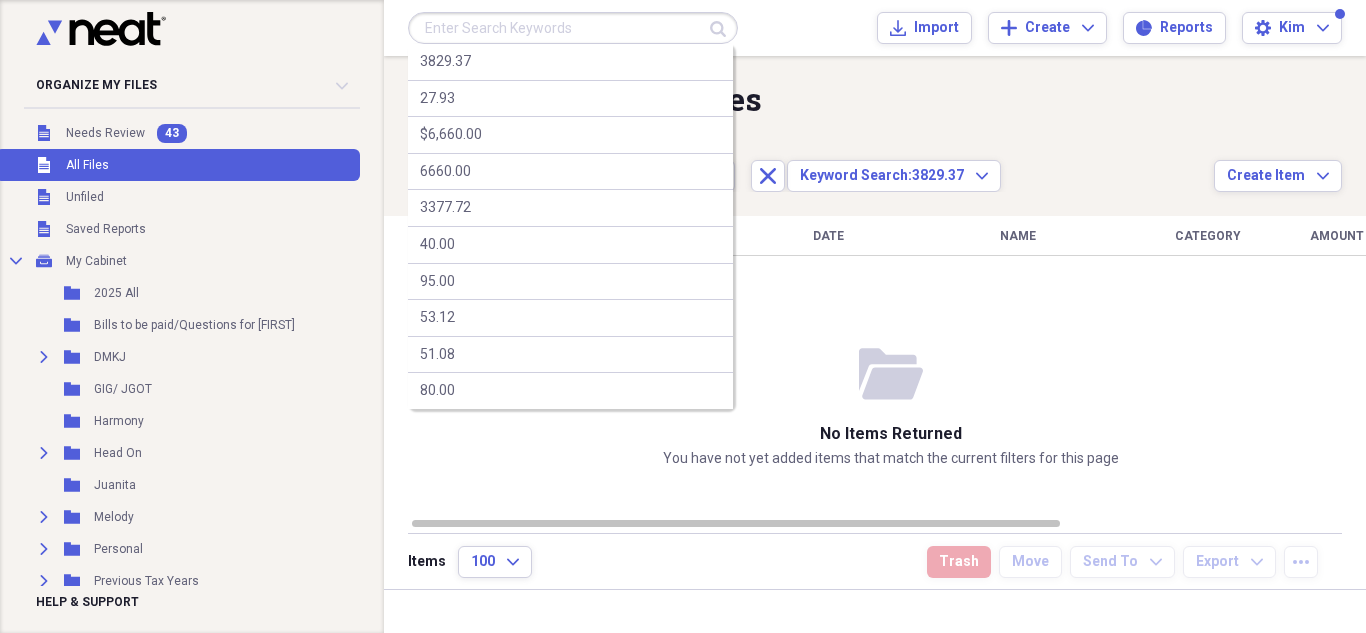 click at bounding box center [573, 28] 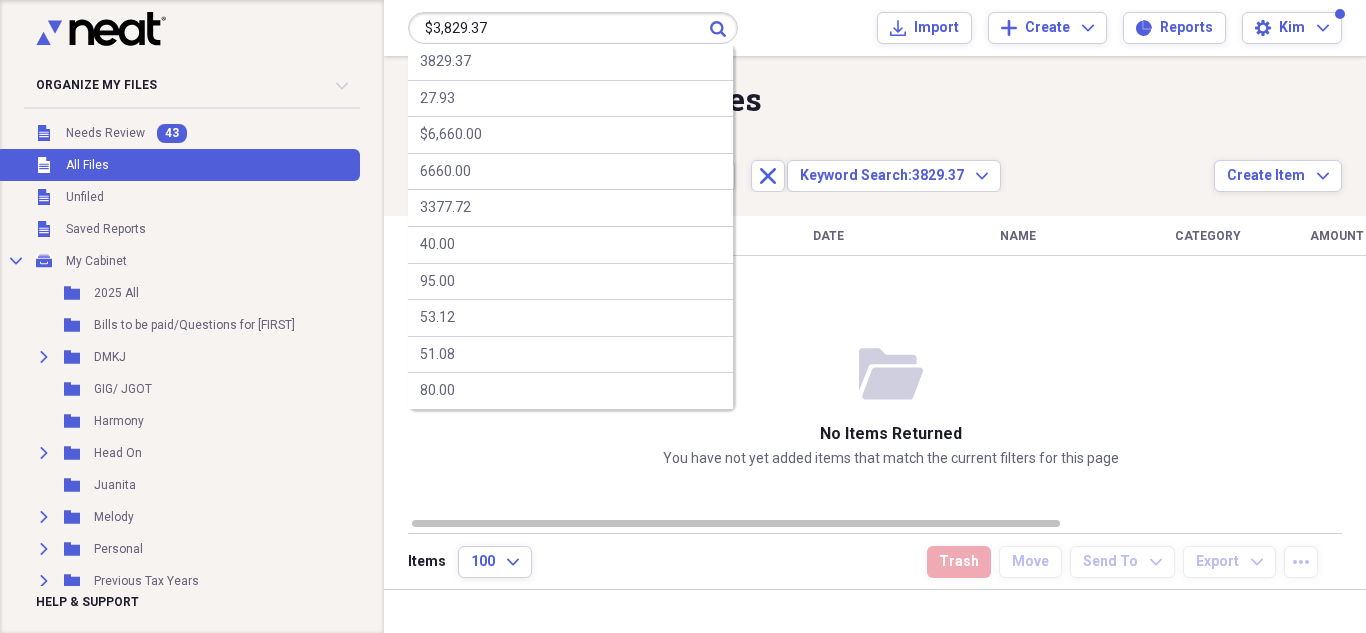 type on "$3,829.37" 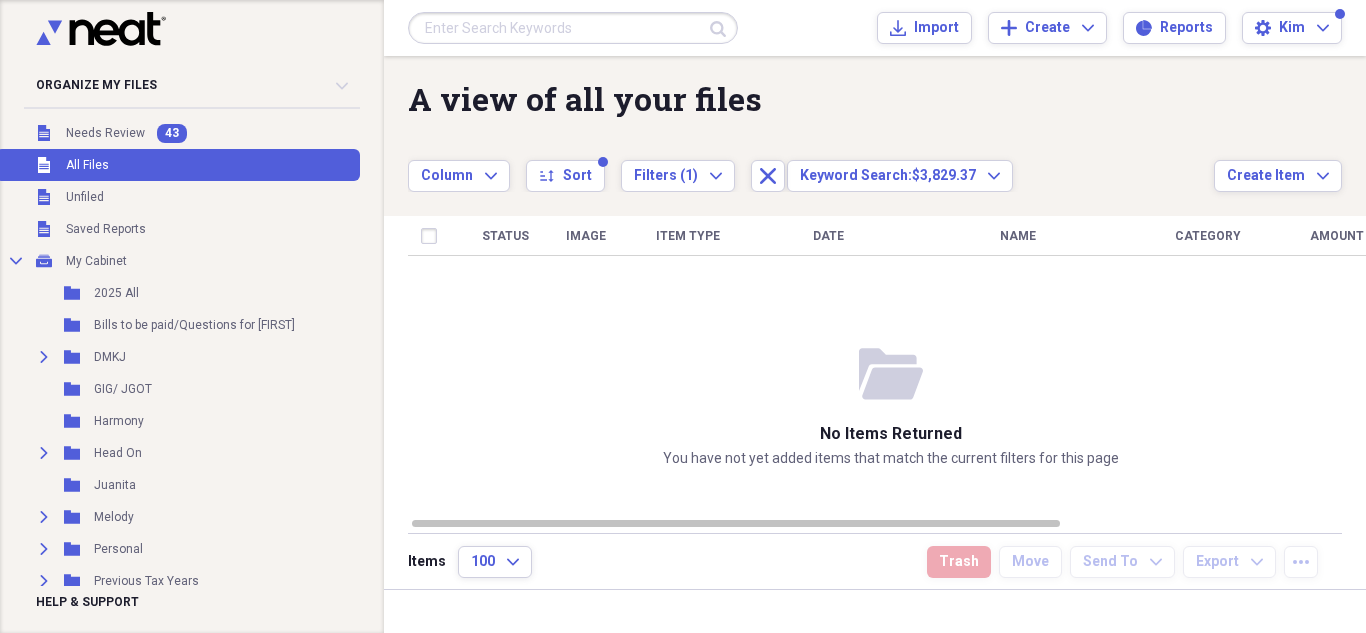 click at bounding box center [573, 28] 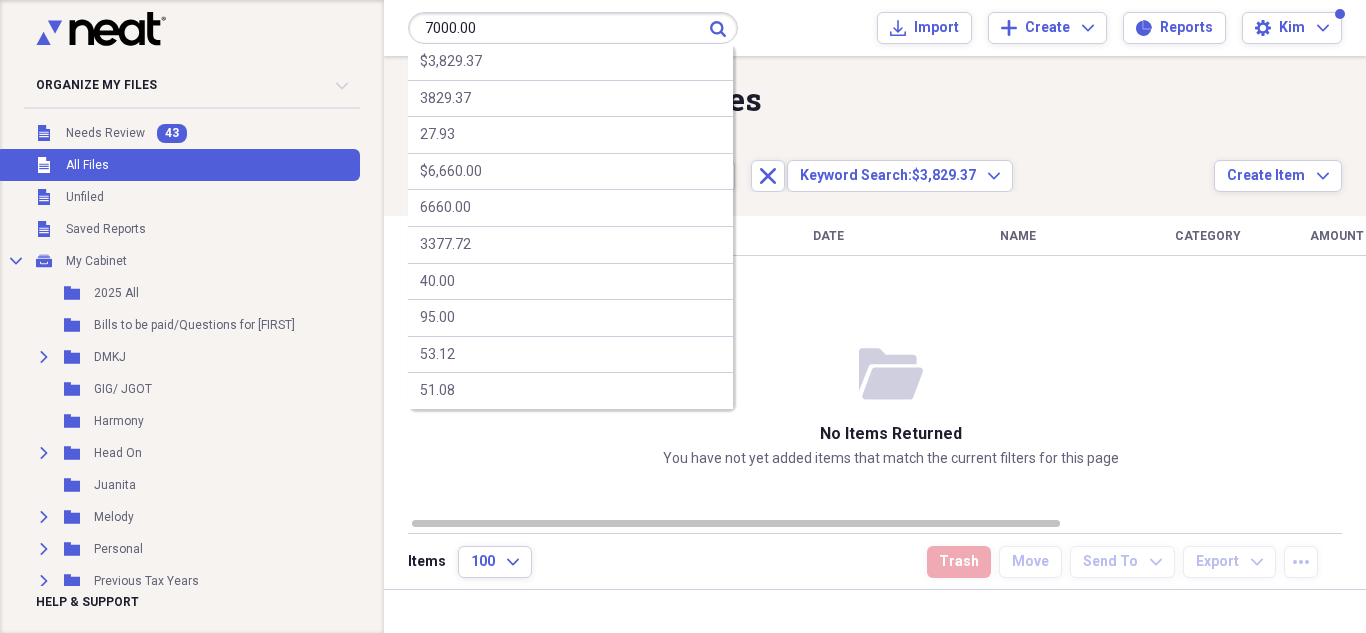 type on "7000.00" 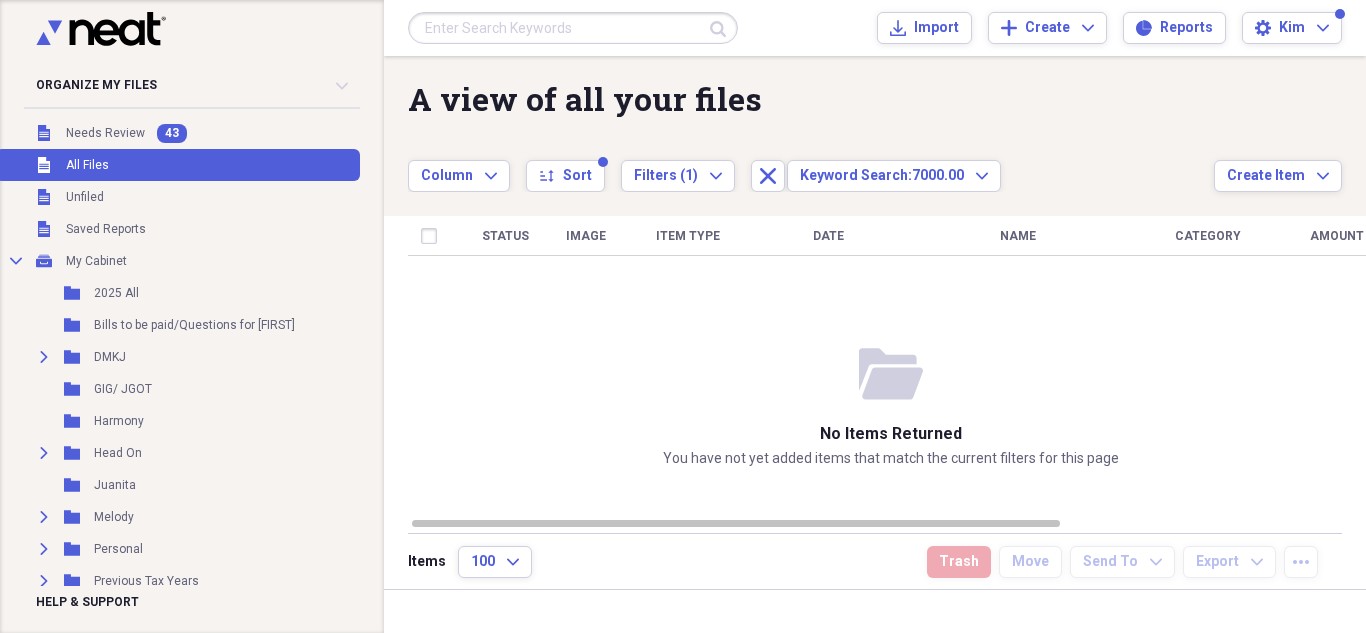click at bounding box center (573, 28) 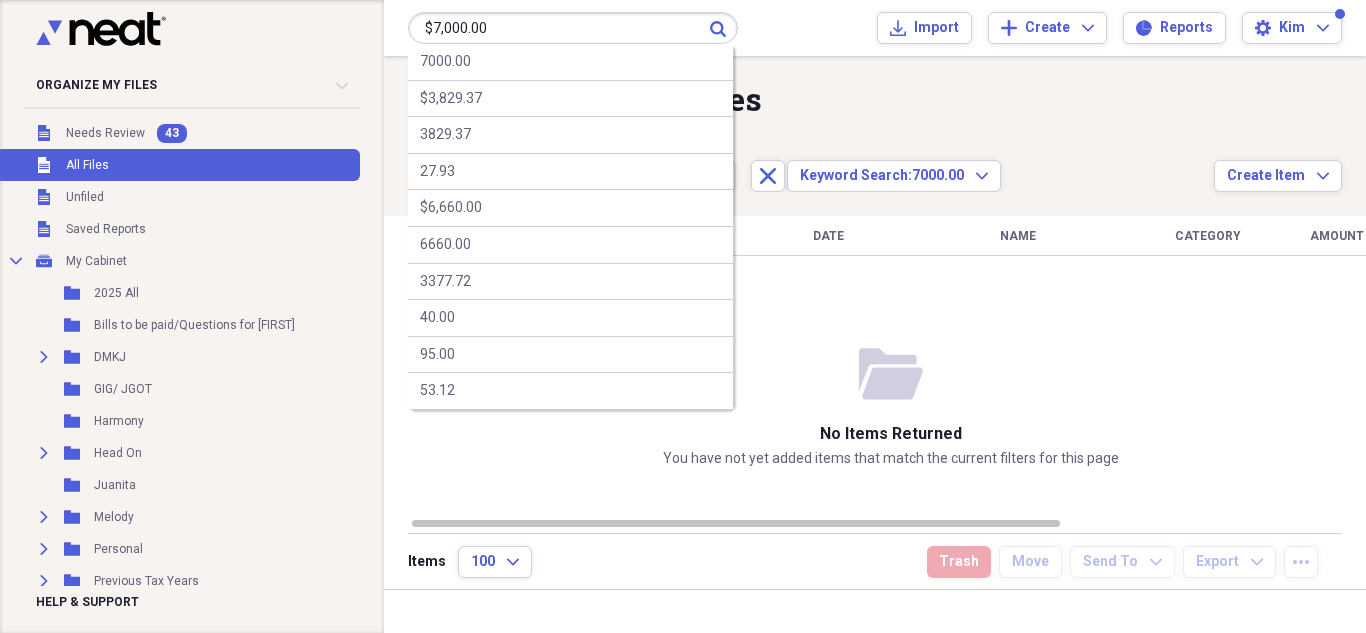 type on "$7,000.00" 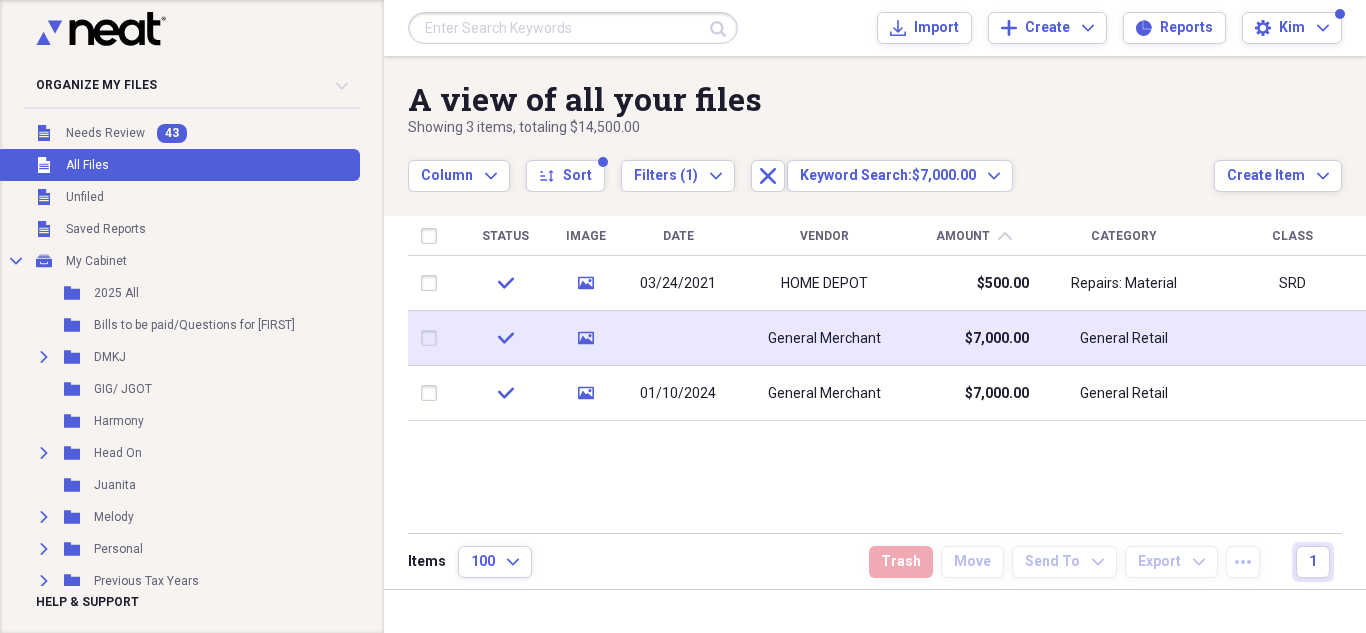 click on "General Merchant" at bounding box center [824, 339] 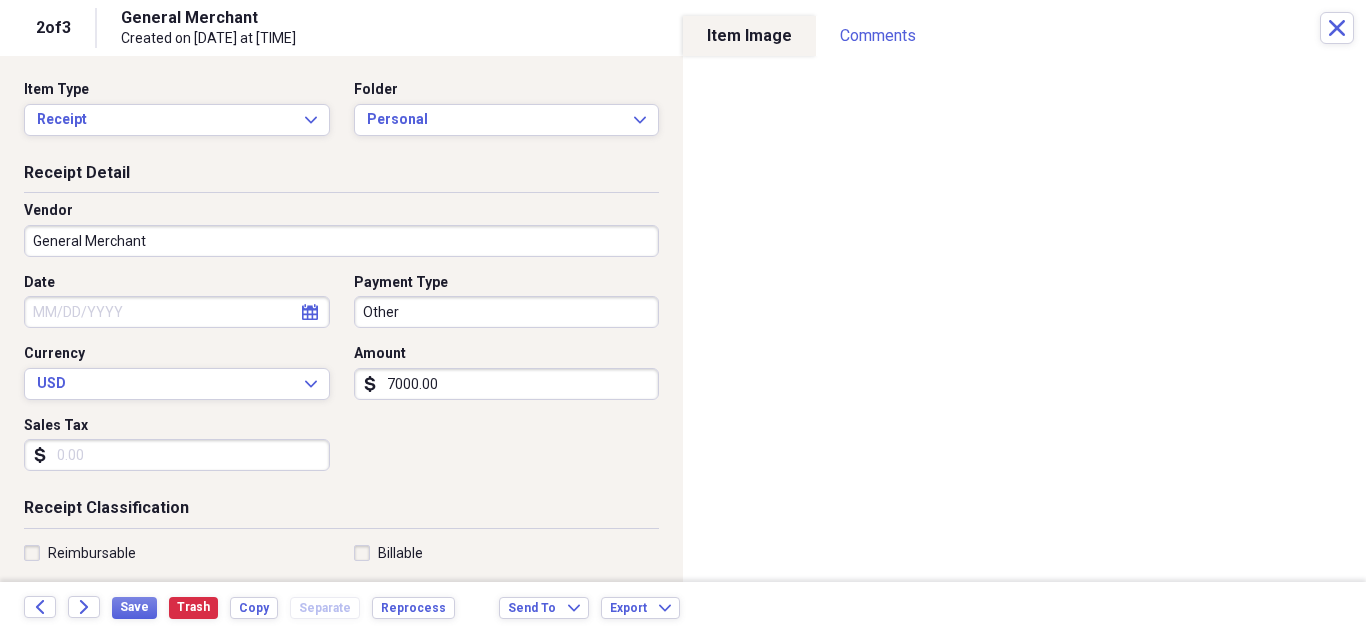 click on "General Merchant" at bounding box center (341, 241) 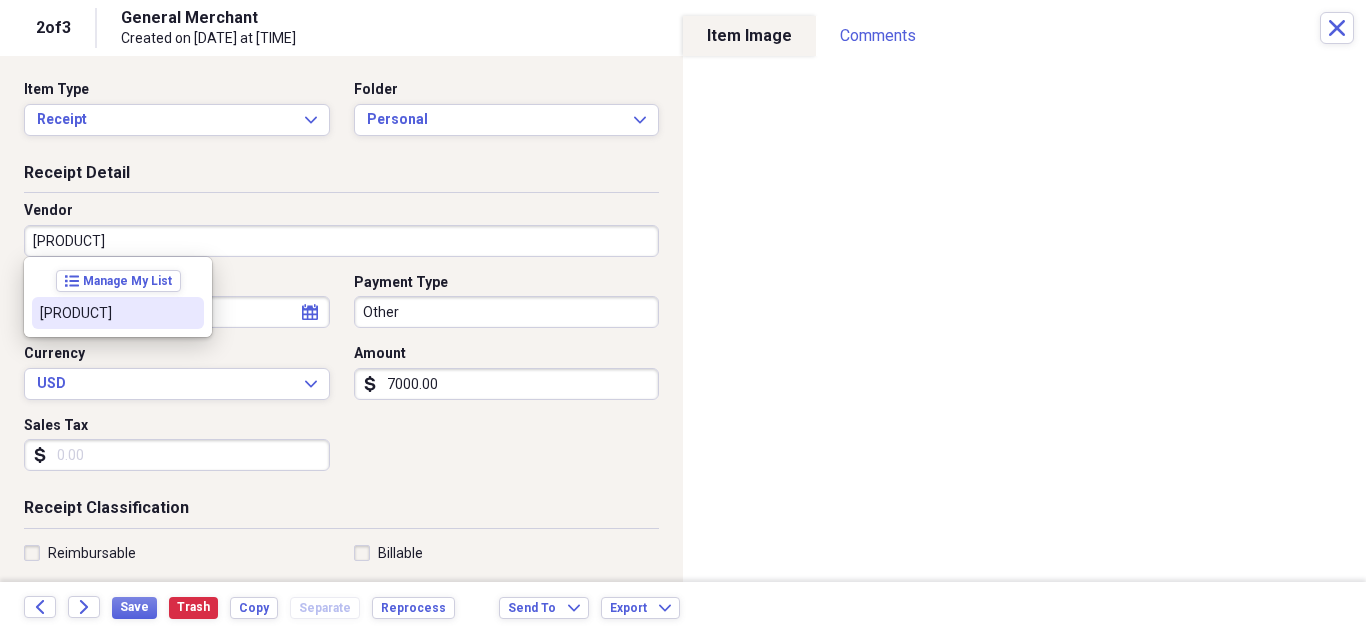click on "Colorado Rod & Performance" at bounding box center (106, 313) 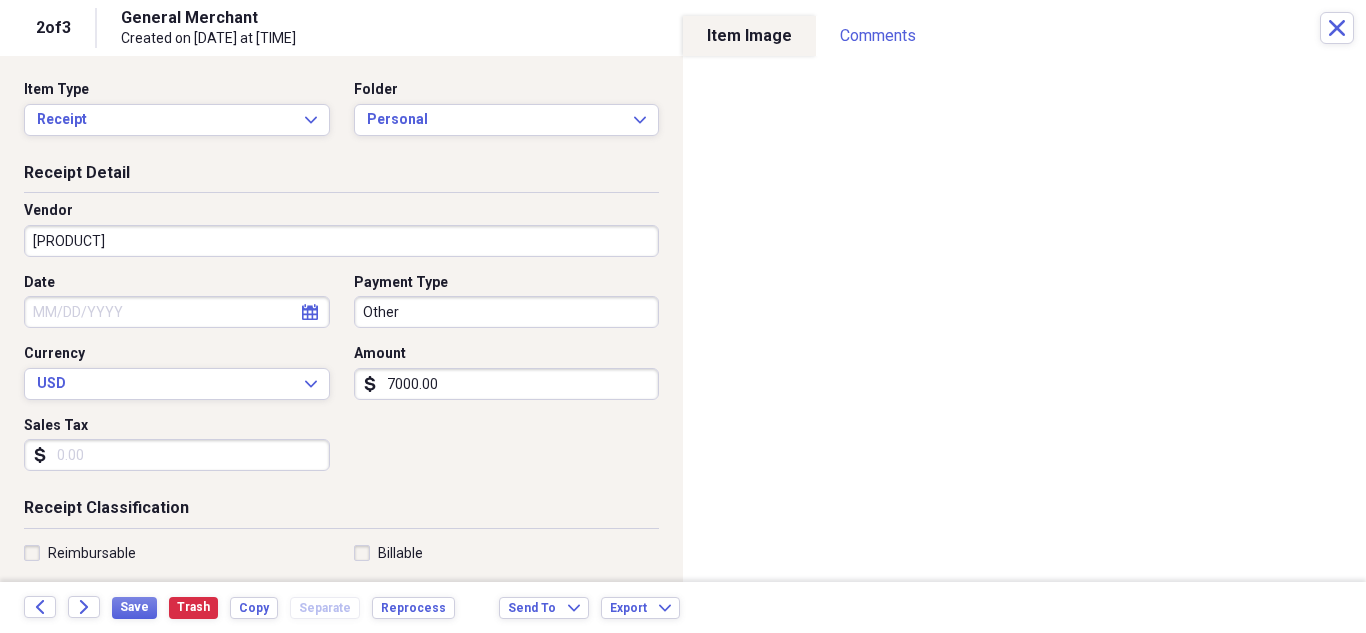 click on "calendar" 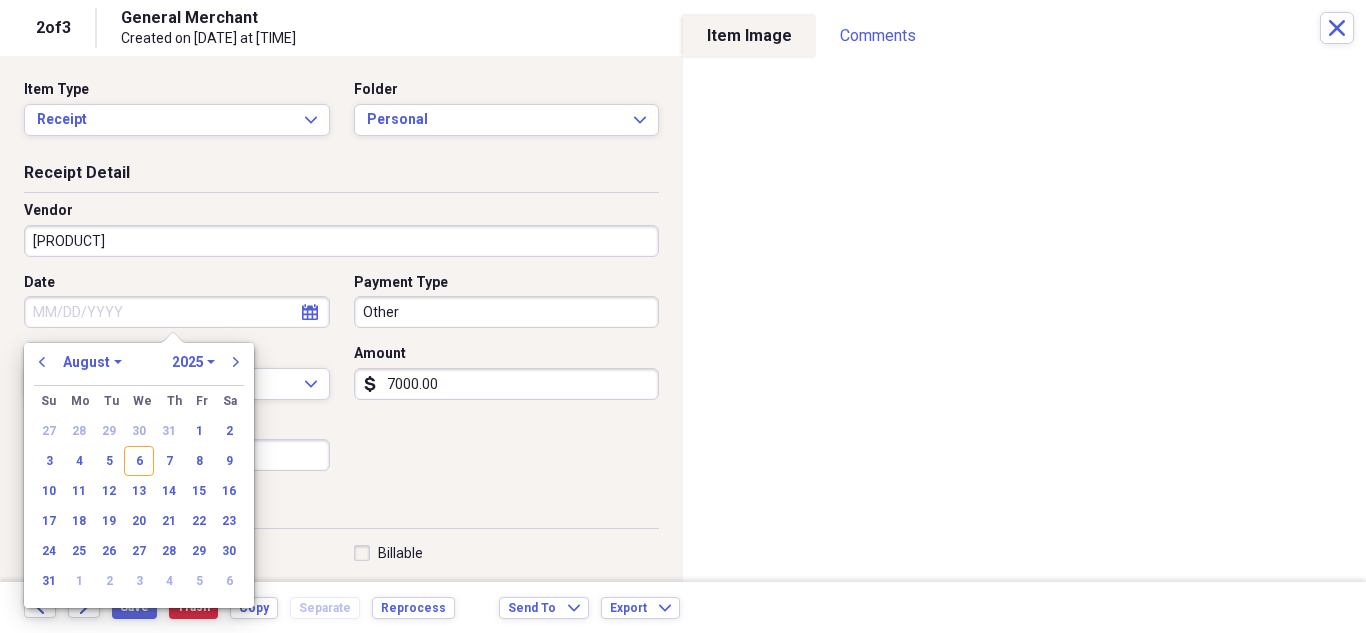 click on "Date" at bounding box center (177, 312) 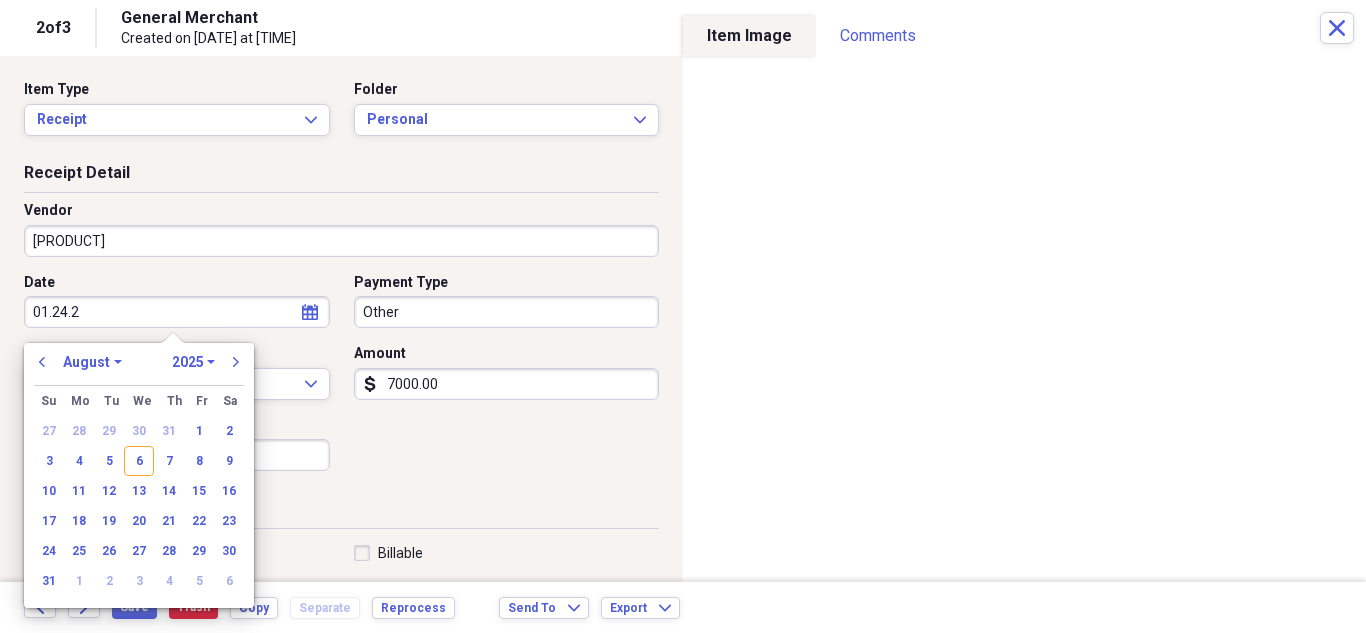 type on "01.24.24" 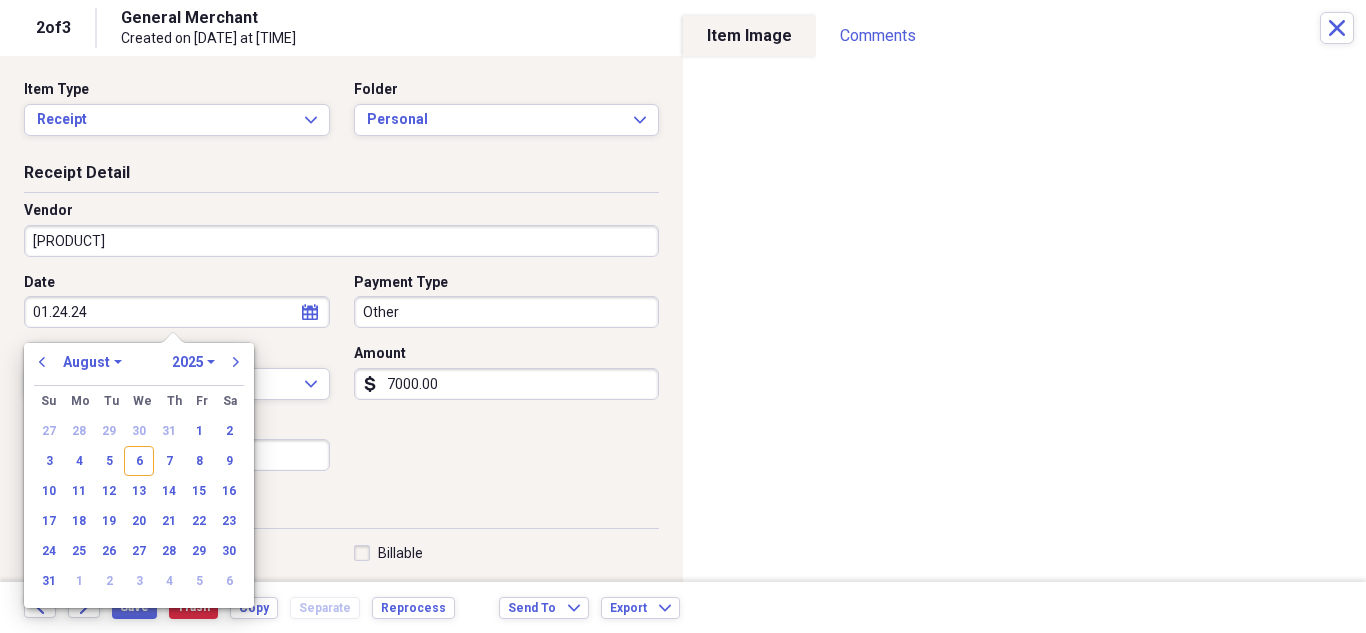 select on "0" 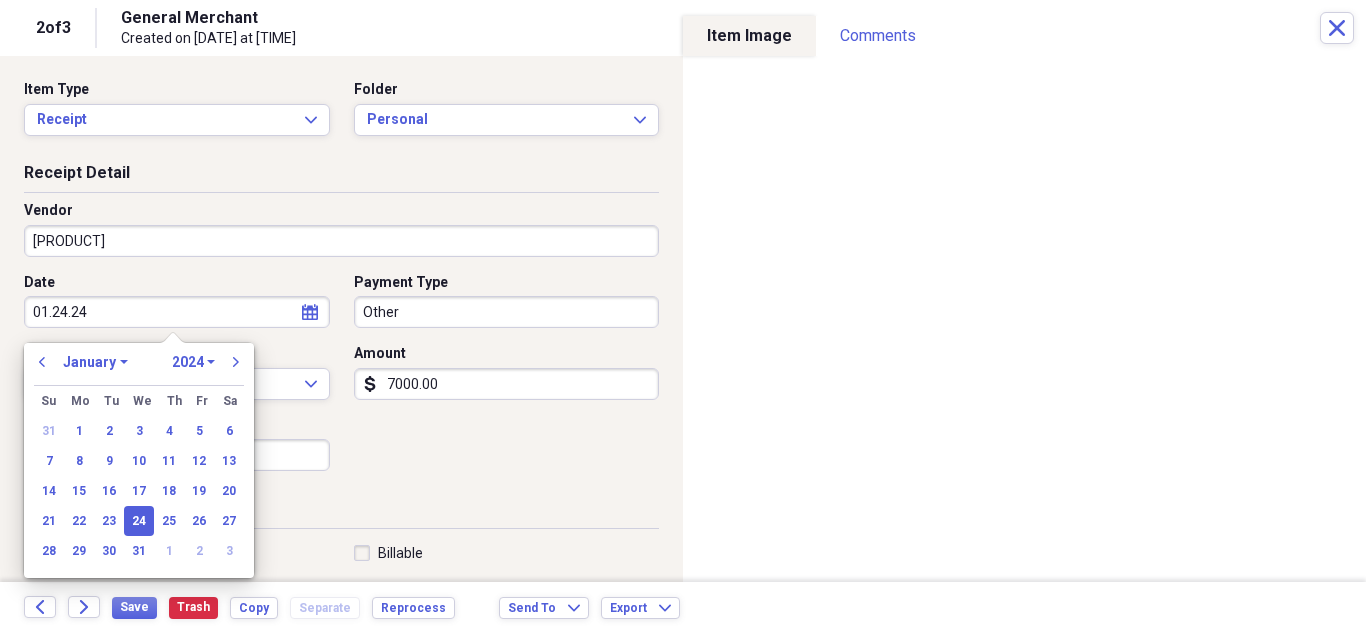 type on "01/24/2024" 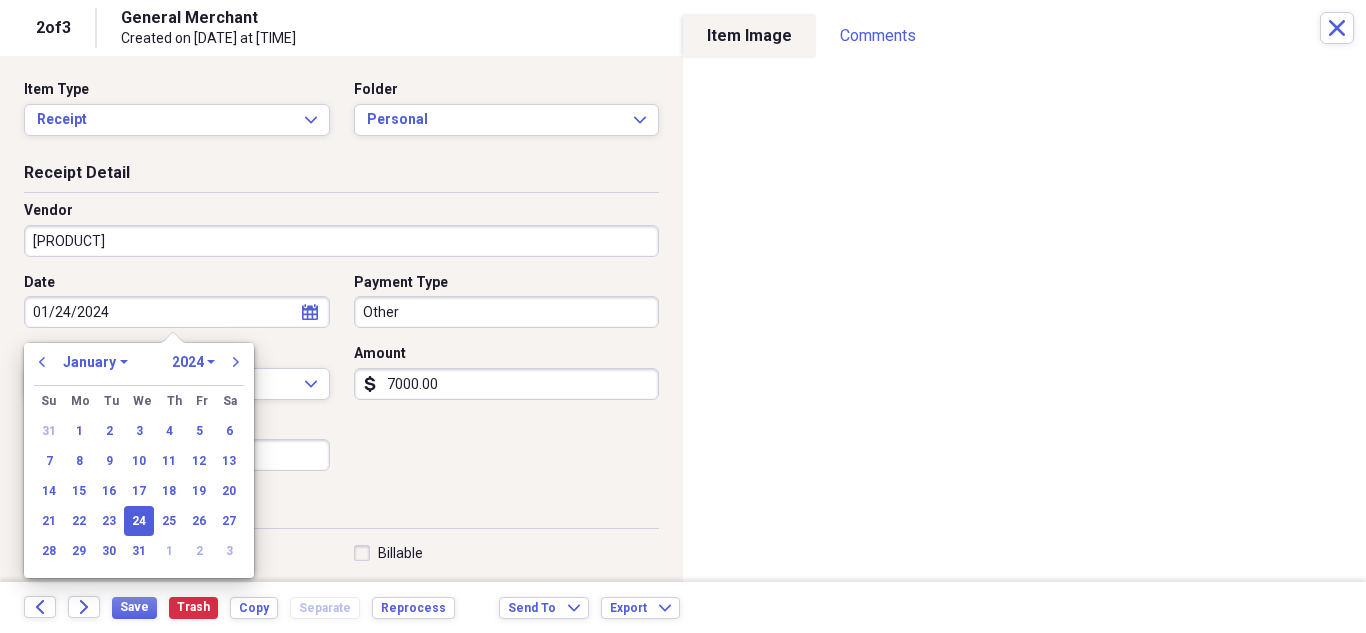 click on "24" at bounding box center (139, 521) 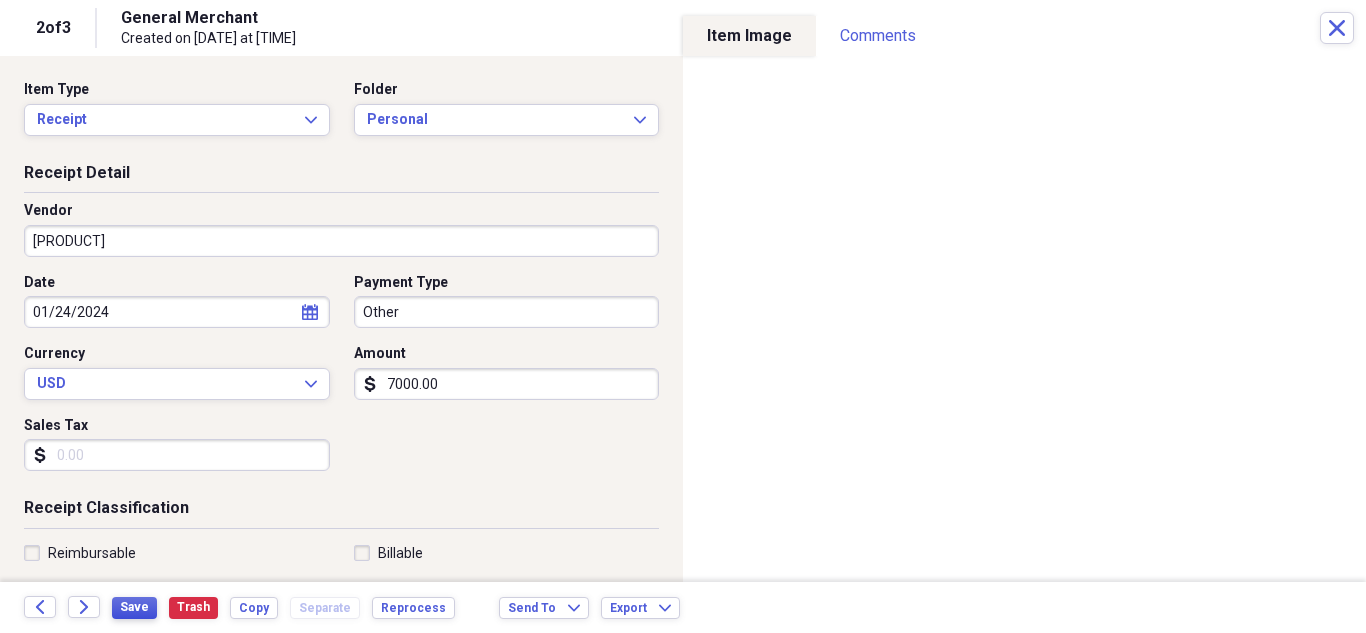 click on "Save" at bounding box center (134, 607) 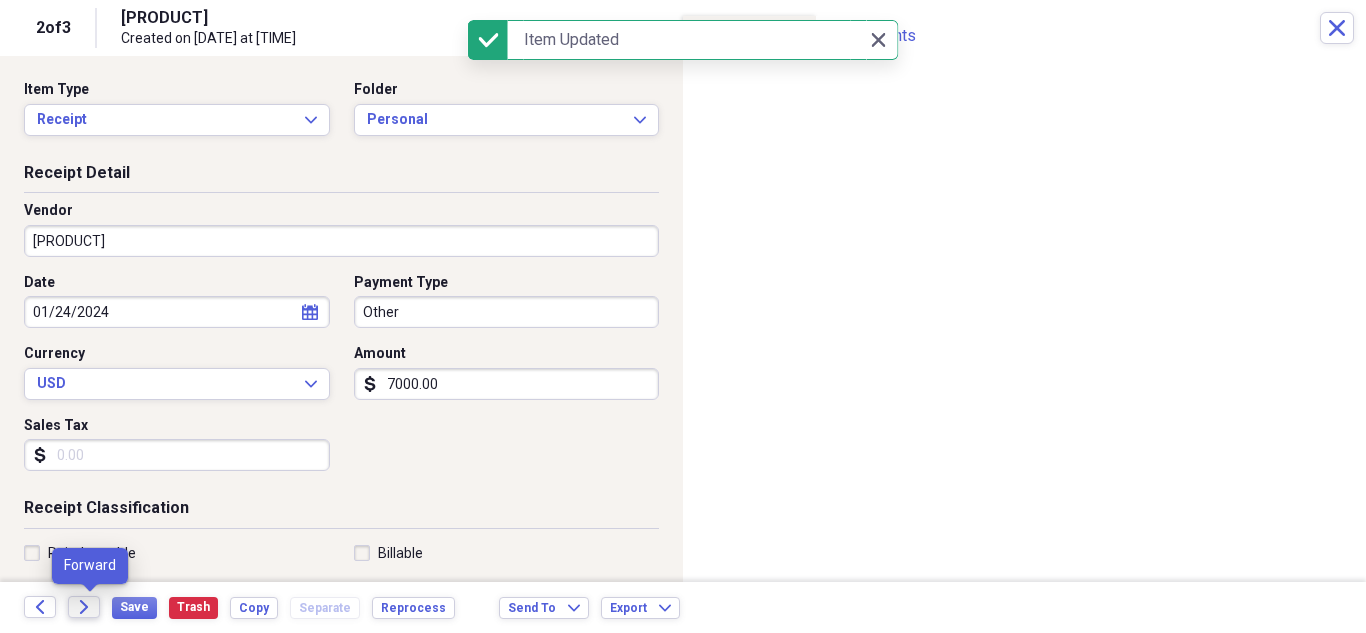 click on "Forward" 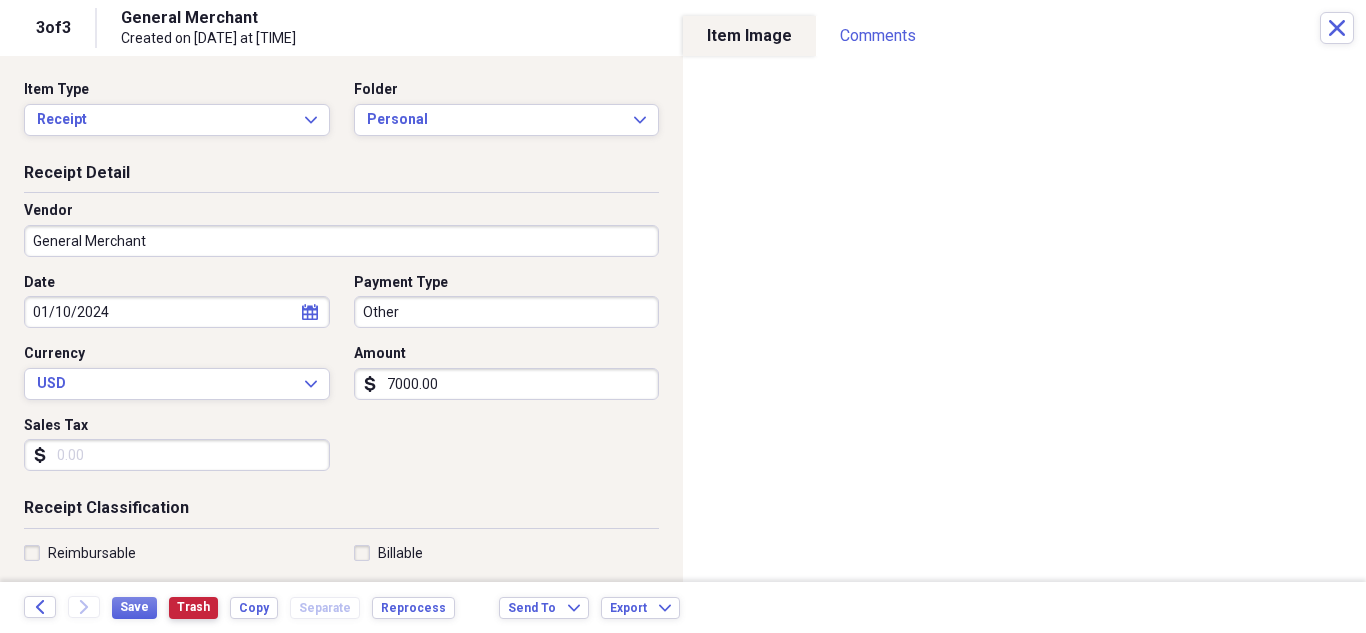 click on "Trash" at bounding box center [193, 607] 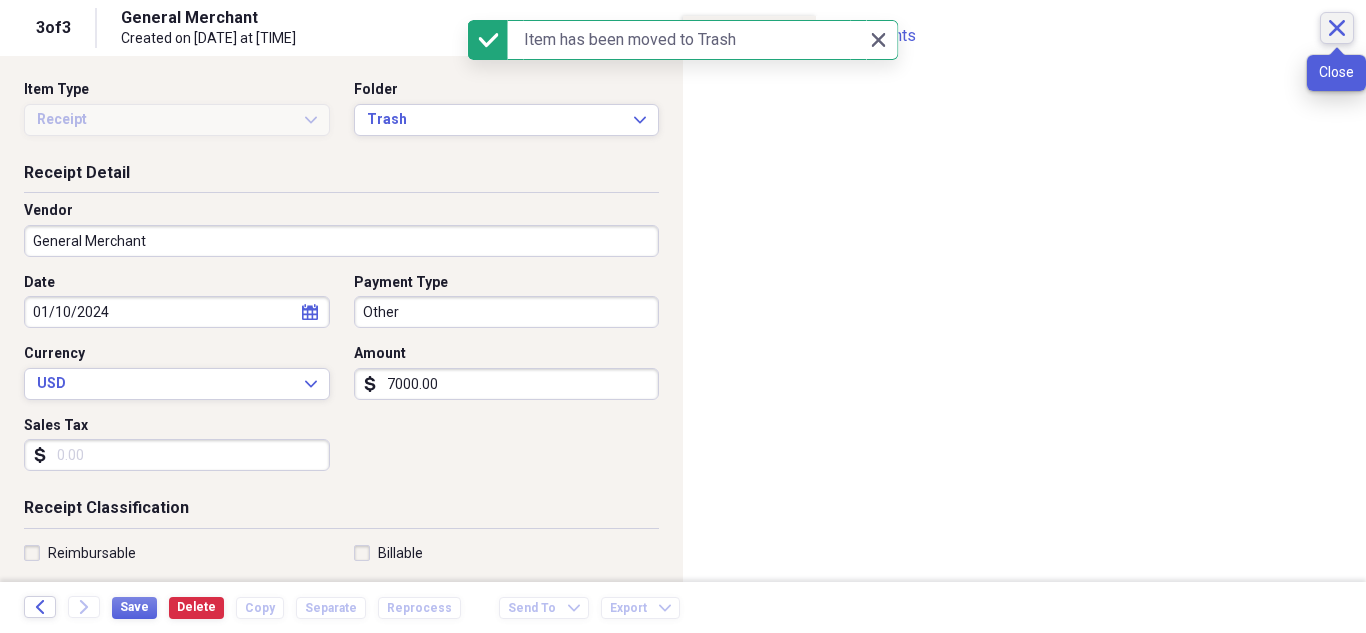 click on "Close" 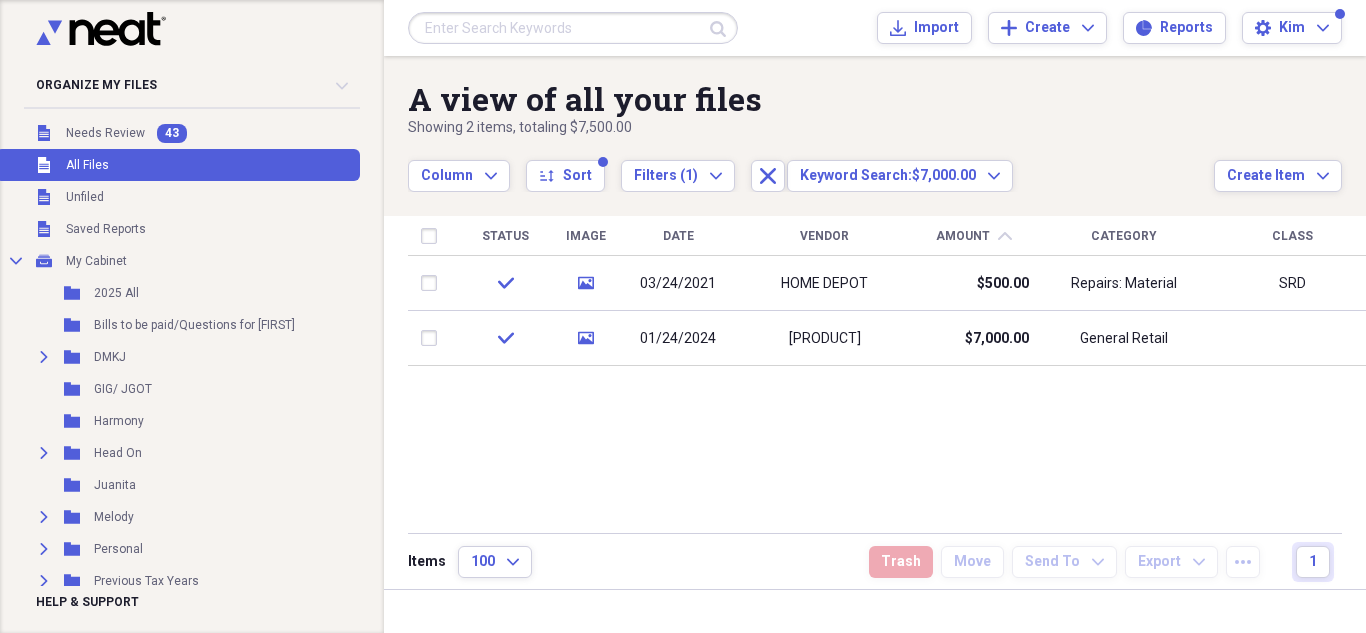 click at bounding box center [573, 28] 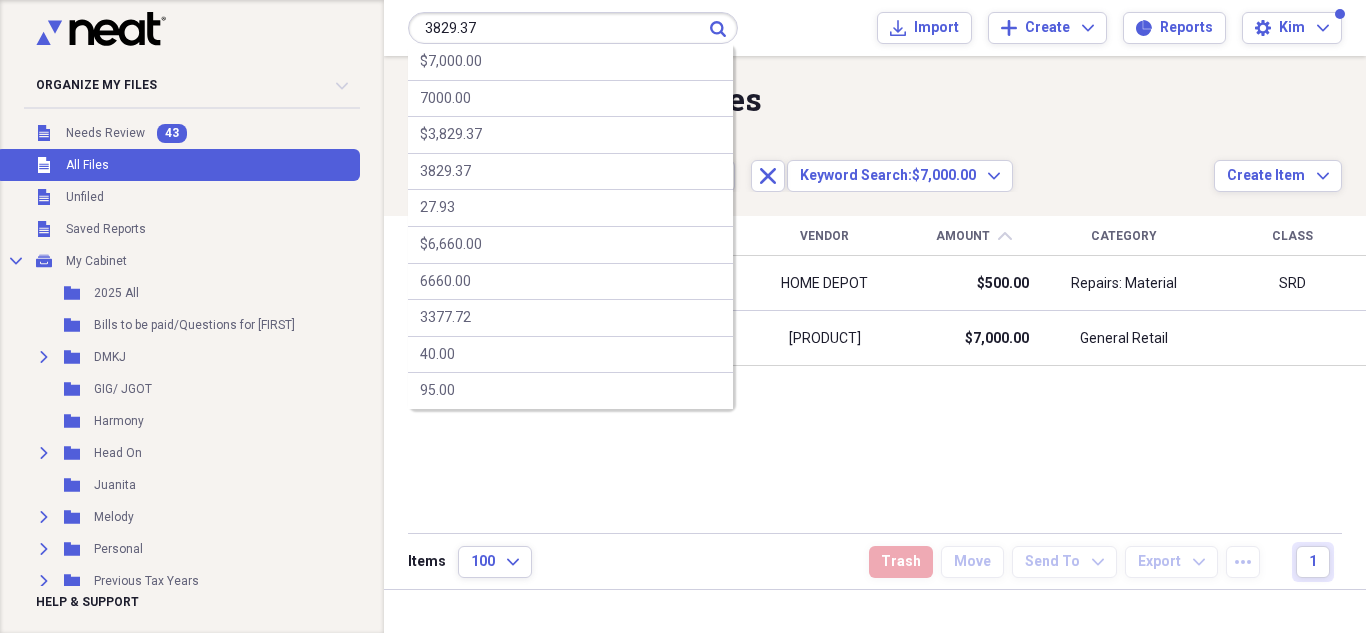 type on "3829.37" 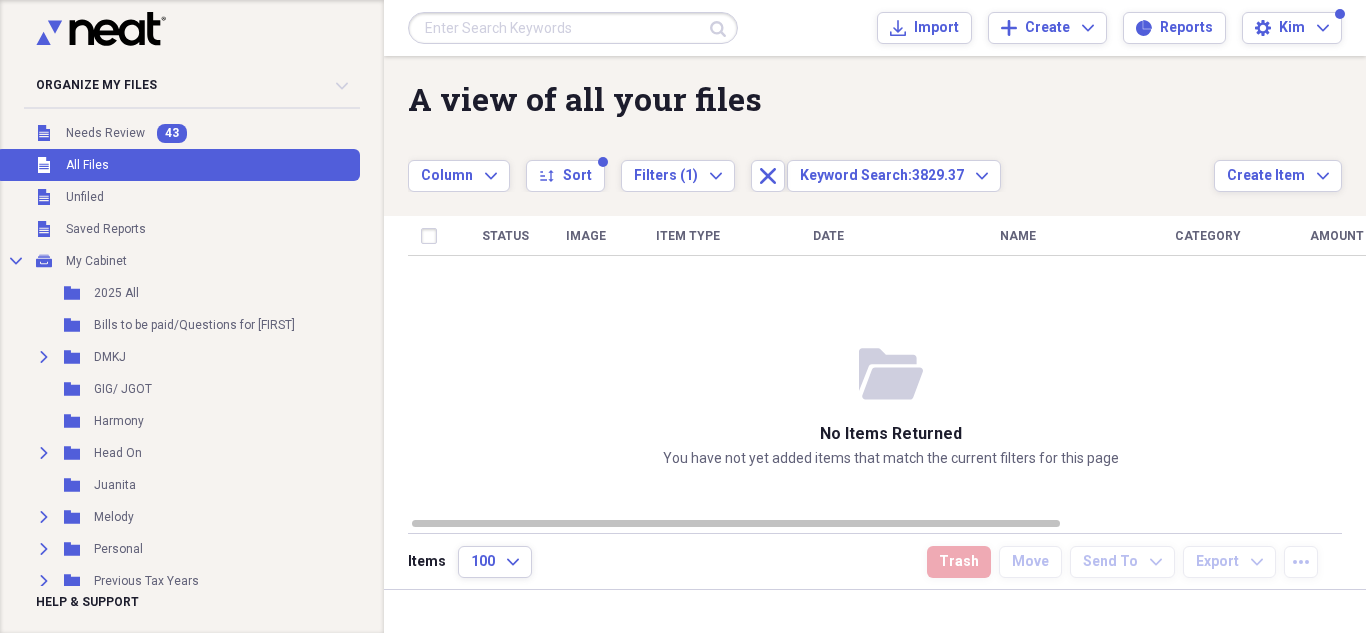 click at bounding box center (573, 28) 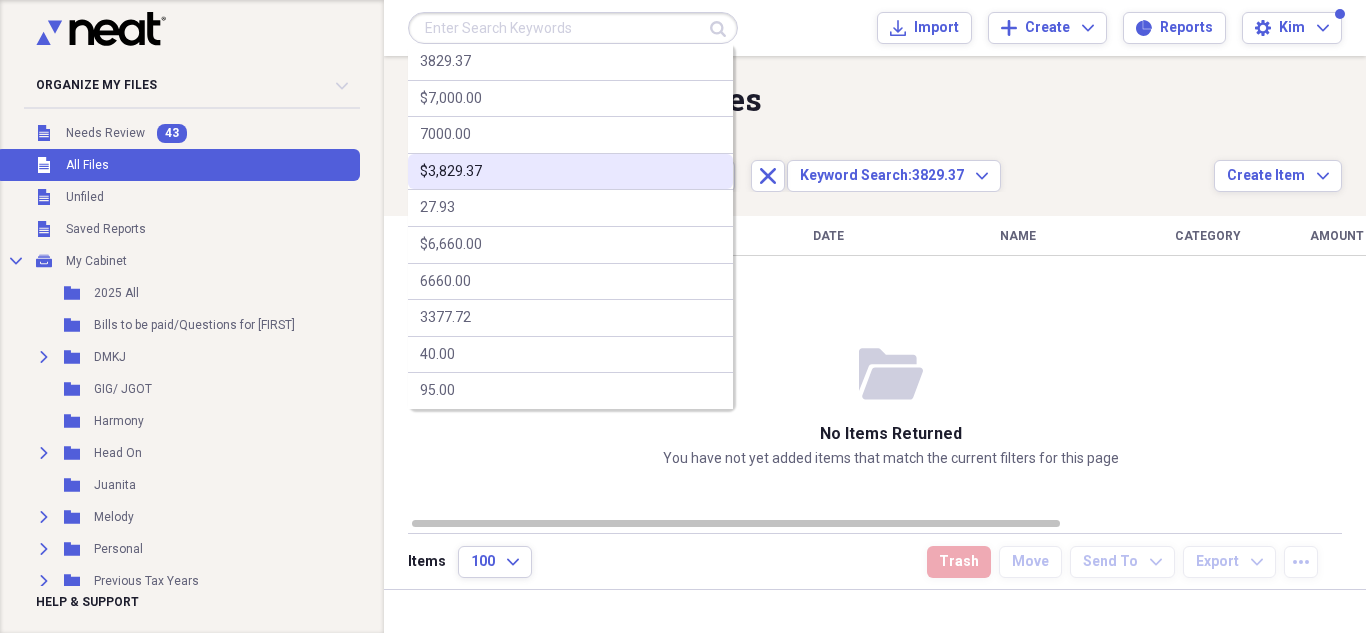 click on "$3,829.37" at bounding box center (451, 172) 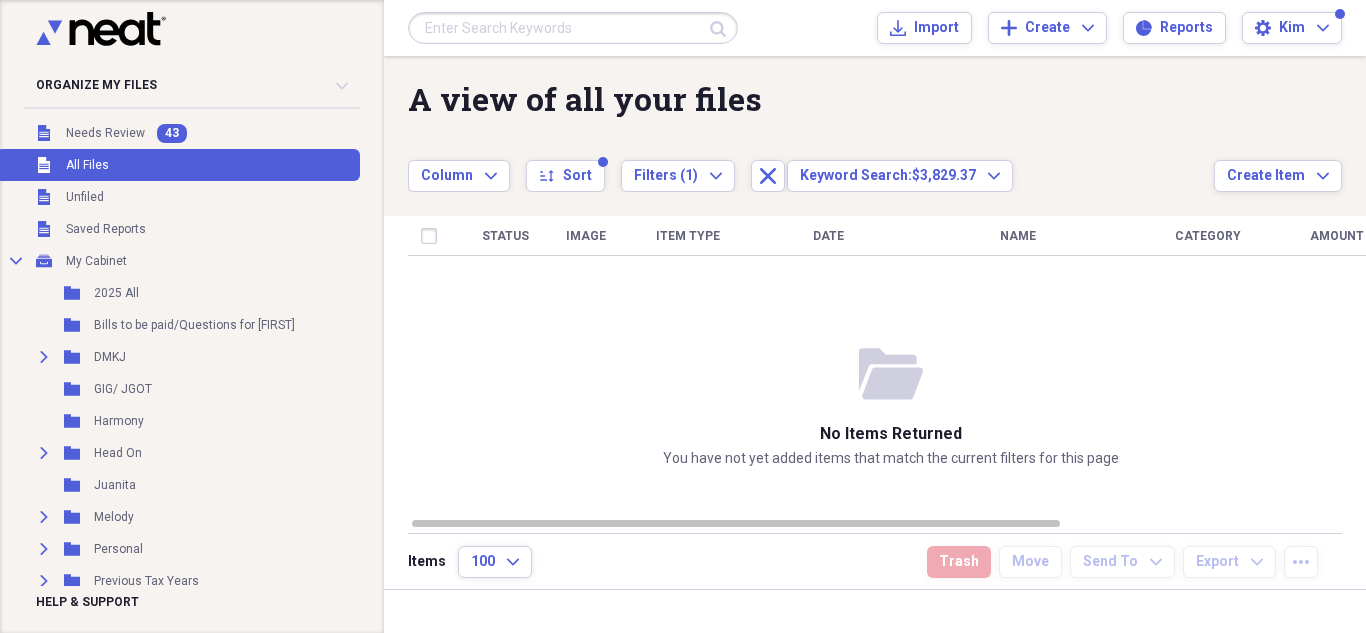 click at bounding box center [573, 28] 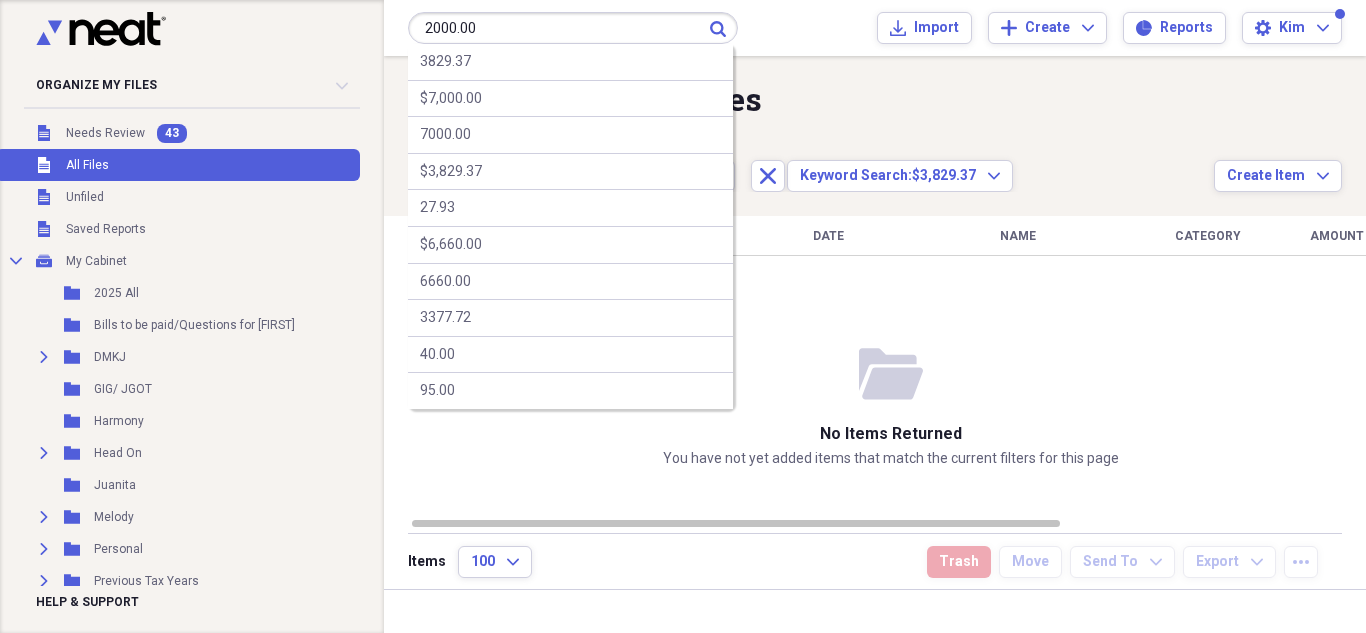 type on "2000.00" 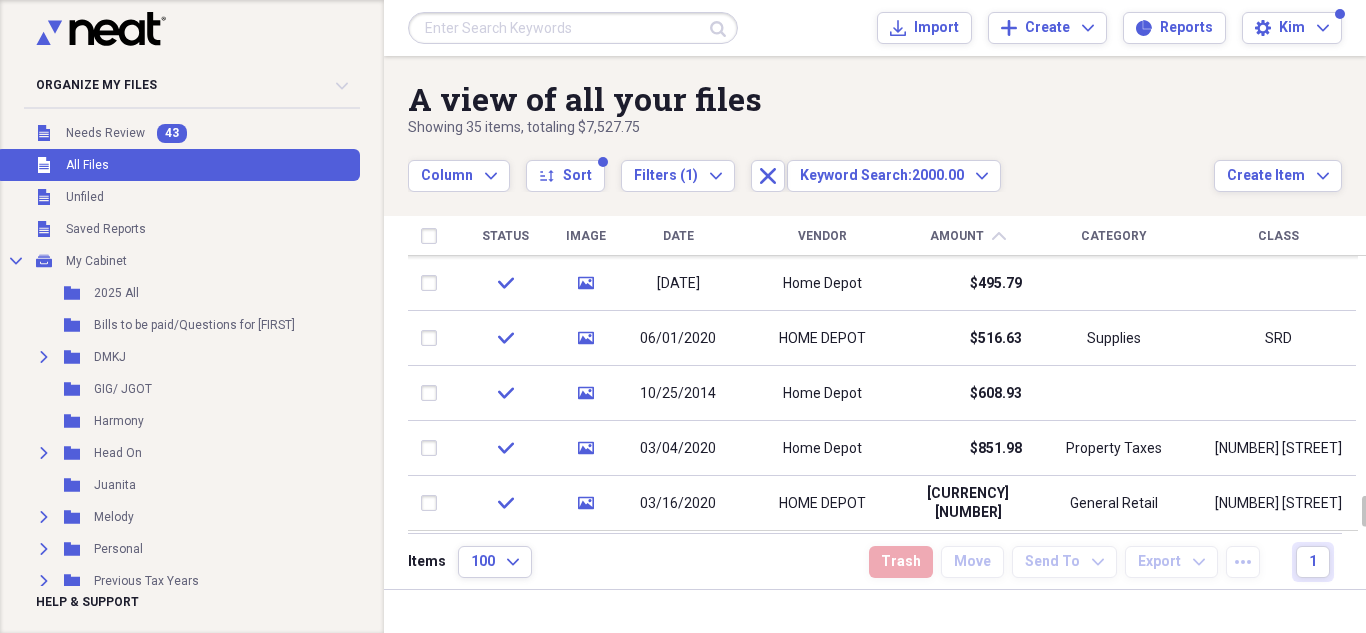 click at bounding box center (573, 28) 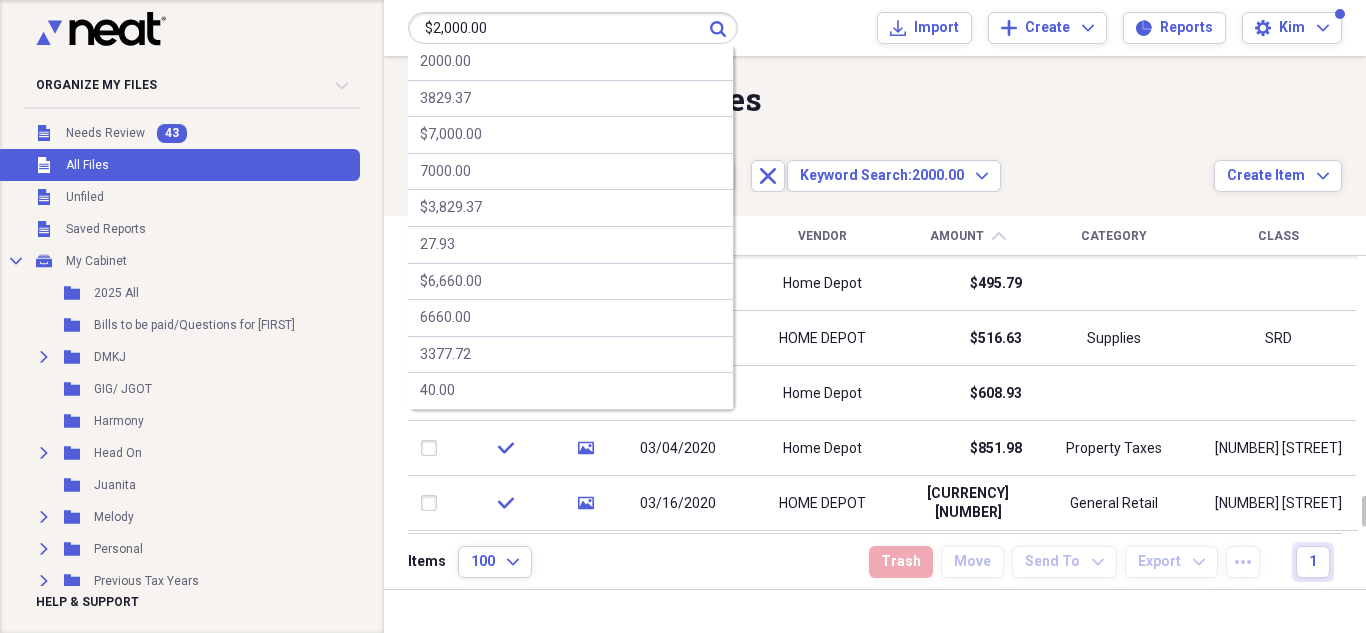type on "$2,000.00" 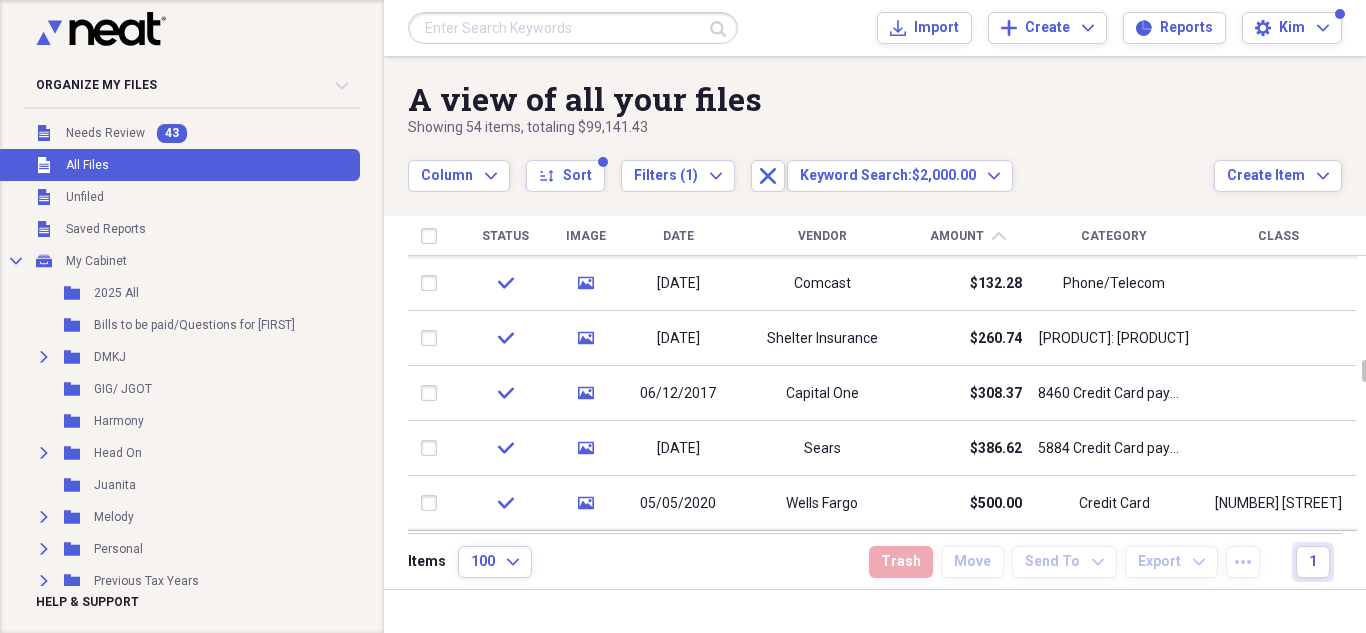 click at bounding box center [573, 28] 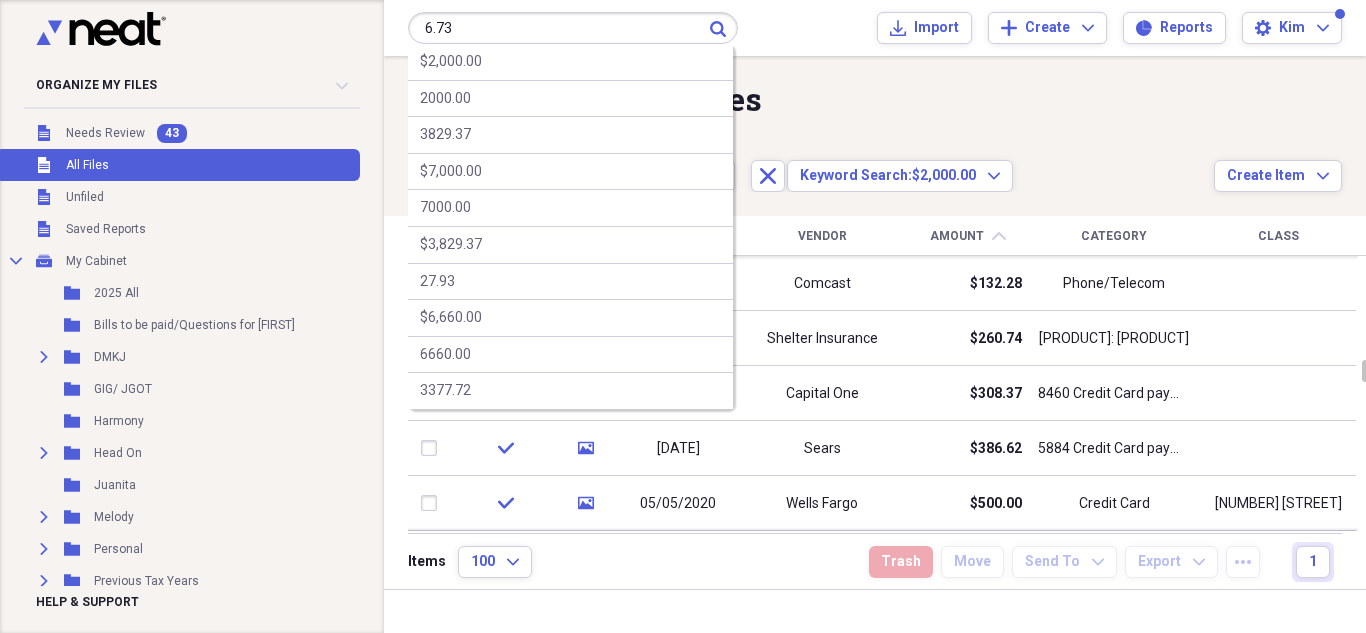 type on "6.73" 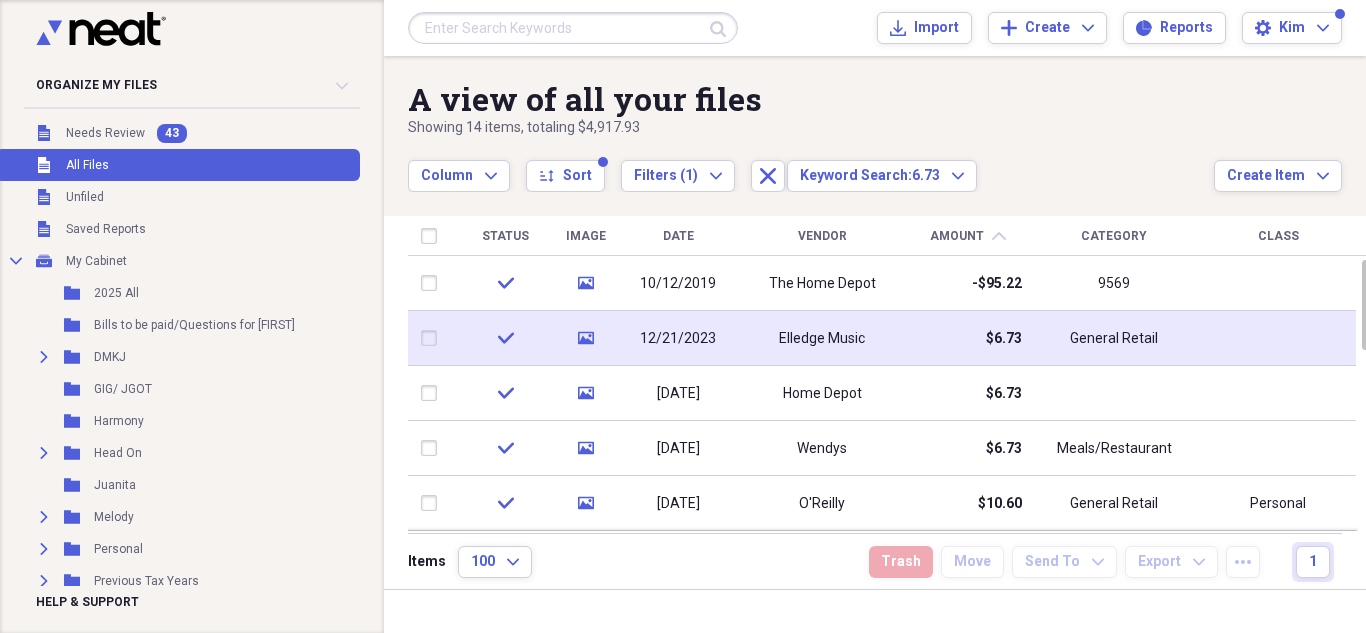 click on "Elledge Music" at bounding box center [822, 338] 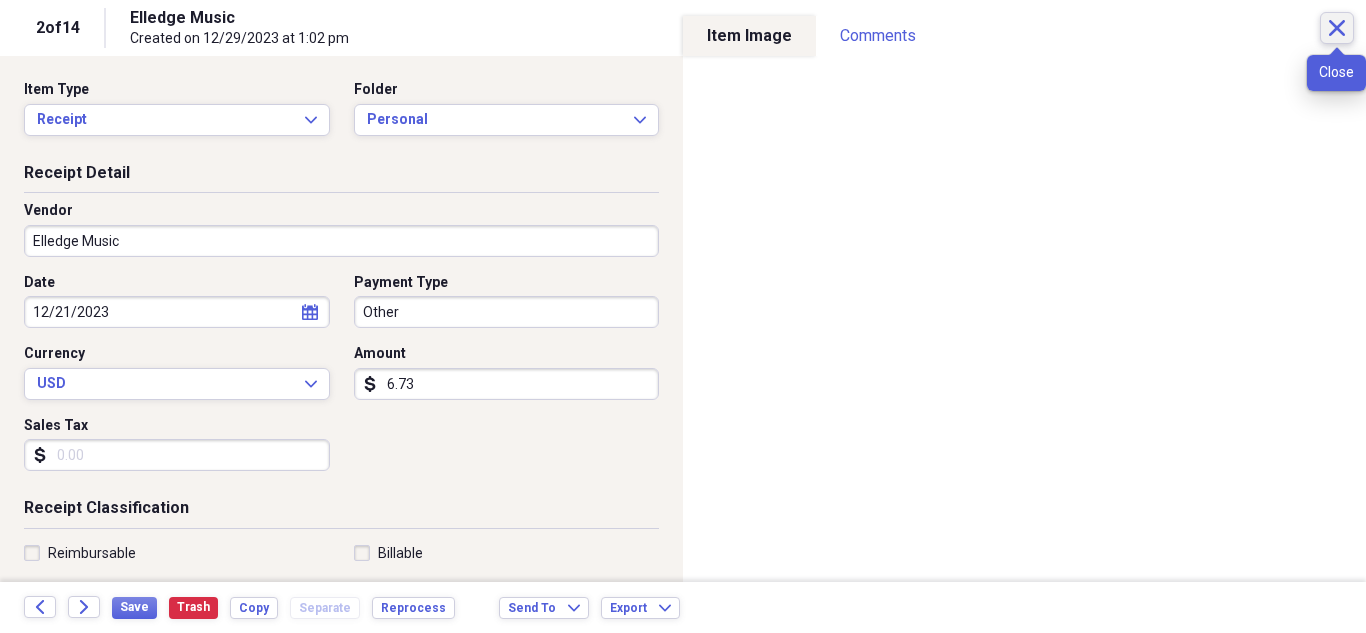 click on "Close" at bounding box center (1337, 28) 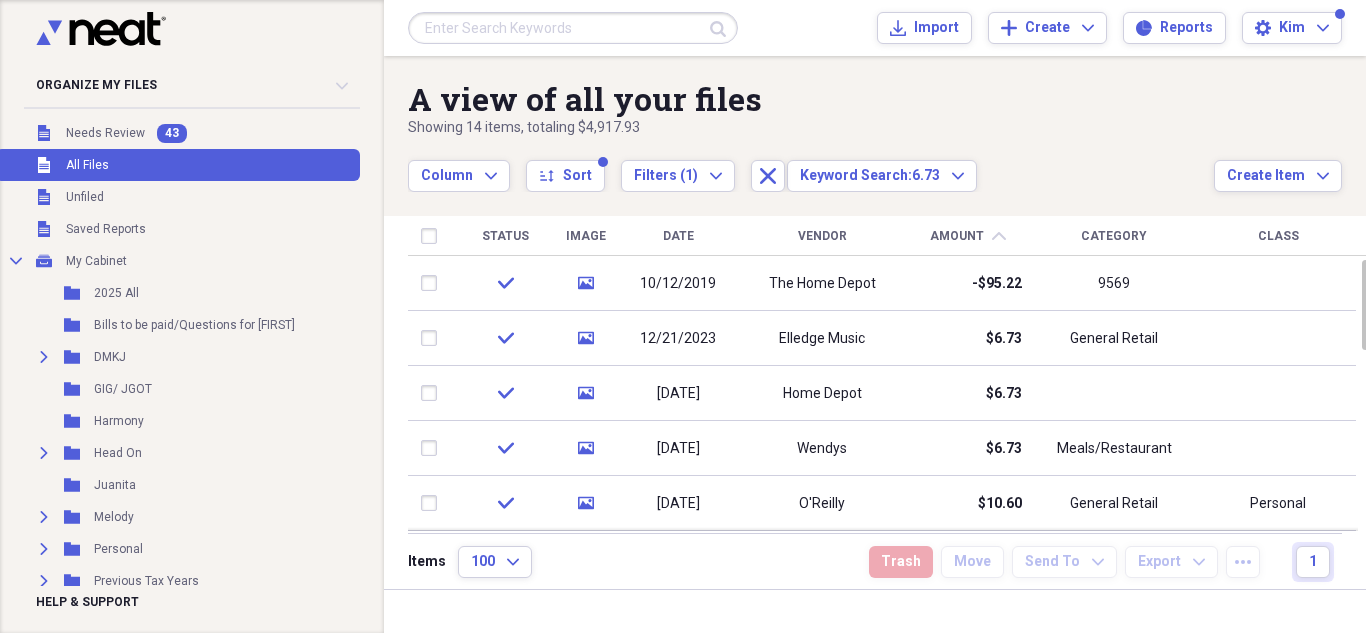 click at bounding box center (573, 28) 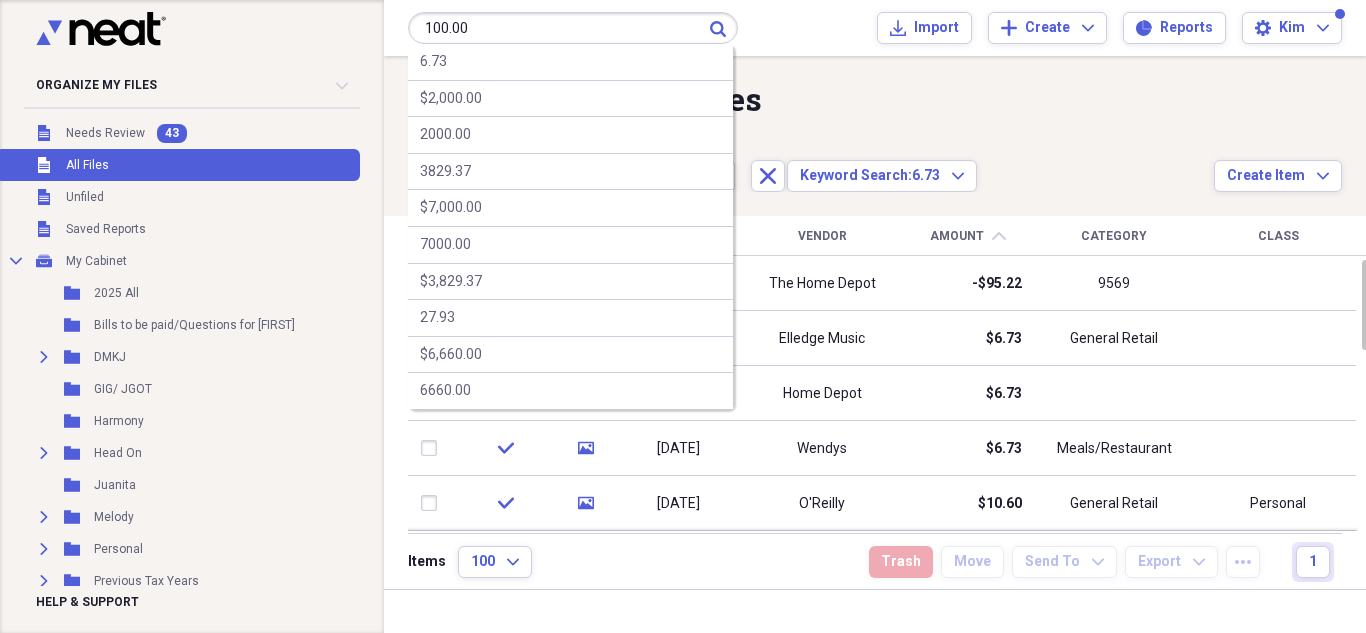 type on "100.00" 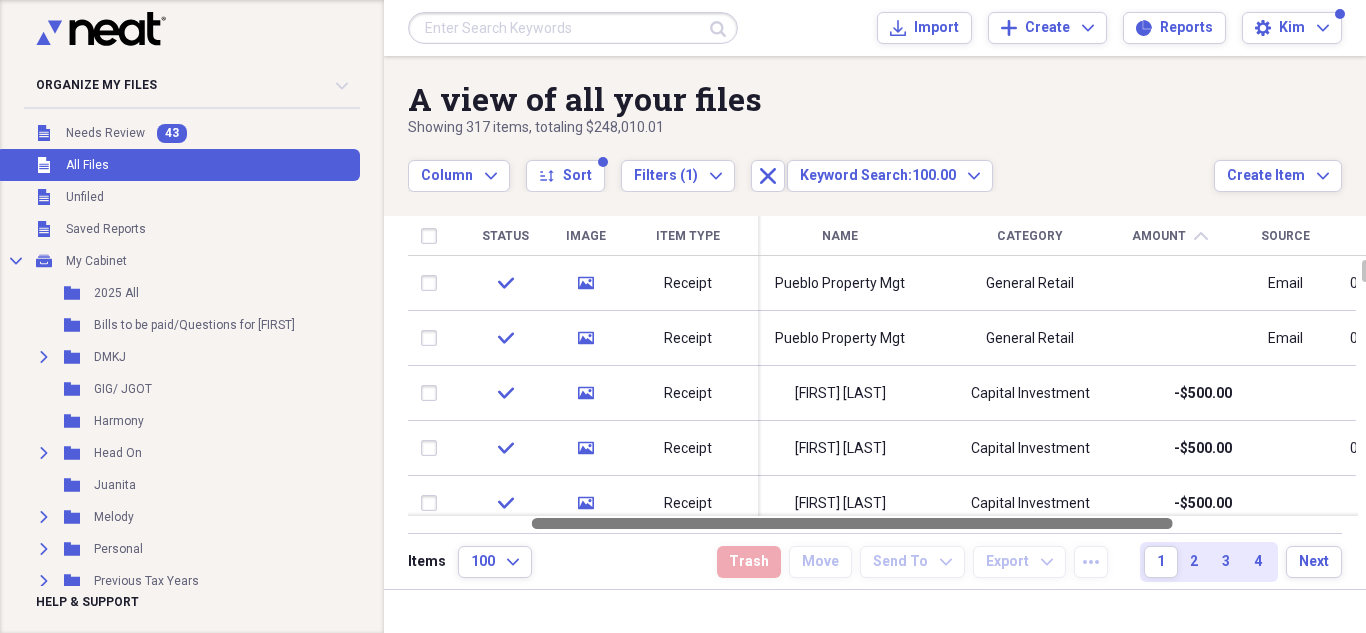drag, startPoint x: 1020, startPoint y: 524, endPoint x: 1150, endPoint y: 524, distance: 130 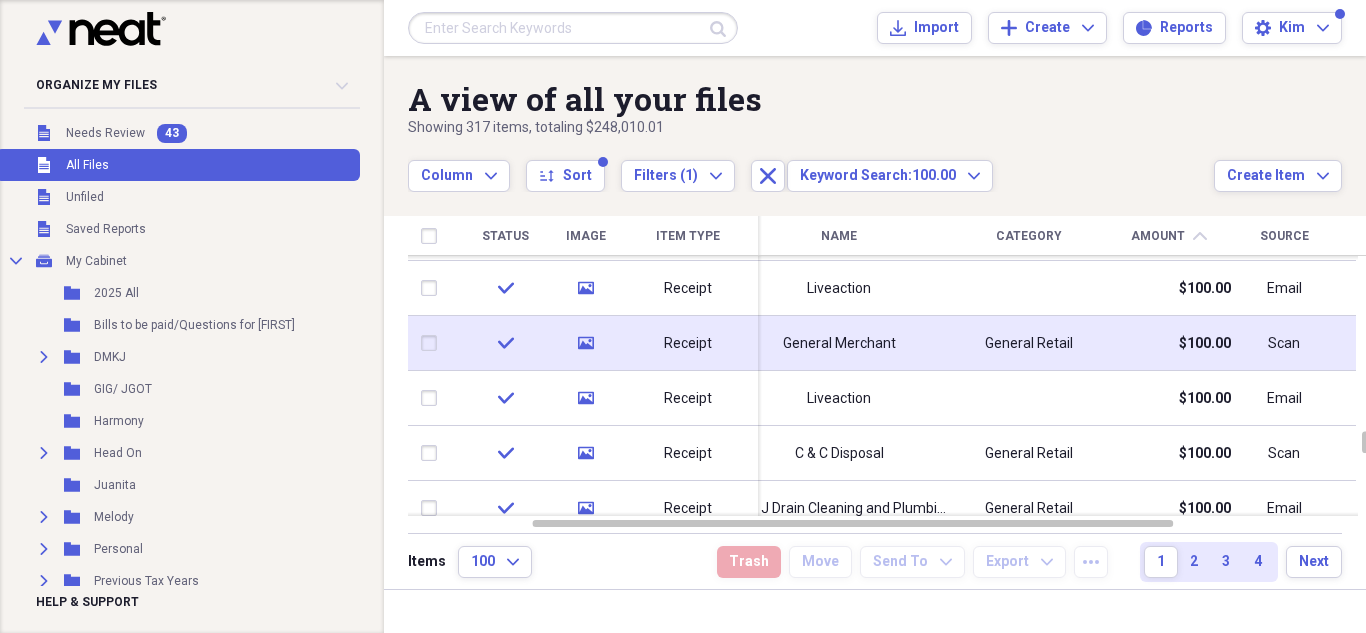 click on "General Retail" at bounding box center [1029, 343] 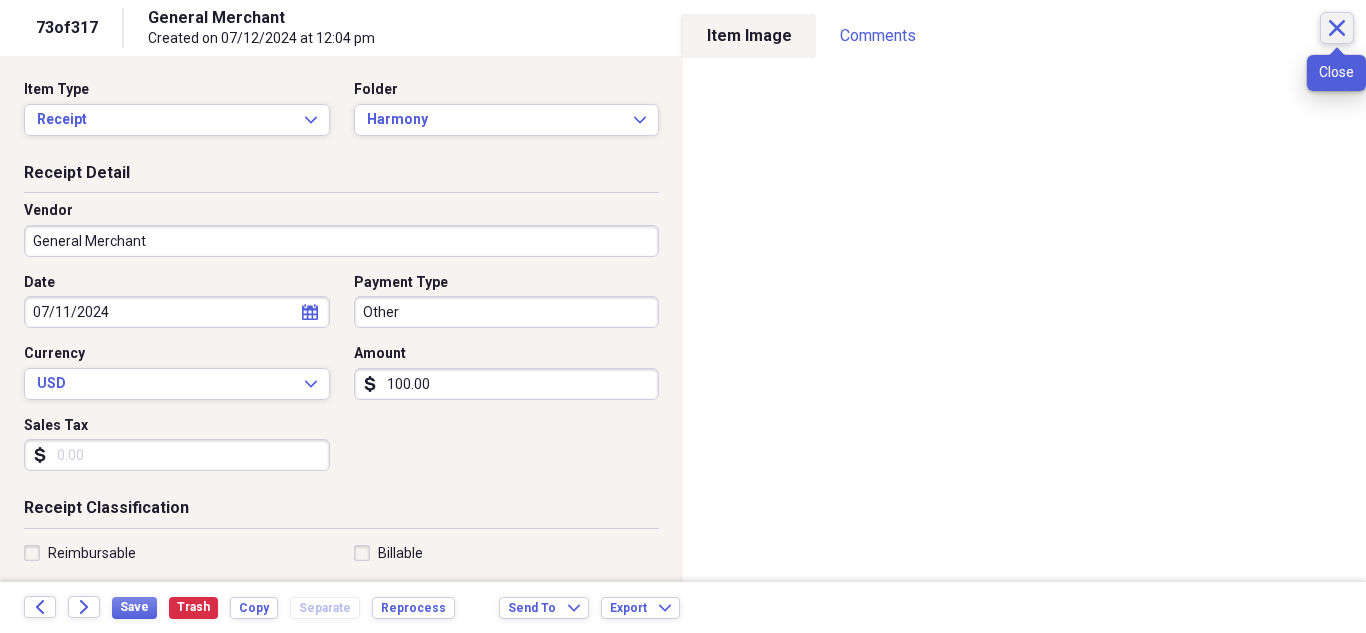 click on "Close" 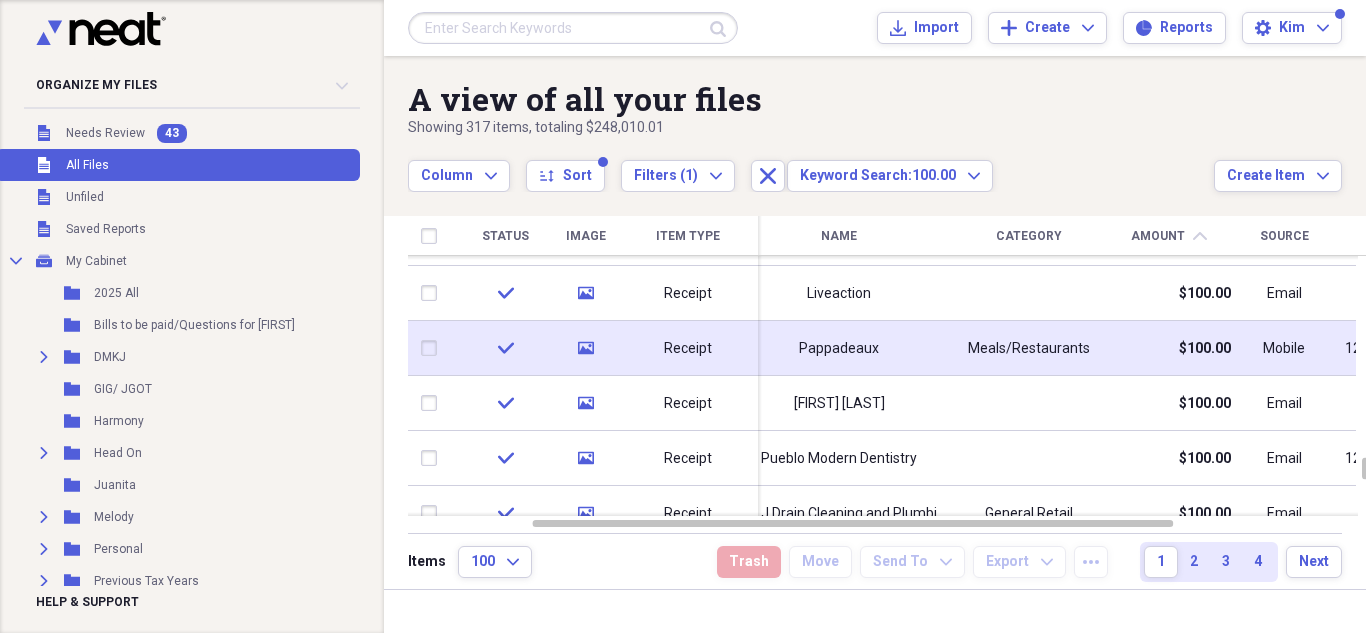 click on "Meals/Restaurants" at bounding box center [1029, 348] 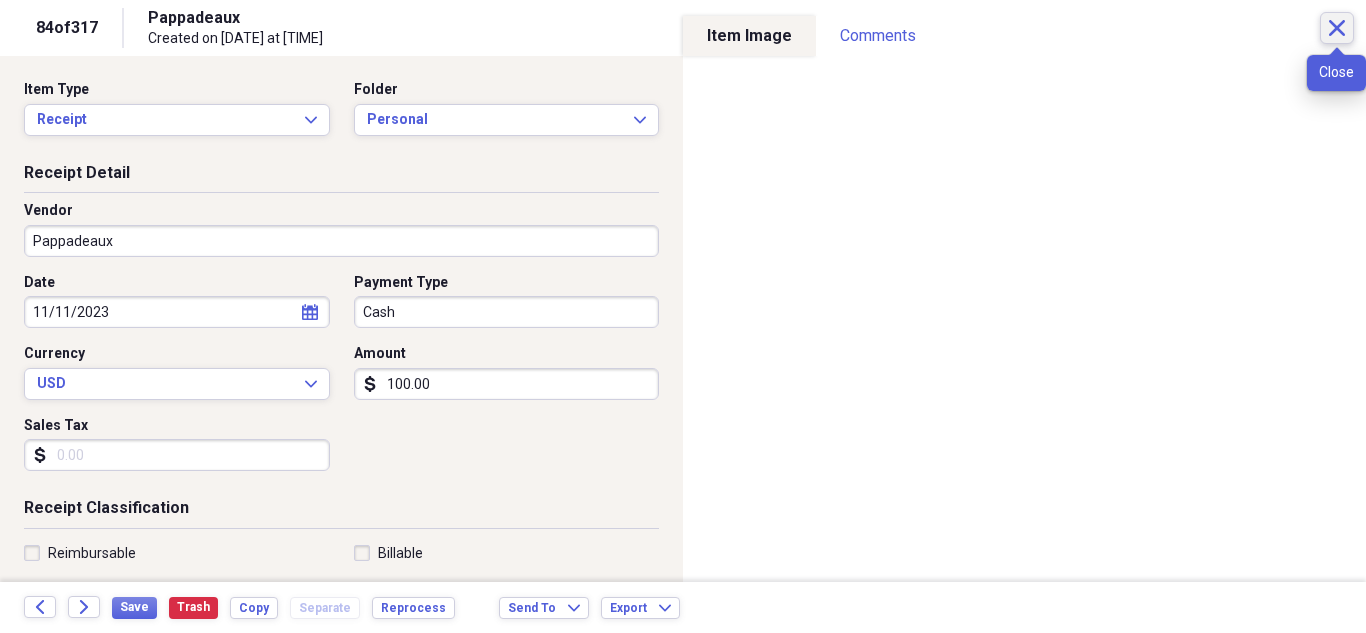 click on "Close" at bounding box center (1337, 28) 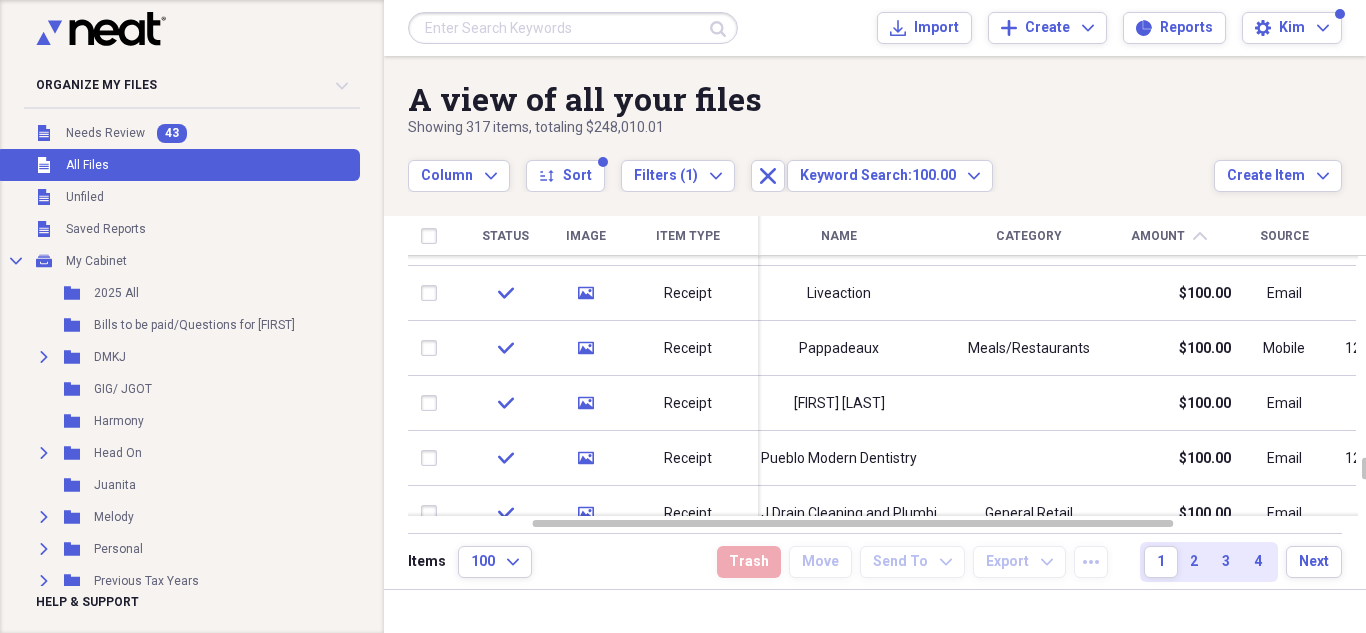 click at bounding box center [573, 28] 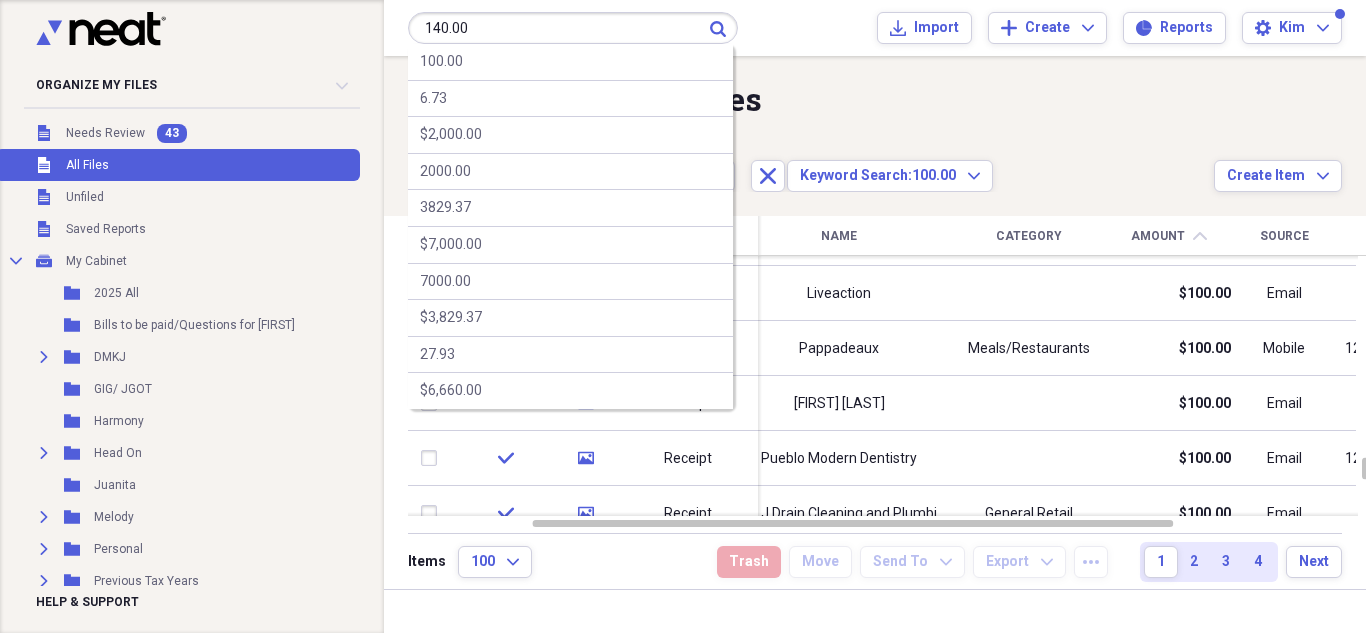 type on "140.00" 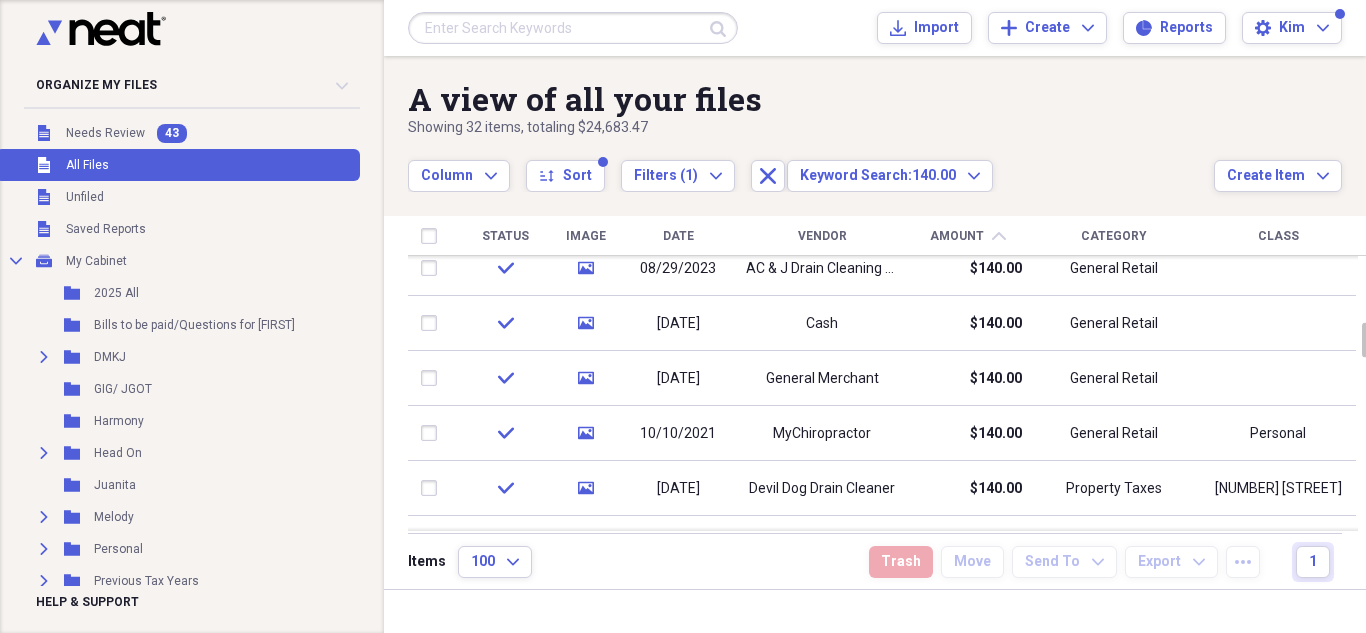 click on "General Retail" at bounding box center (1114, 323) 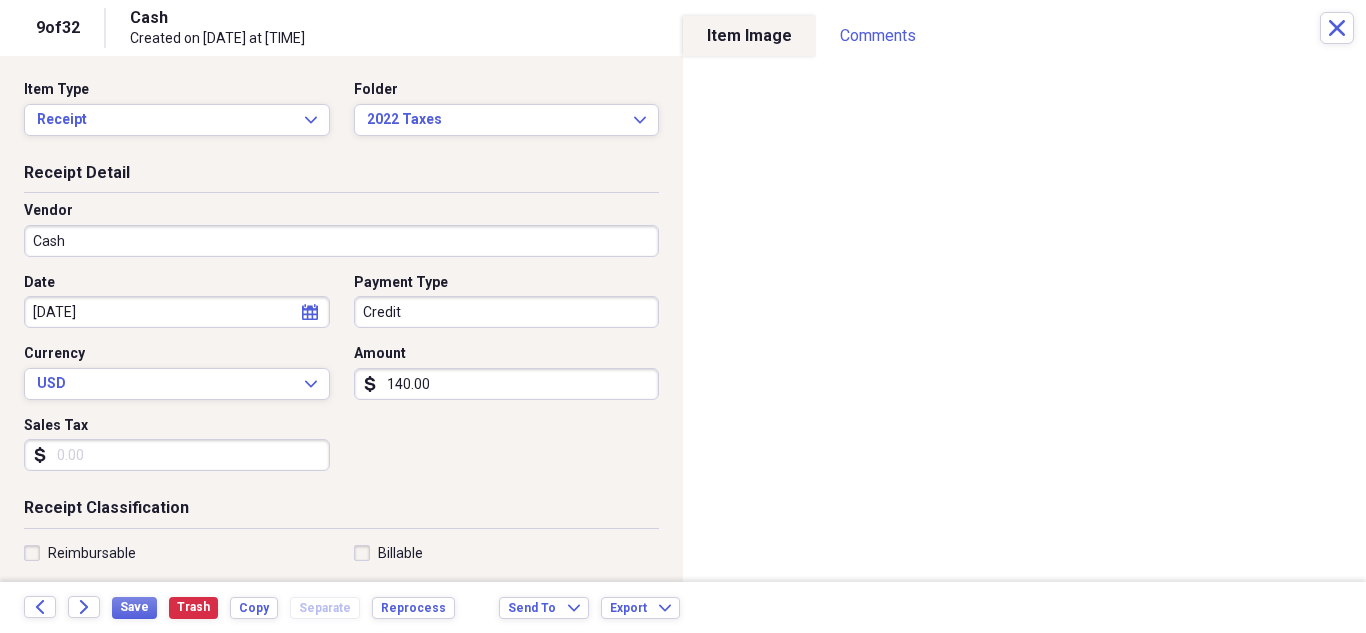 click on "Cash" at bounding box center [341, 241] 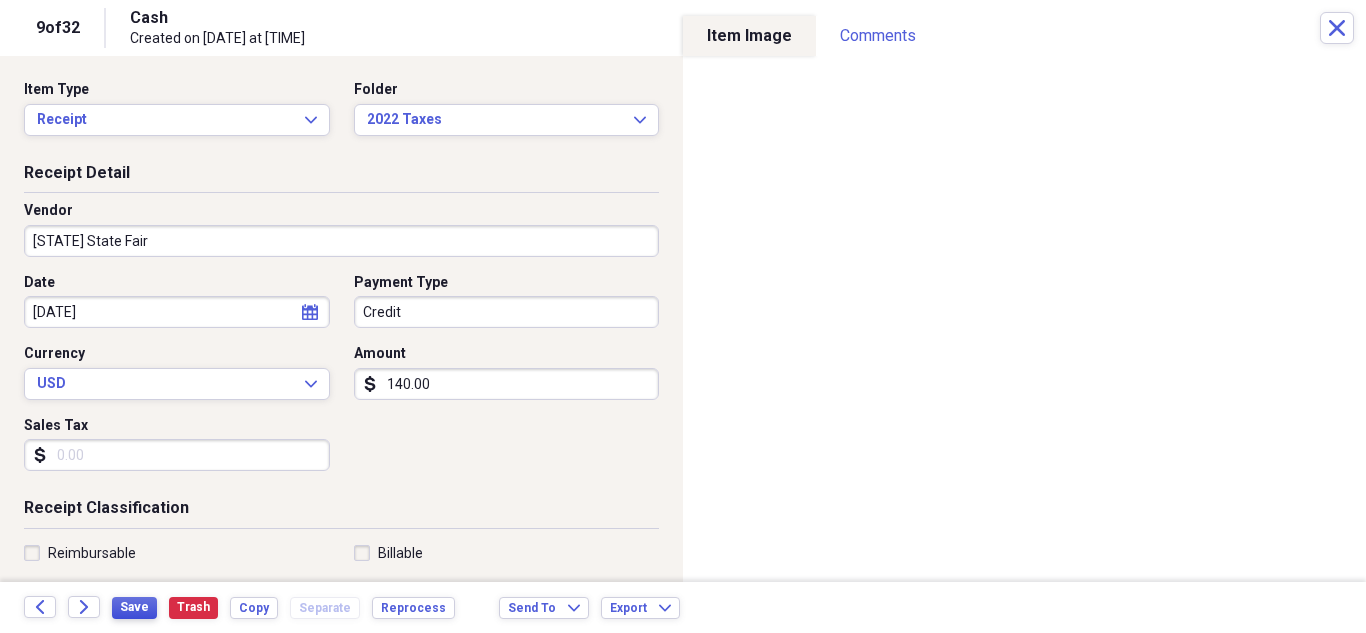 type on "Missouri State Fair" 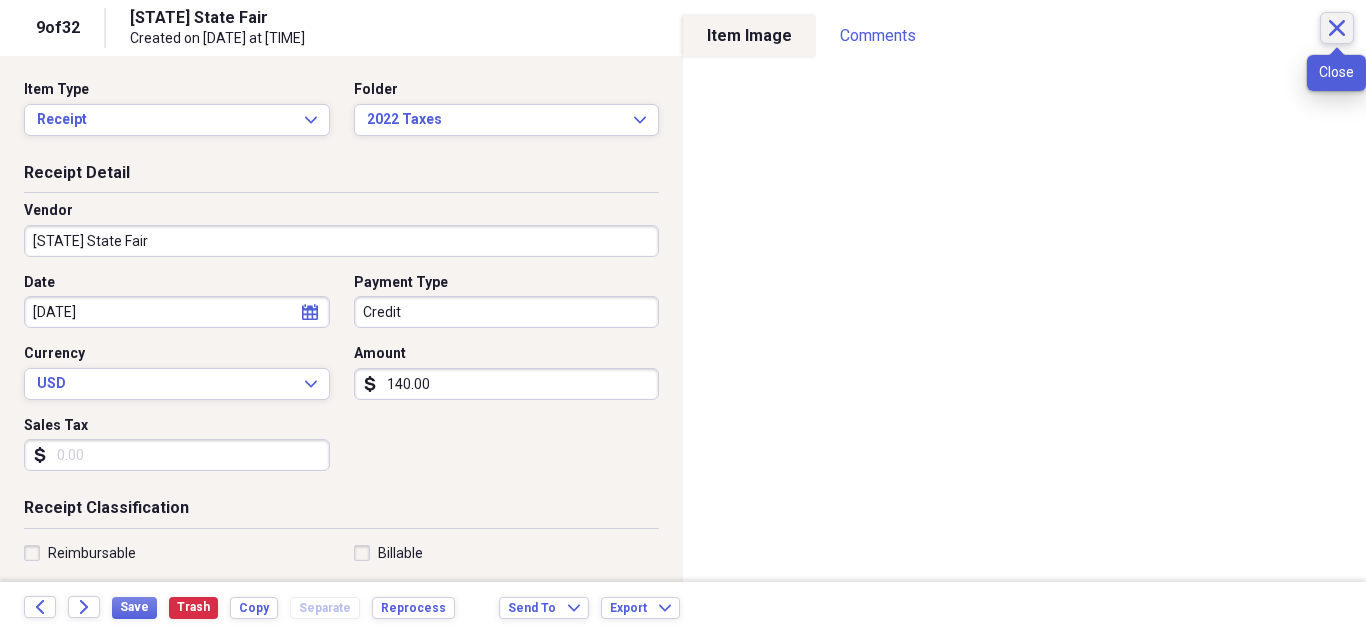 click on "Close" at bounding box center (1337, 28) 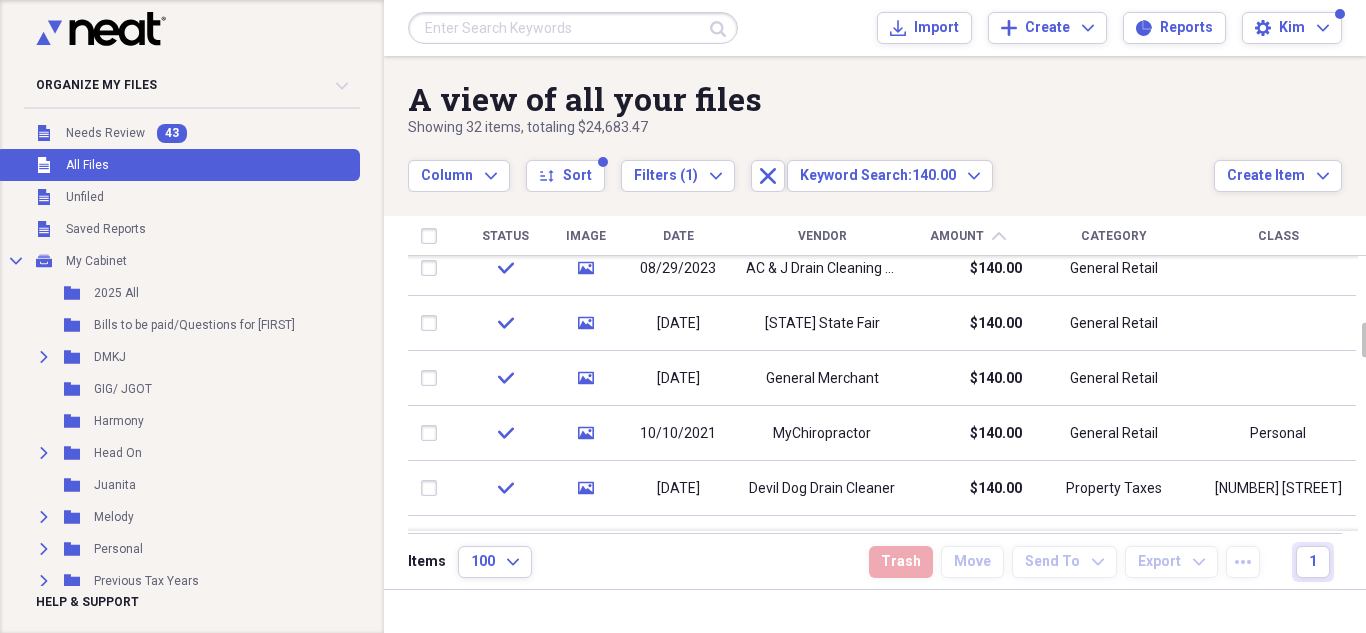 click at bounding box center [573, 28] 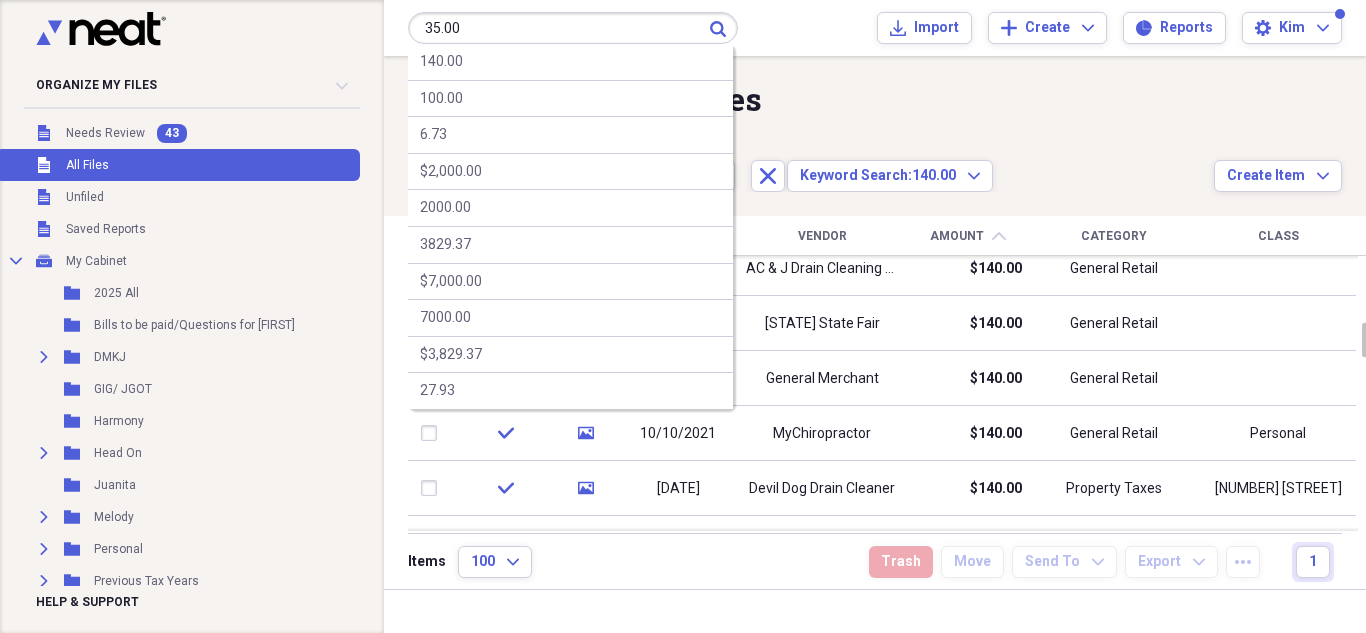 type on "35.00" 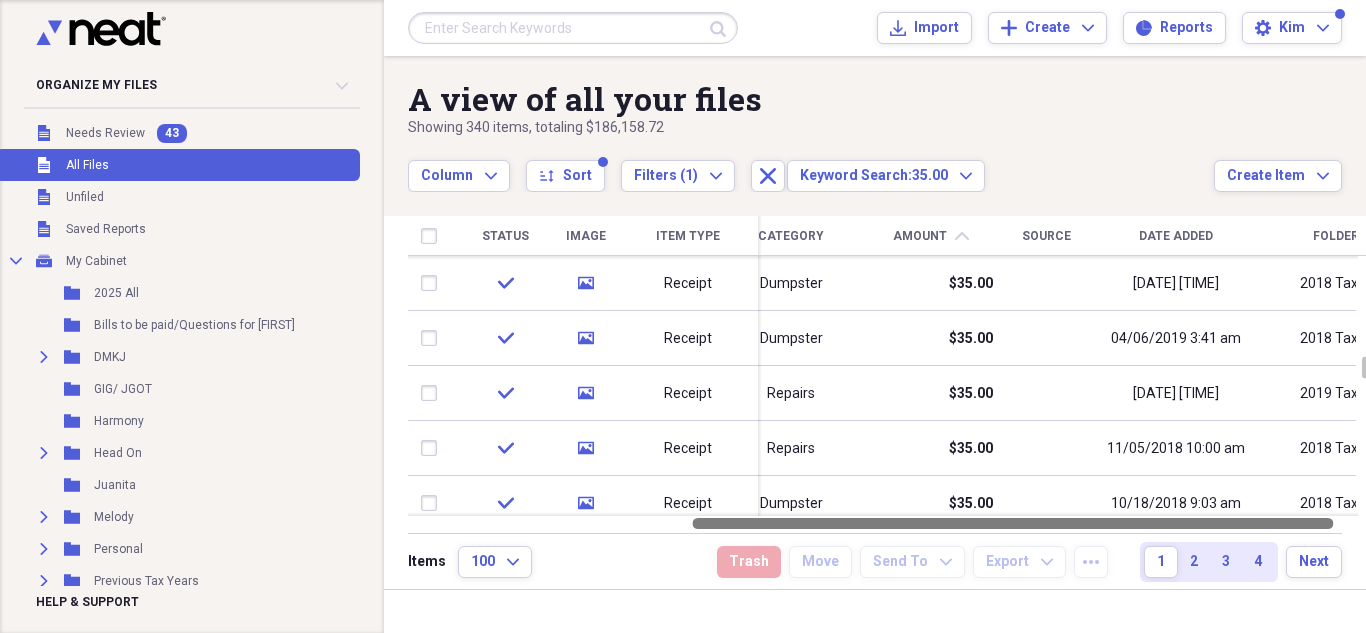 drag, startPoint x: 824, startPoint y: 524, endPoint x: 1106, endPoint y: 525, distance: 282.00177 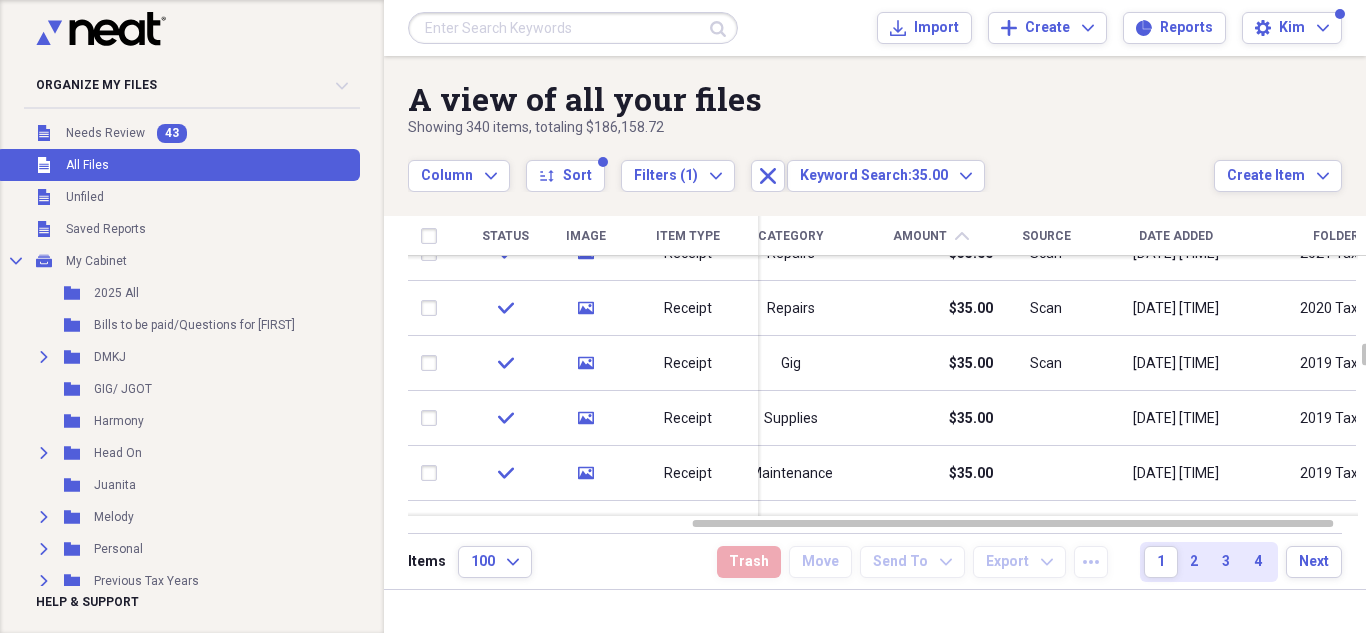 click at bounding box center [573, 28] 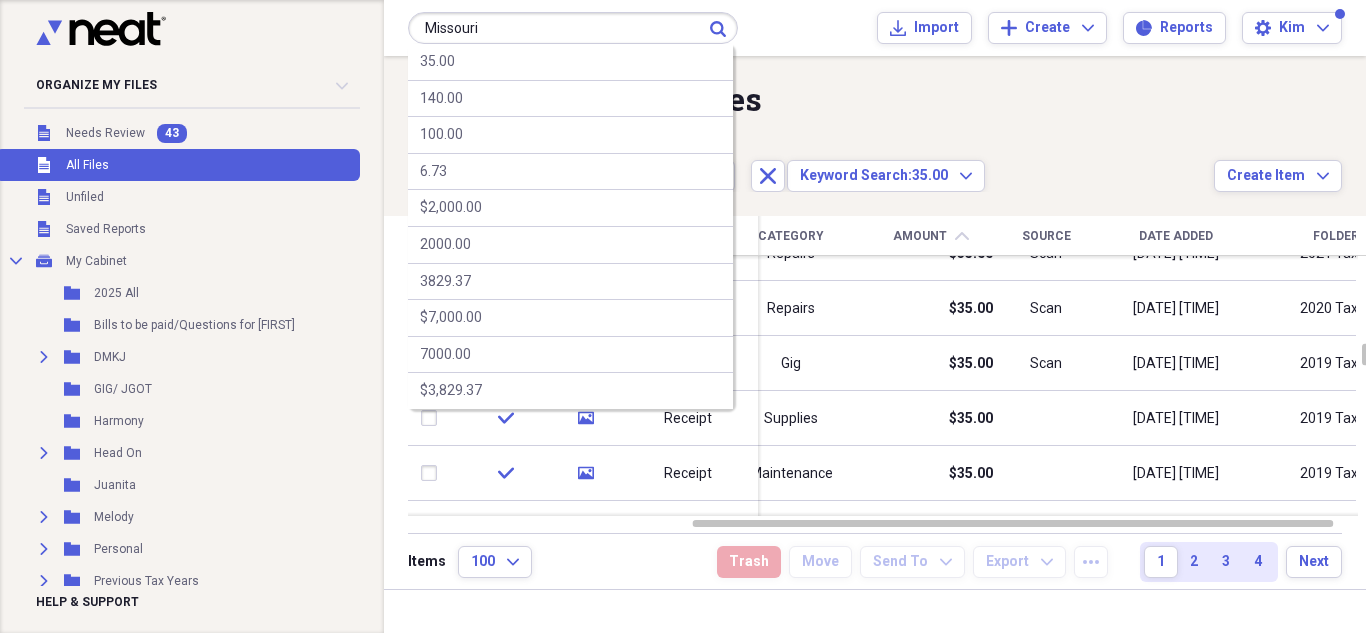 type on "Missouri" 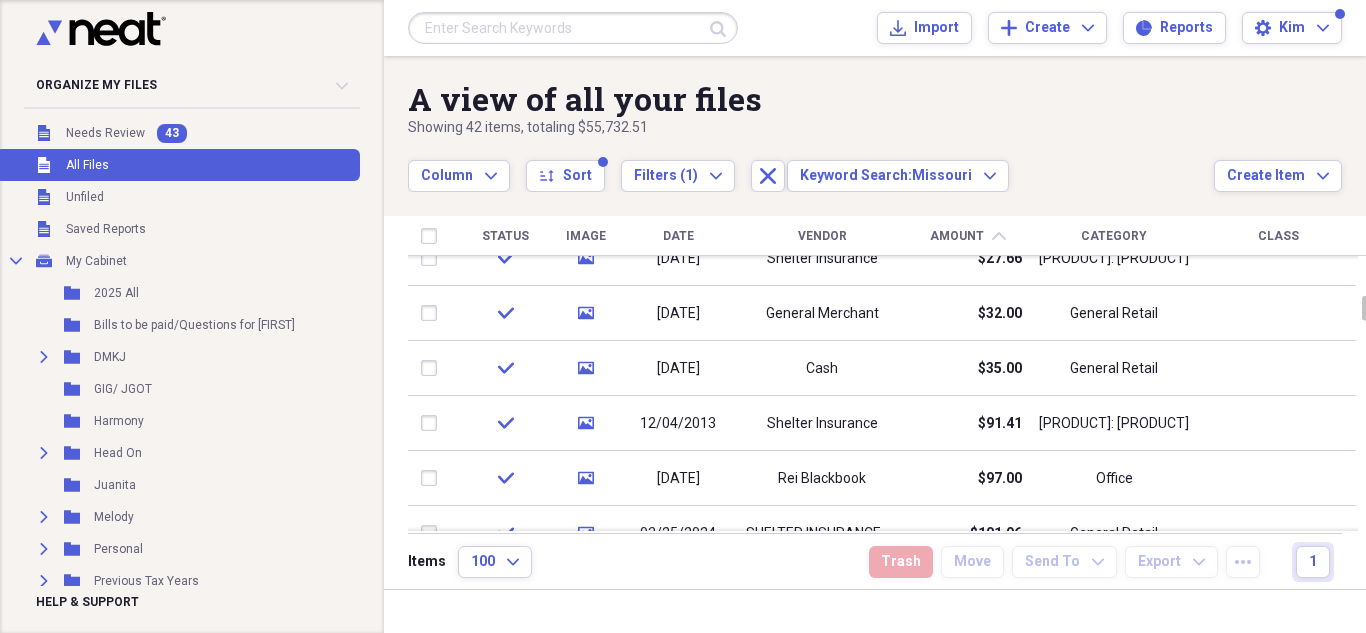 click on "Cash" at bounding box center (822, 368) 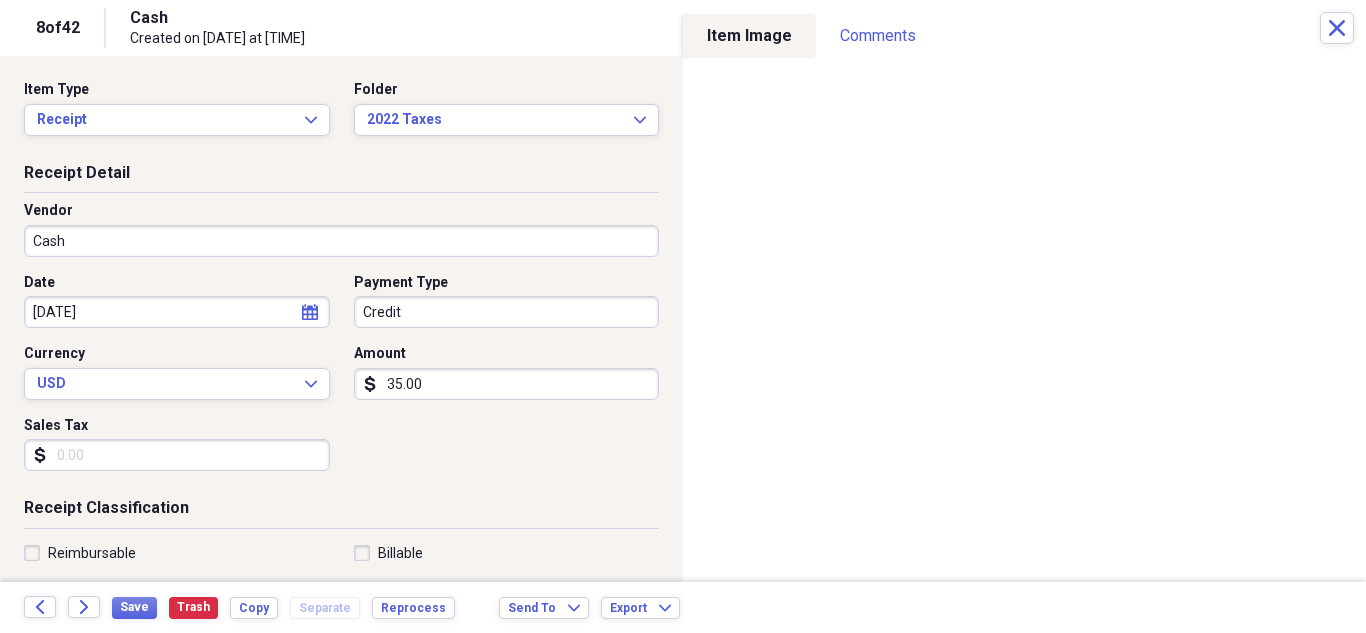 click on "Vendor Cash" at bounding box center [341, 237] 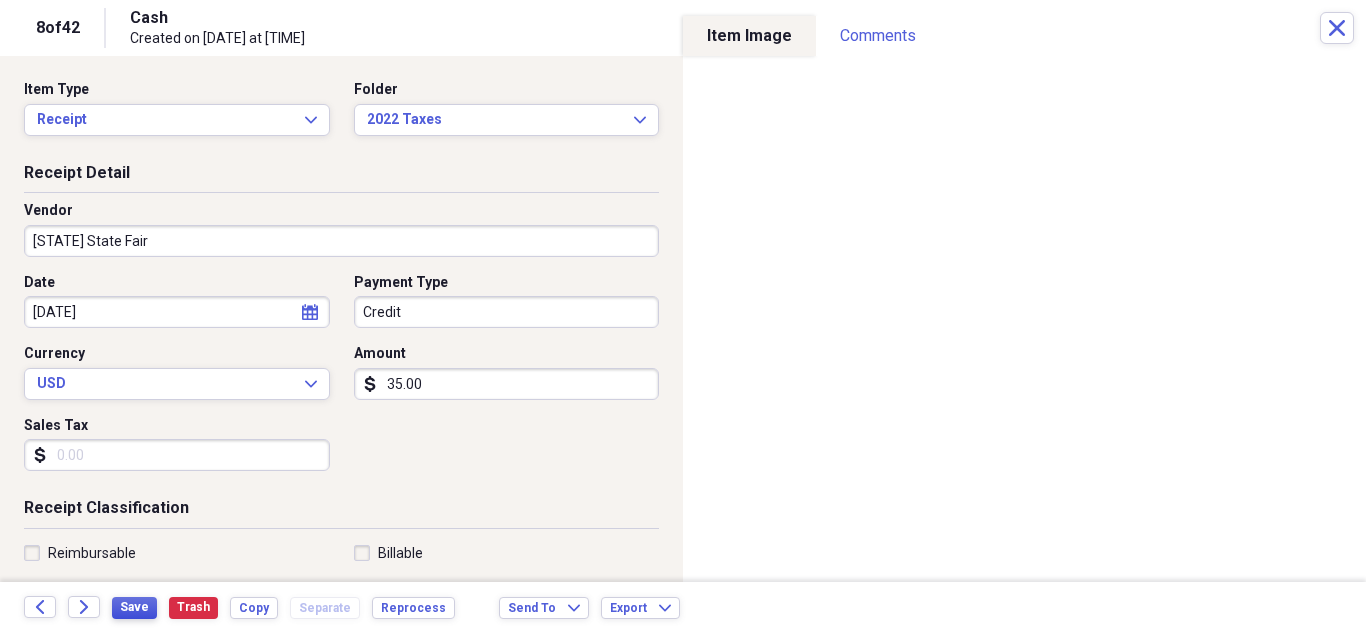 type on "Missouri State Fair" 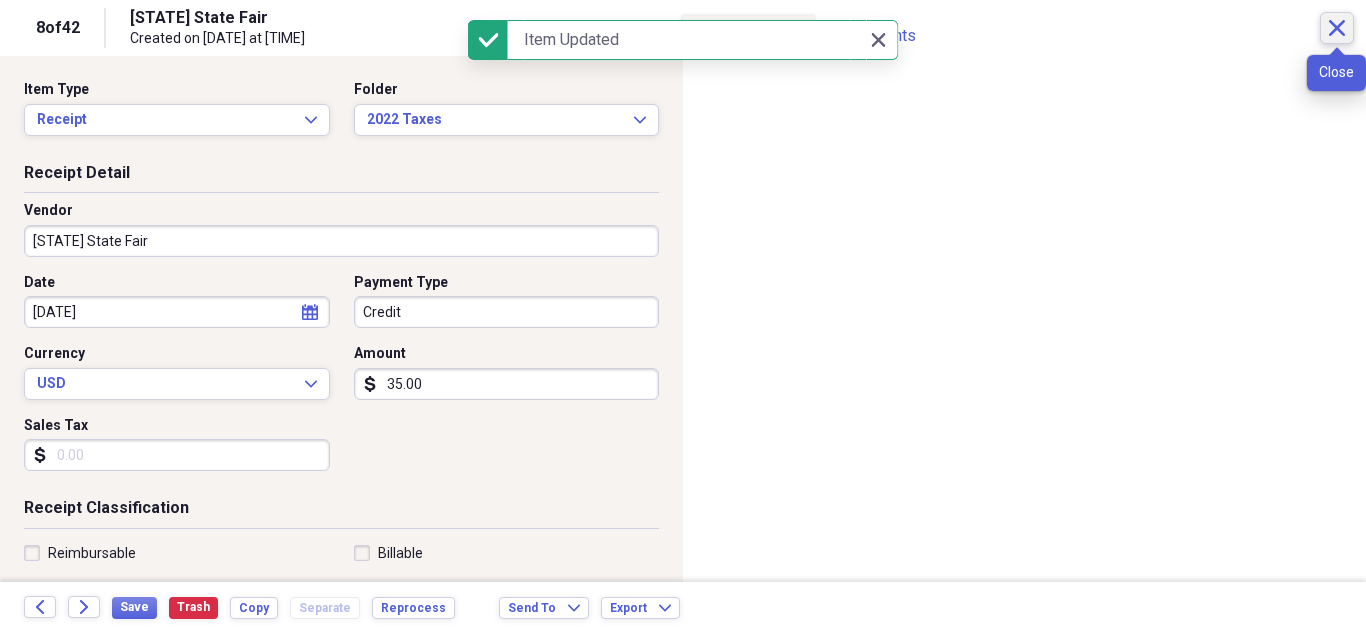 click 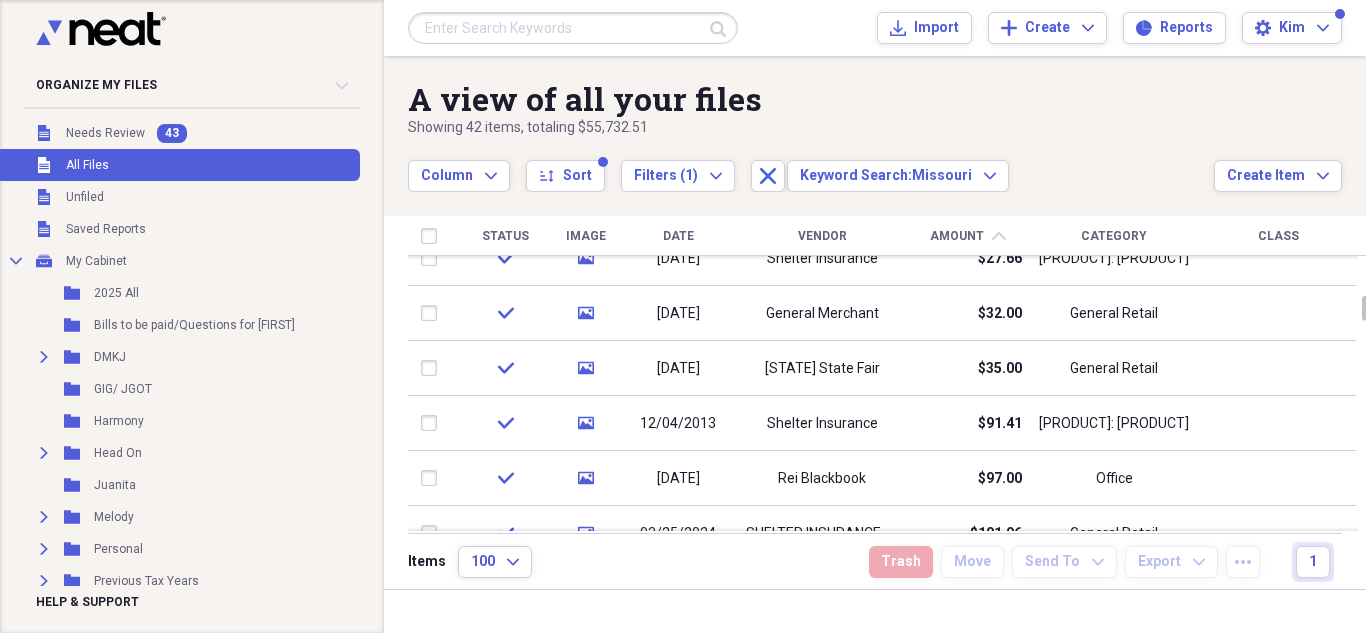click at bounding box center [573, 28] 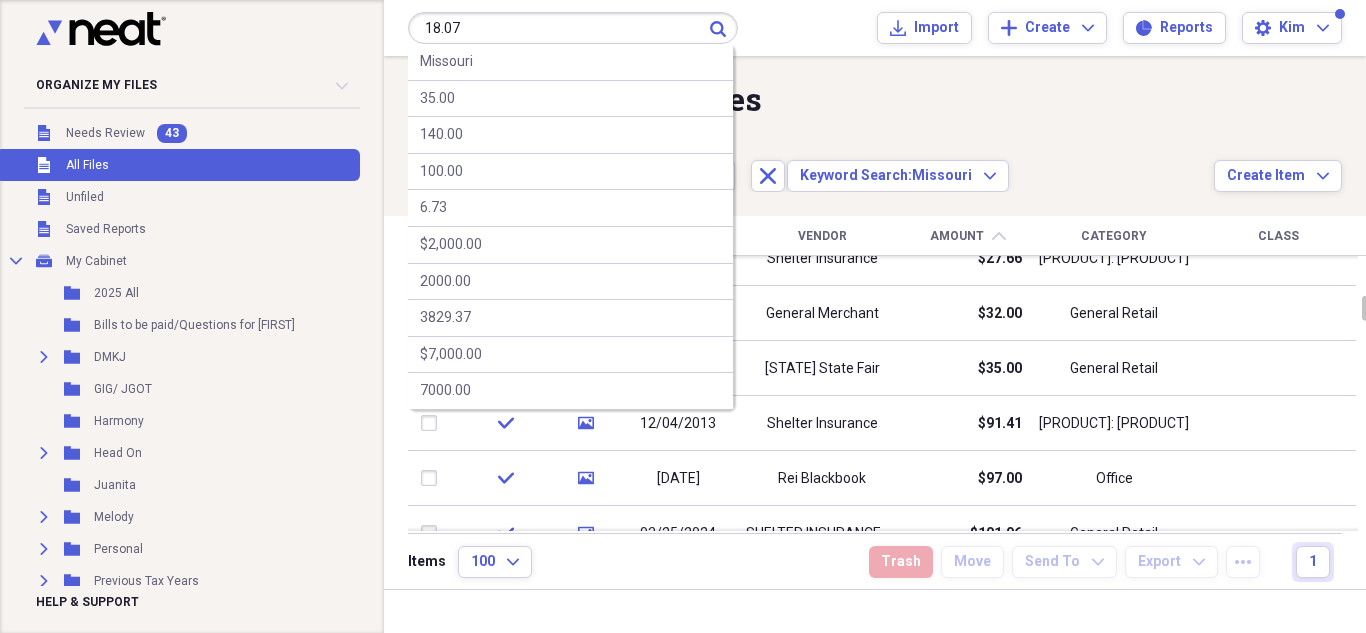 type on "18.07" 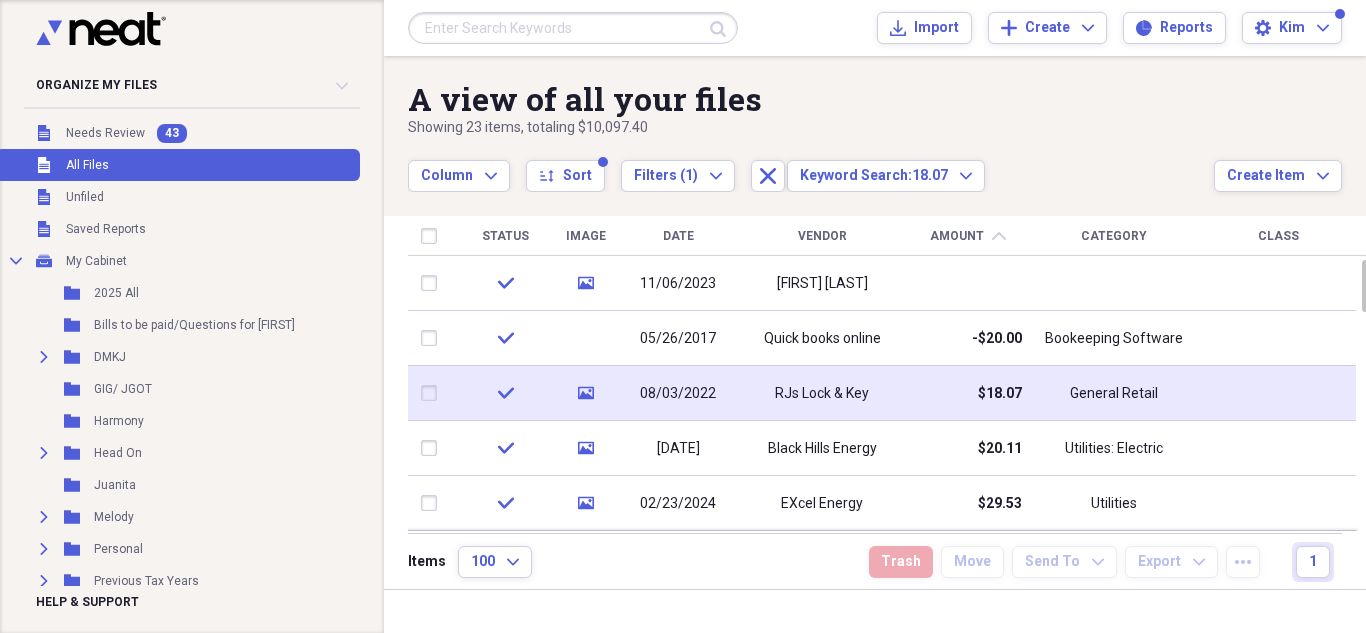 click on "RJs Lock & Key" at bounding box center (822, 394) 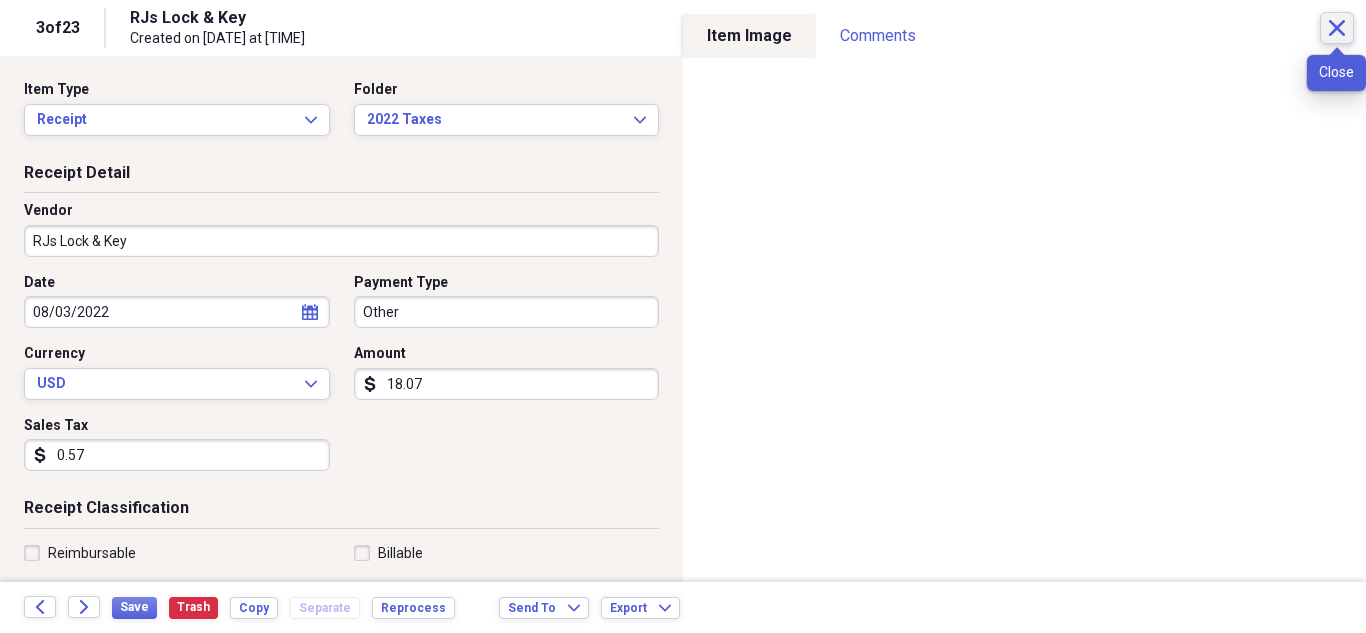 click on "Close" 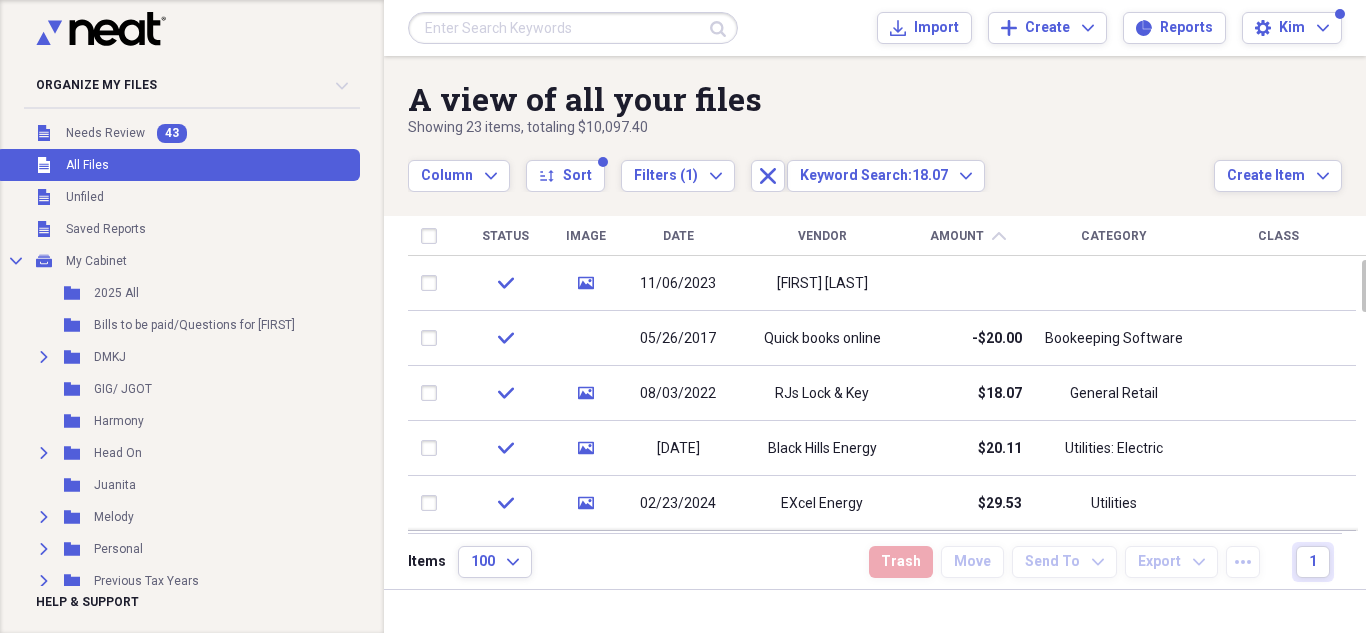 click at bounding box center (573, 28) 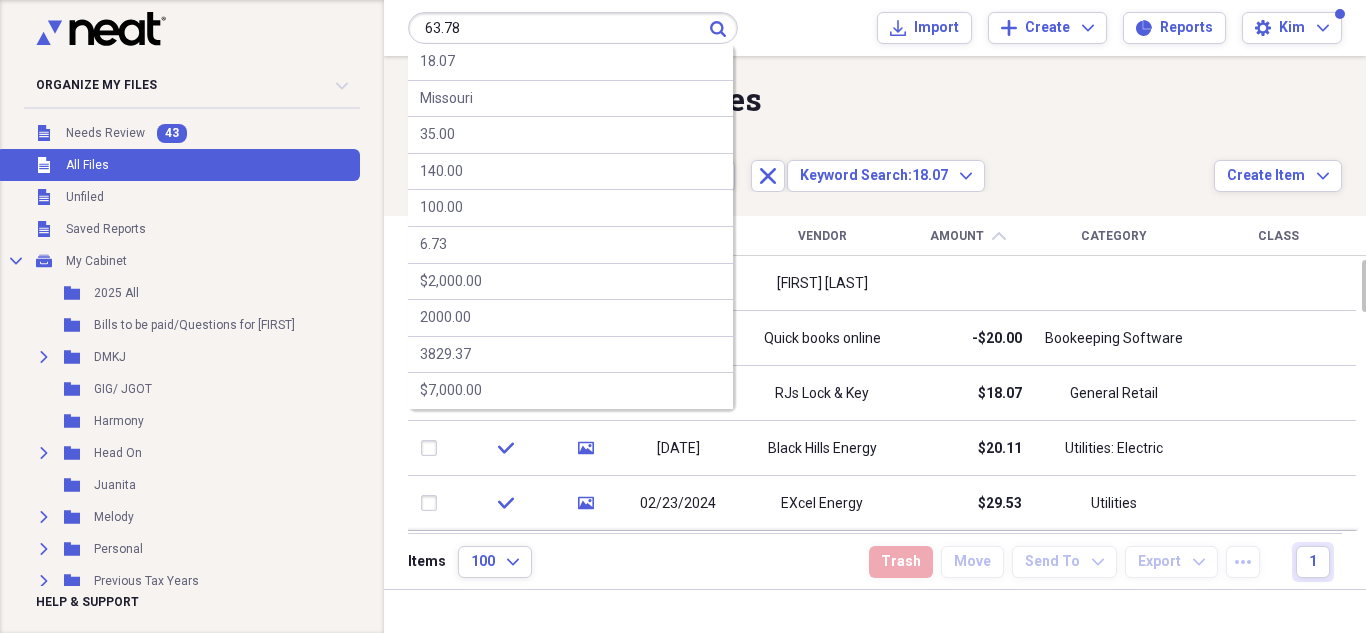type on "63.78" 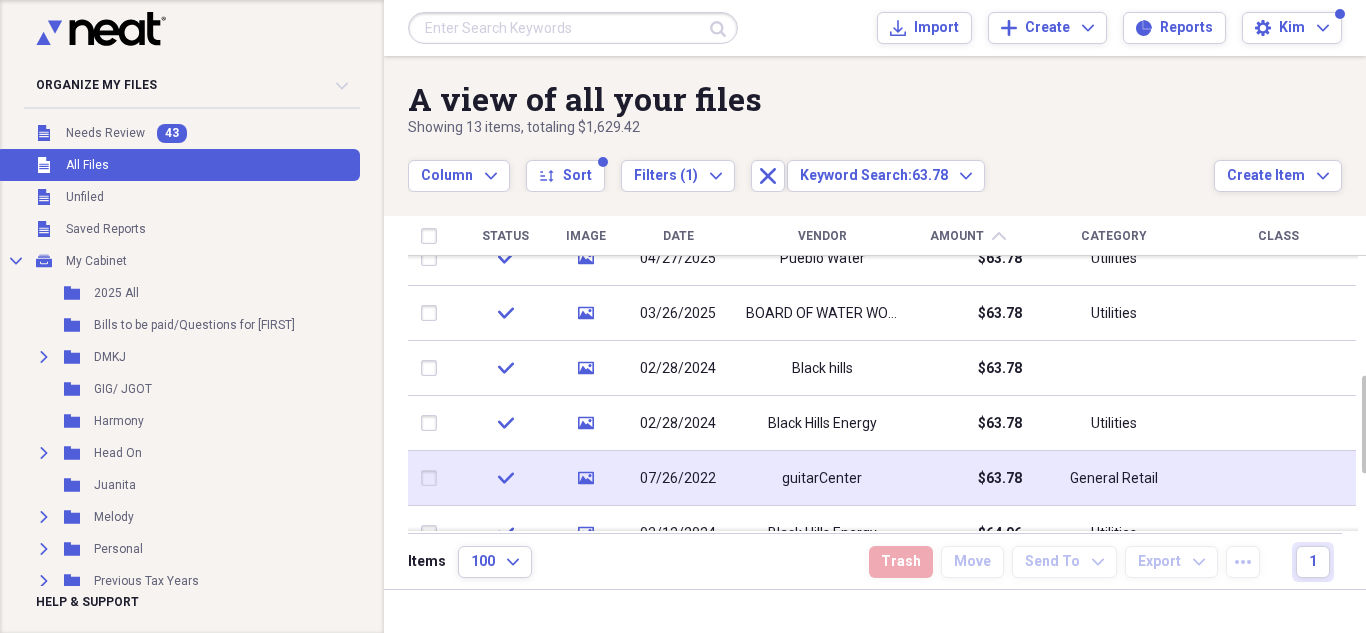 click on "guitarCenter" at bounding box center [822, 479] 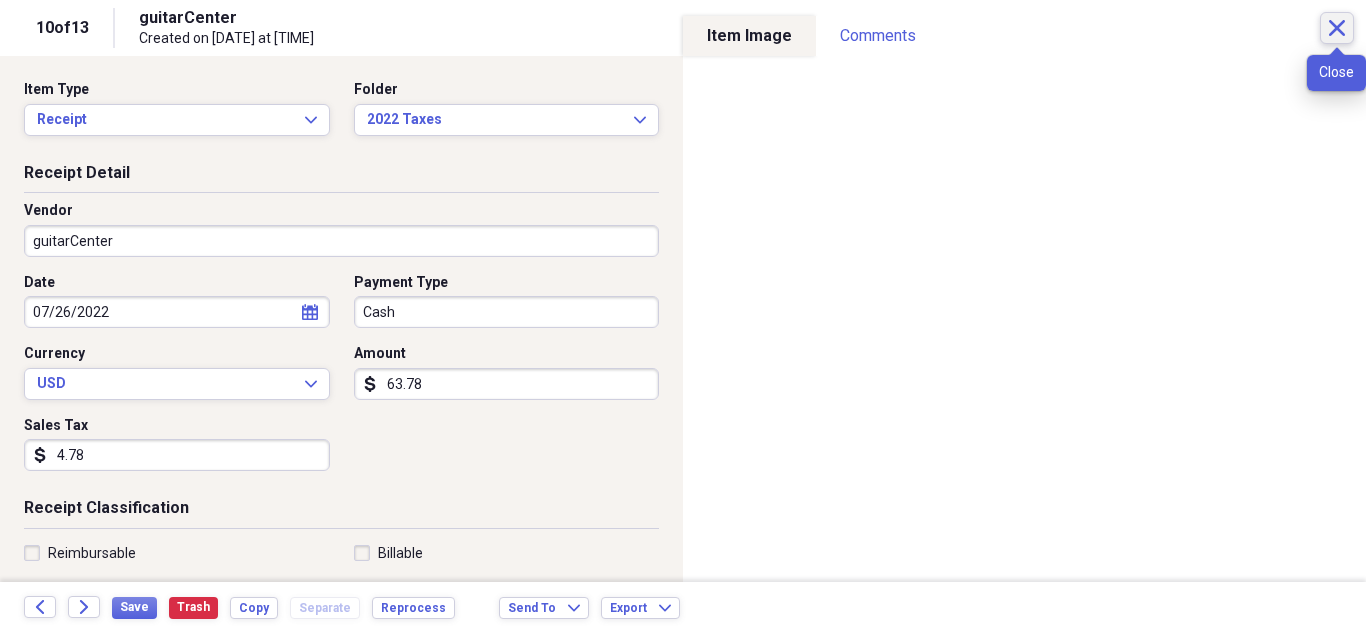click 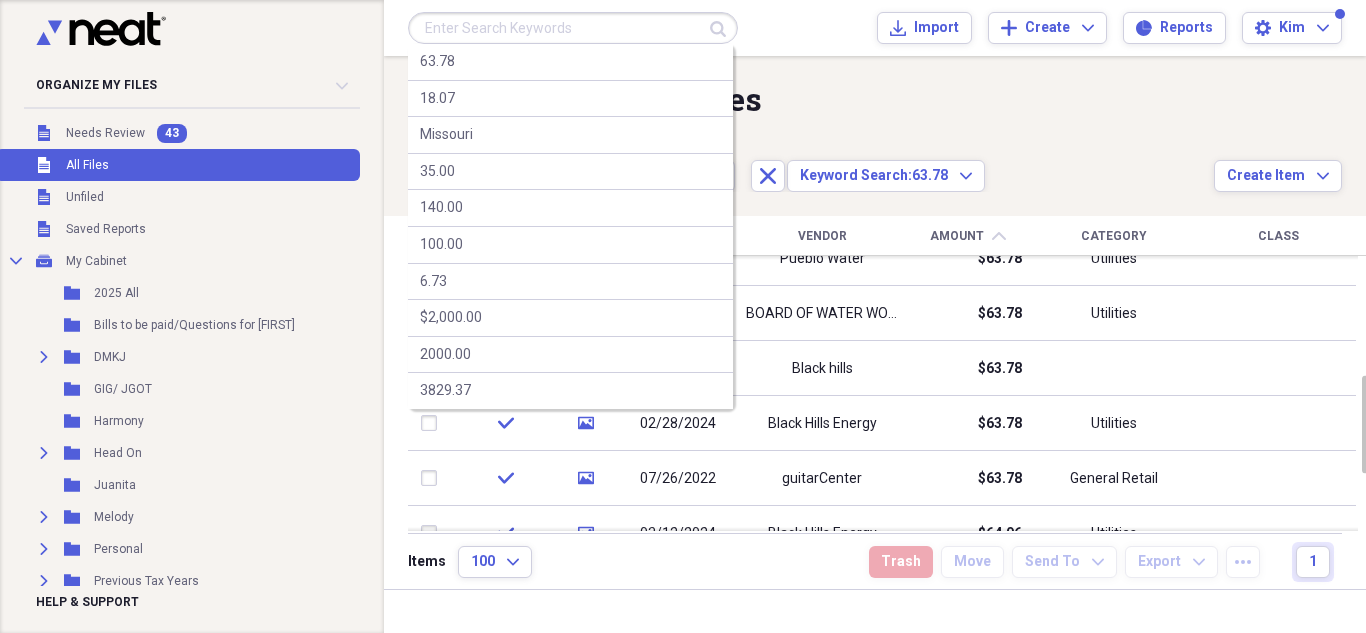 click at bounding box center [573, 28] 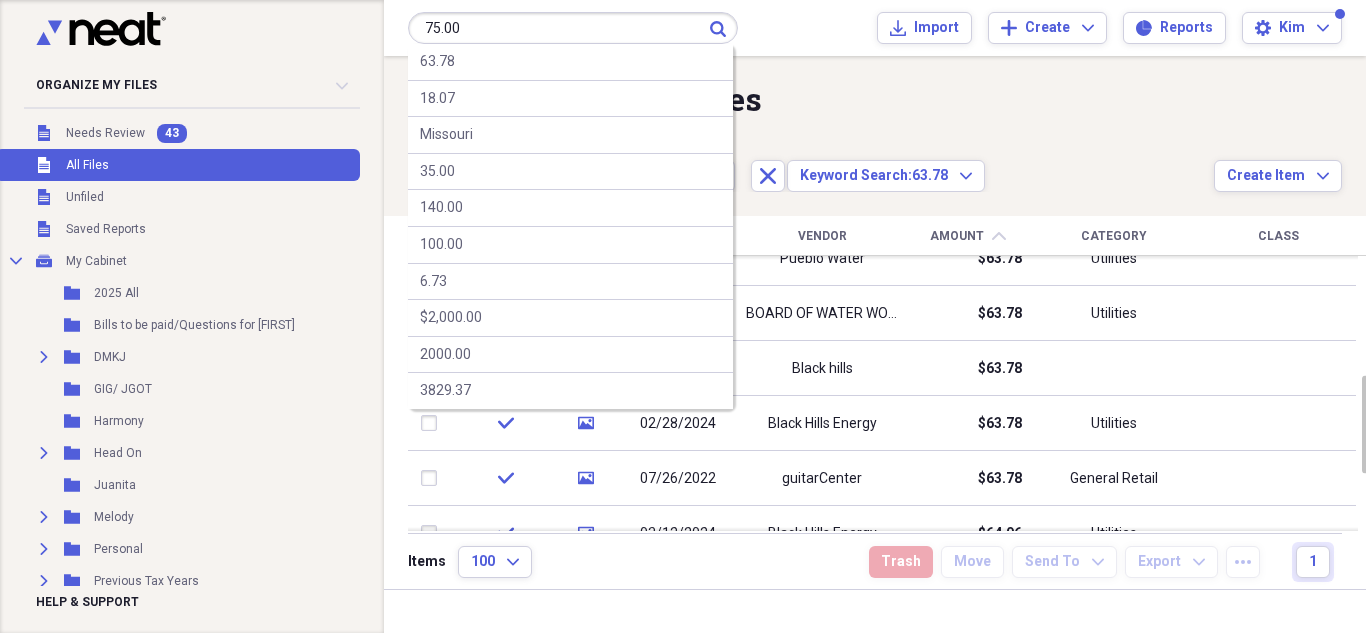 type on "75.00" 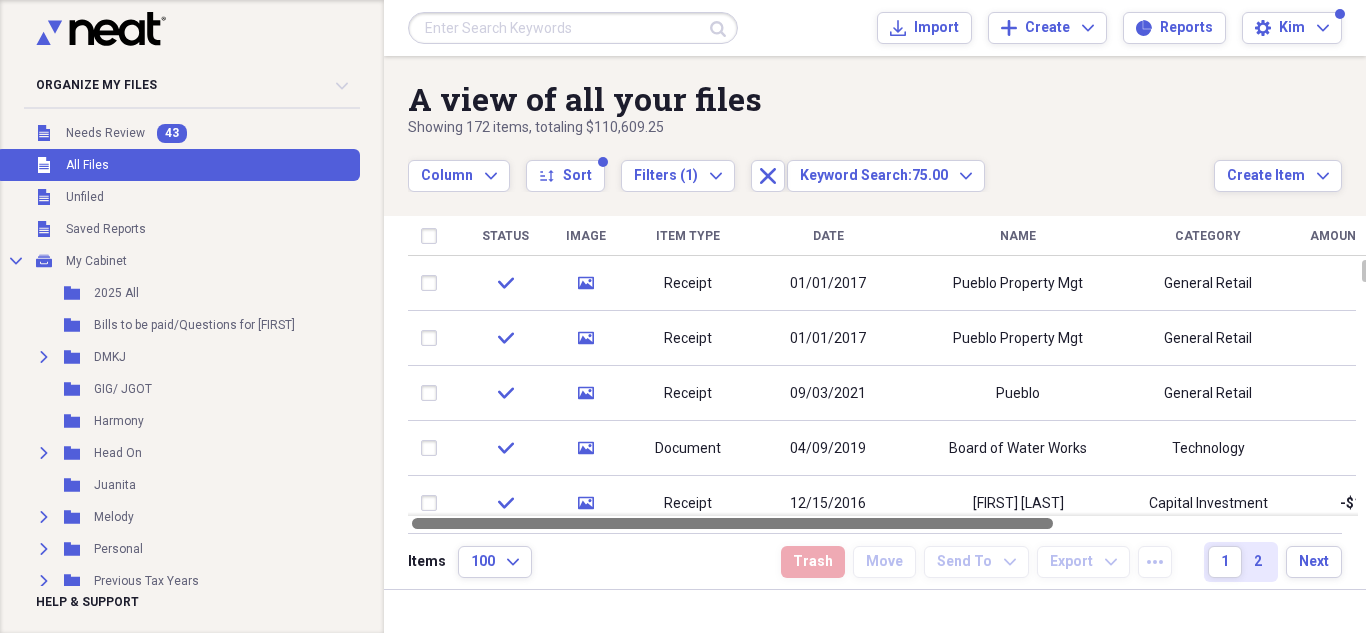 drag, startPoint x: 778, startPoint y: 514, endPoint x: 809, endPoint y: 529, distance: 34.43835 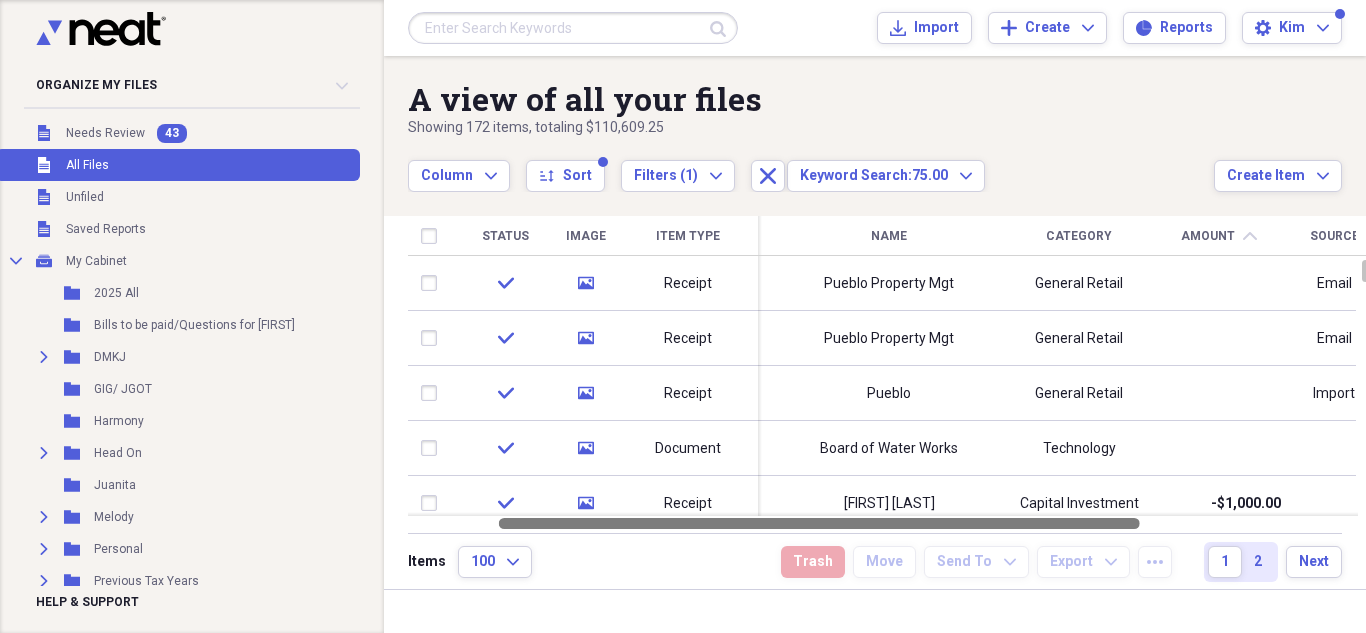 drag, startPoint x: 796, startPoint y: 527, endPoint x: 888, endPoint y: 532, distance: 92.13577 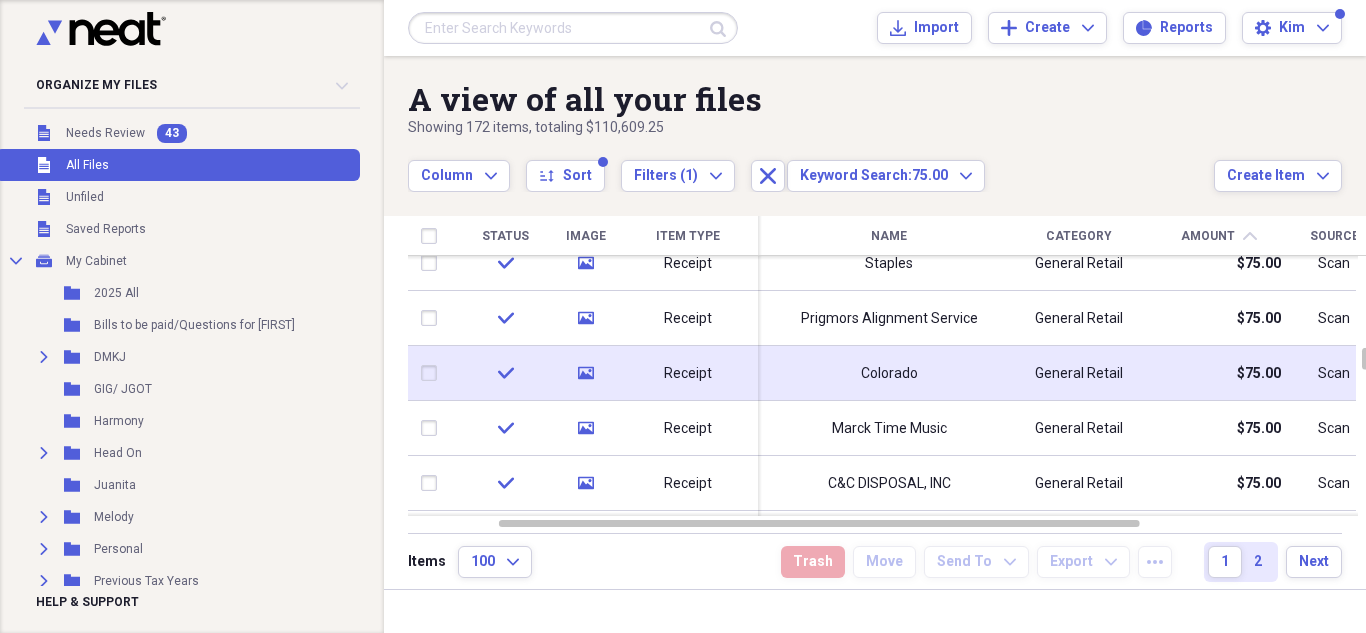 click on "Colorado" at bounding box center [889, 374] 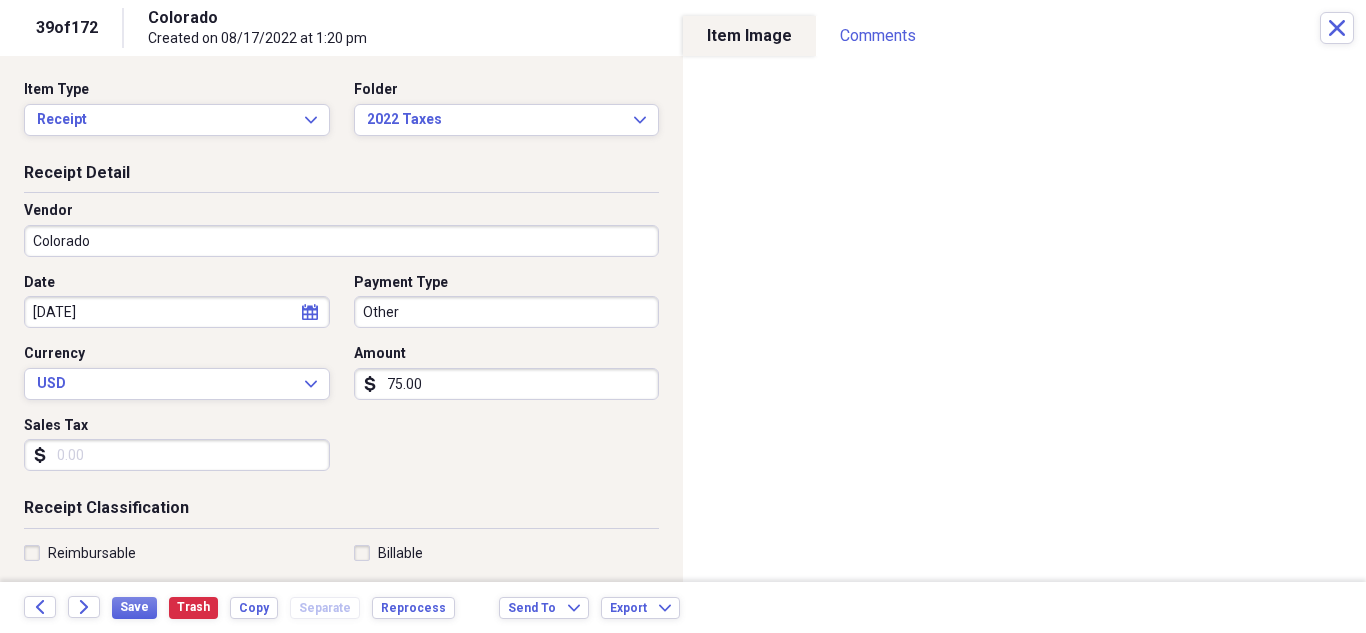 click on "Colorado" at bounding box center [341, 241] 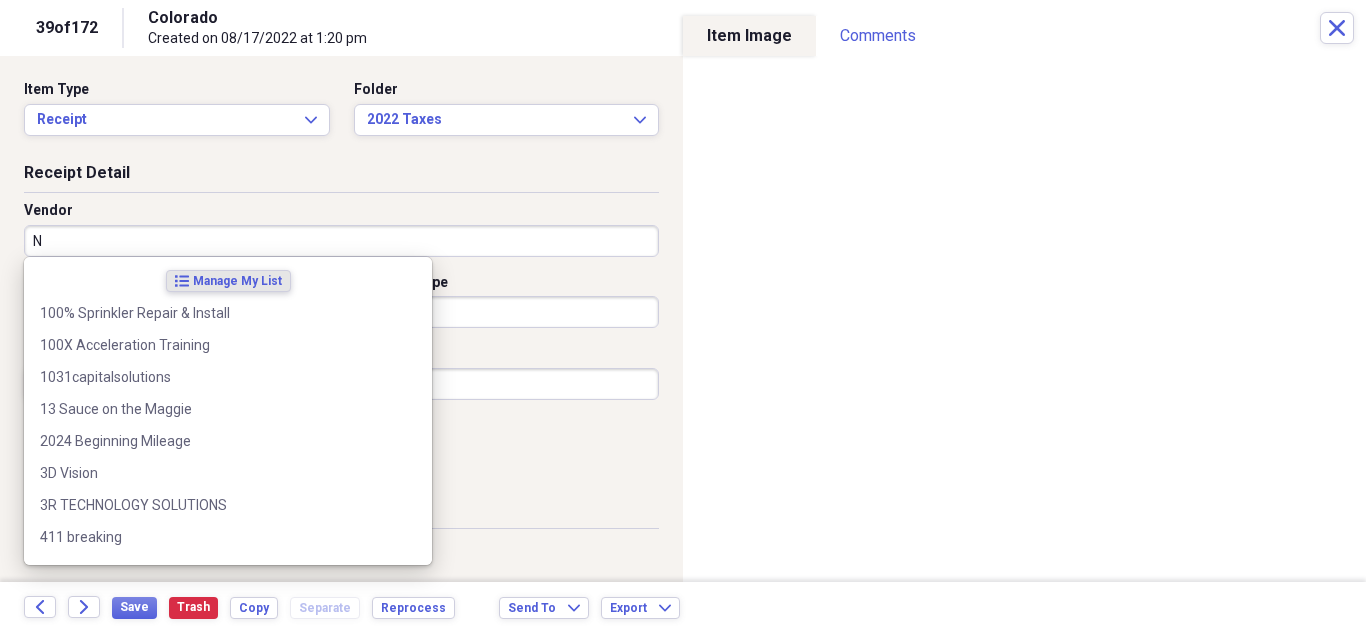 type on "N" 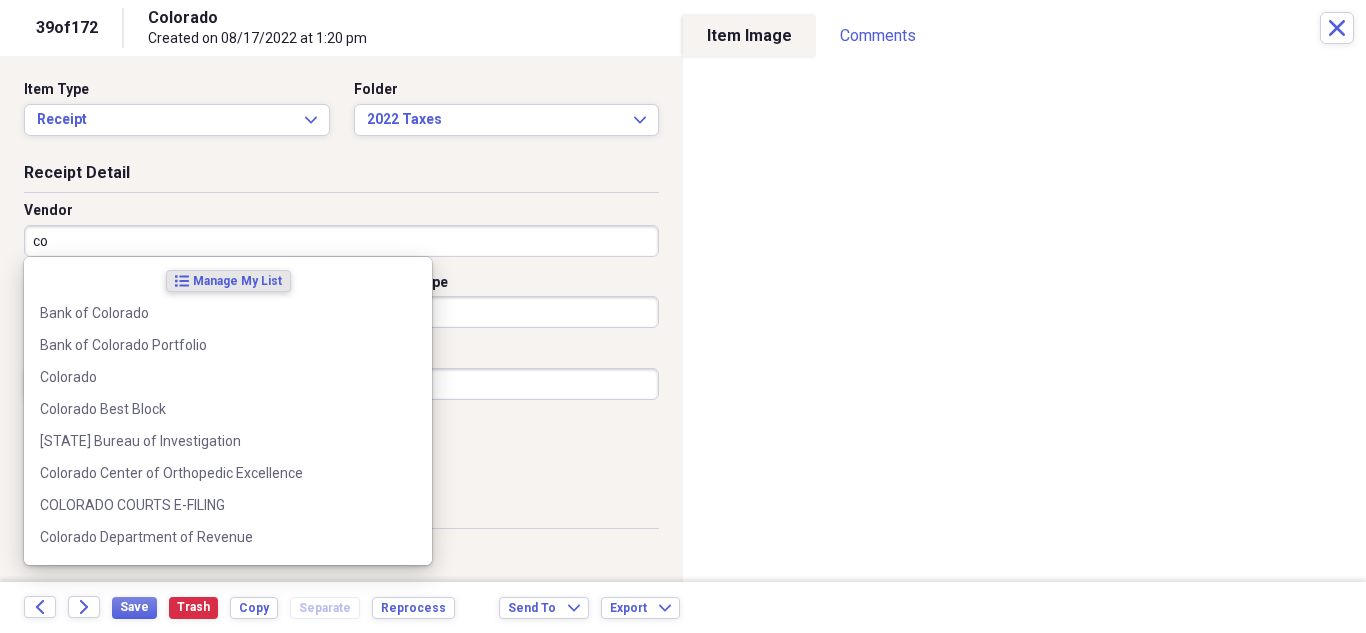 type on "c" 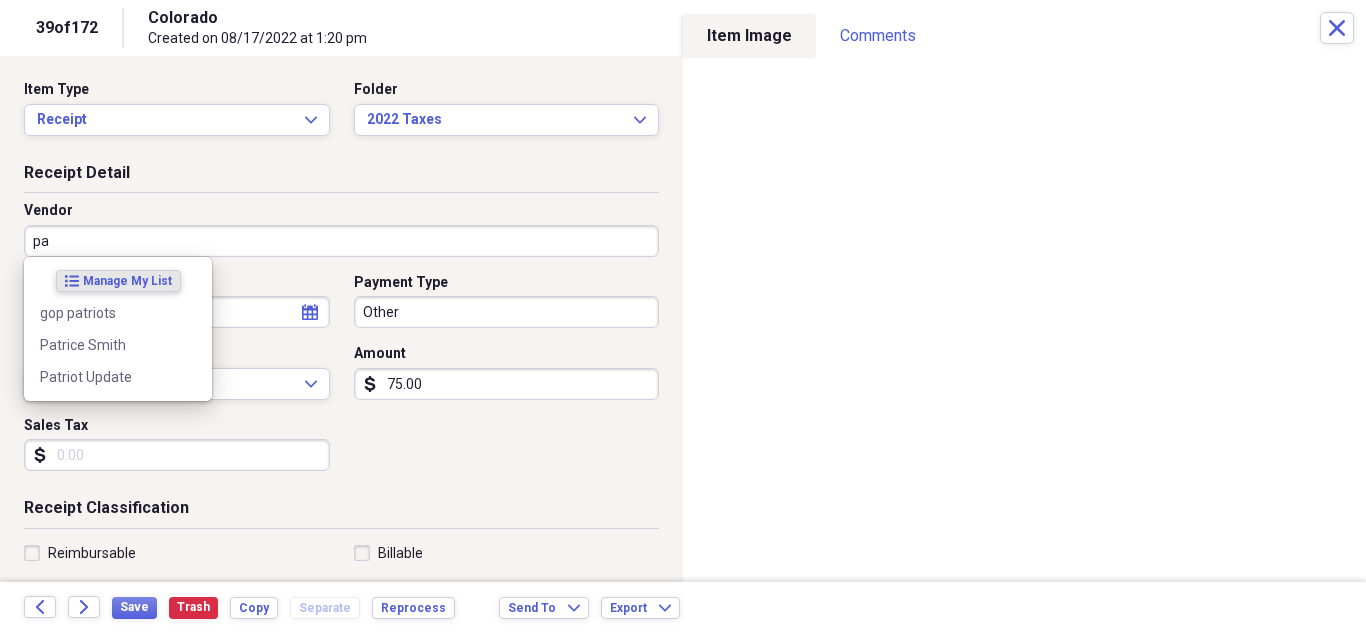 type on "p" 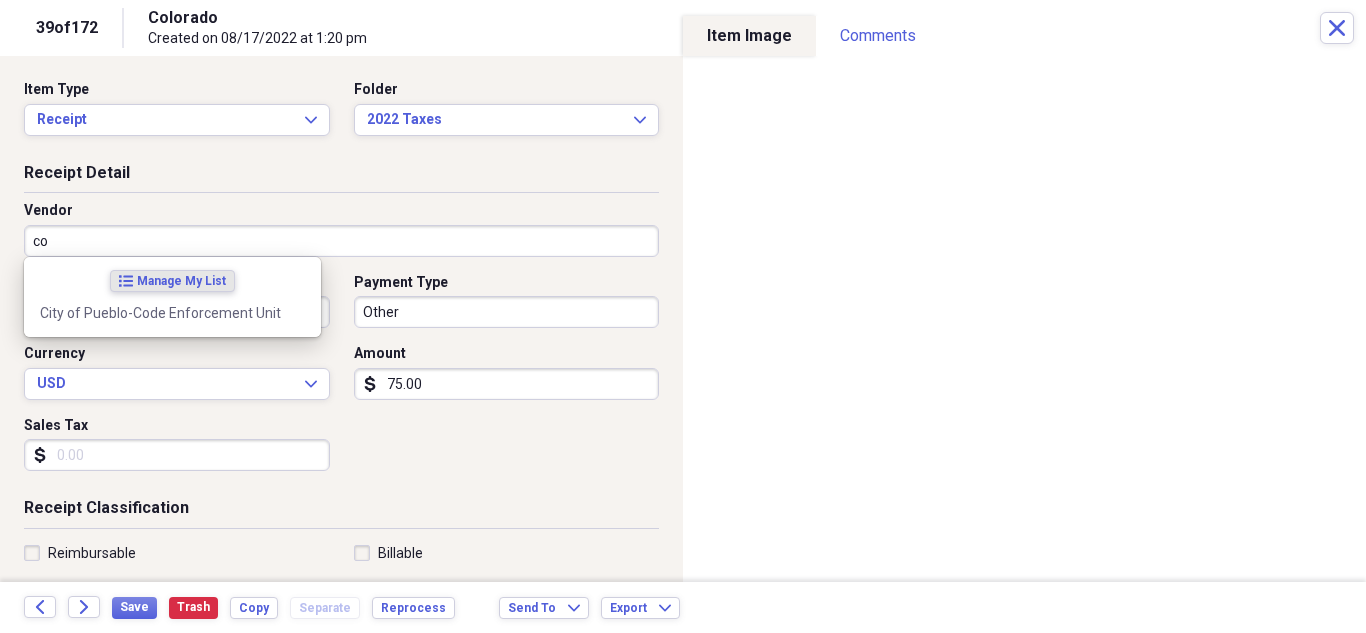 type on "c" 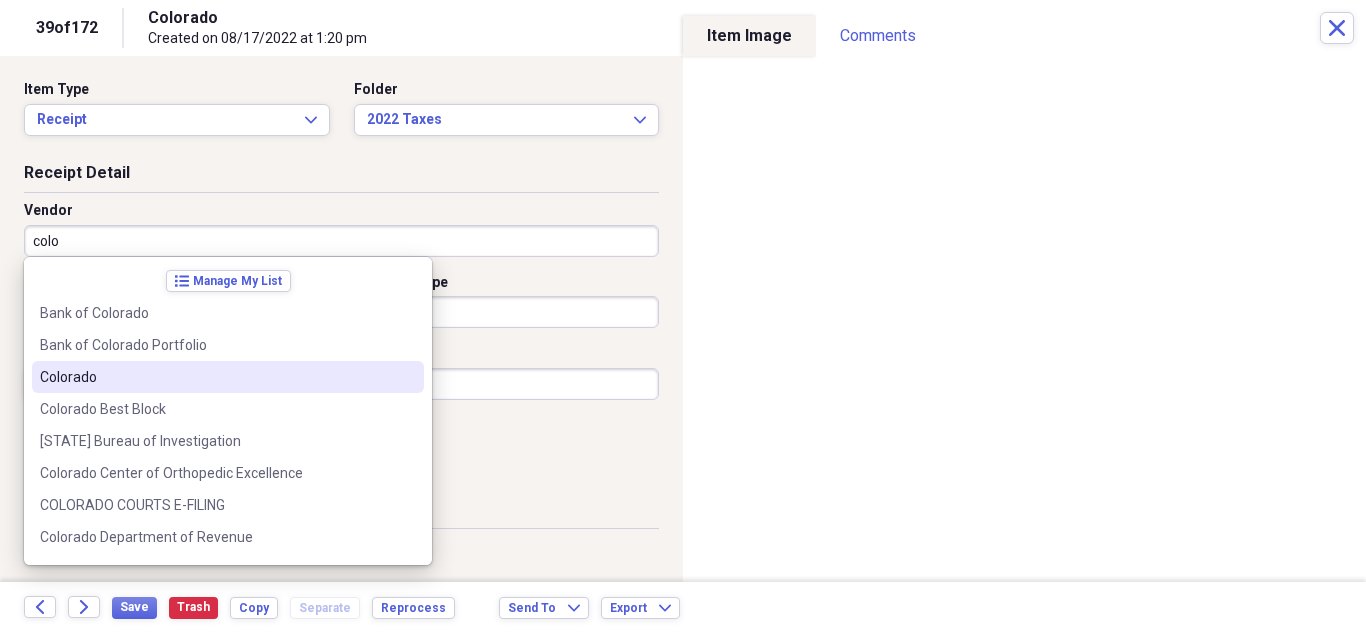 click on "Colorado" at bounding box center (216, 377) 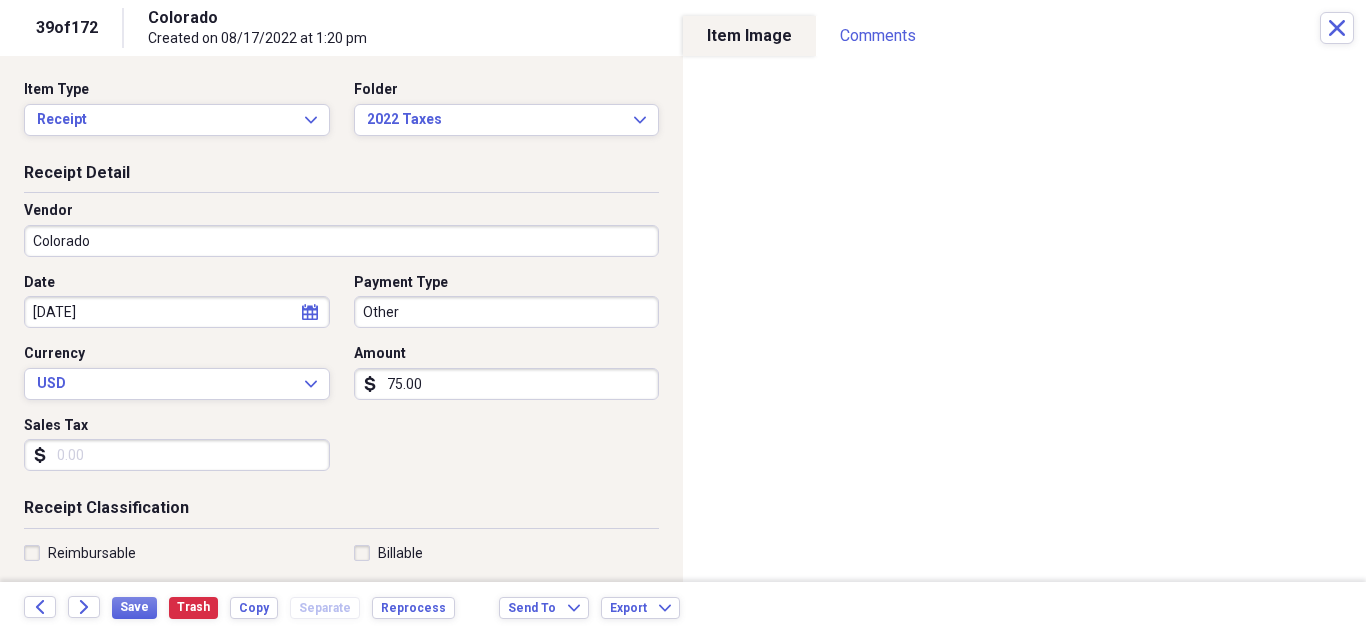 type on "Utilities" 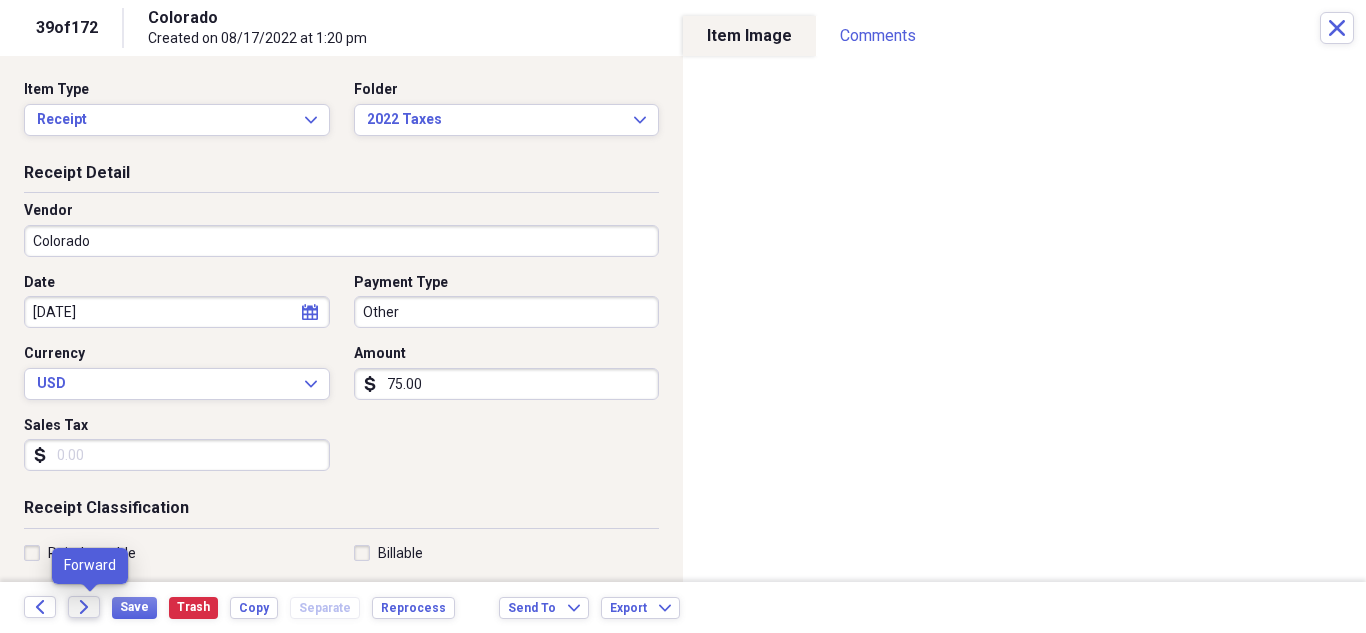 click on "Forward" 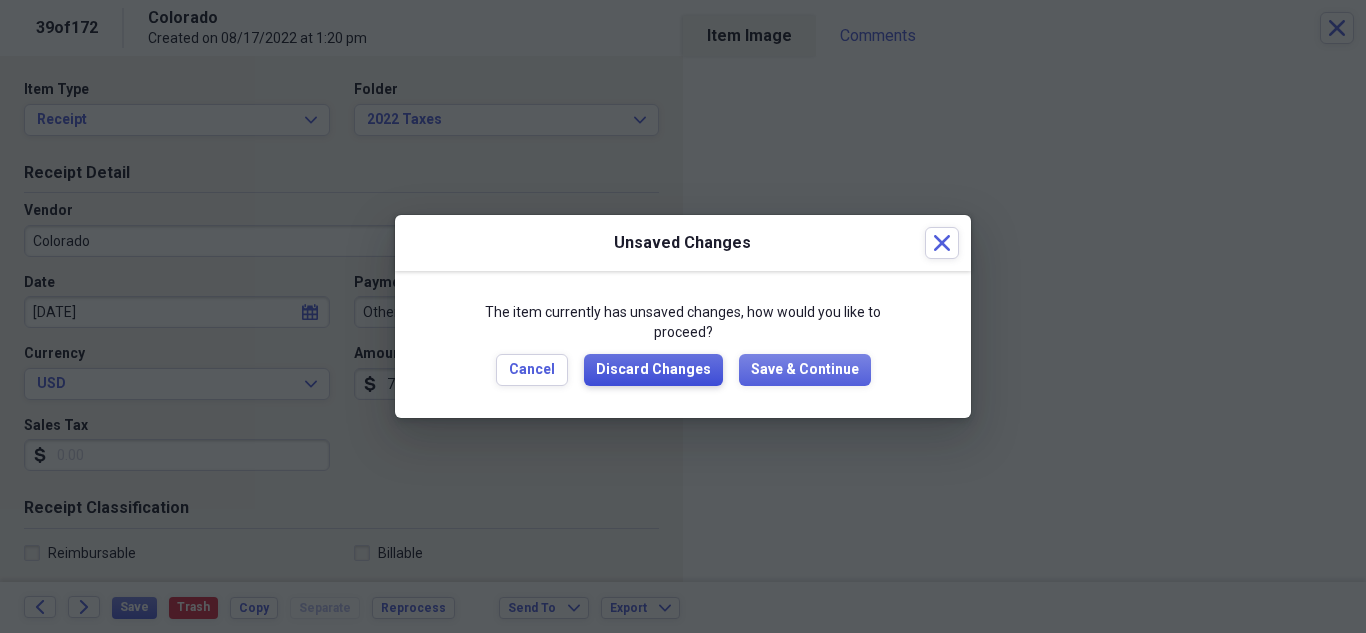 click on "Discard Changes" at bounding box center (653, 370) 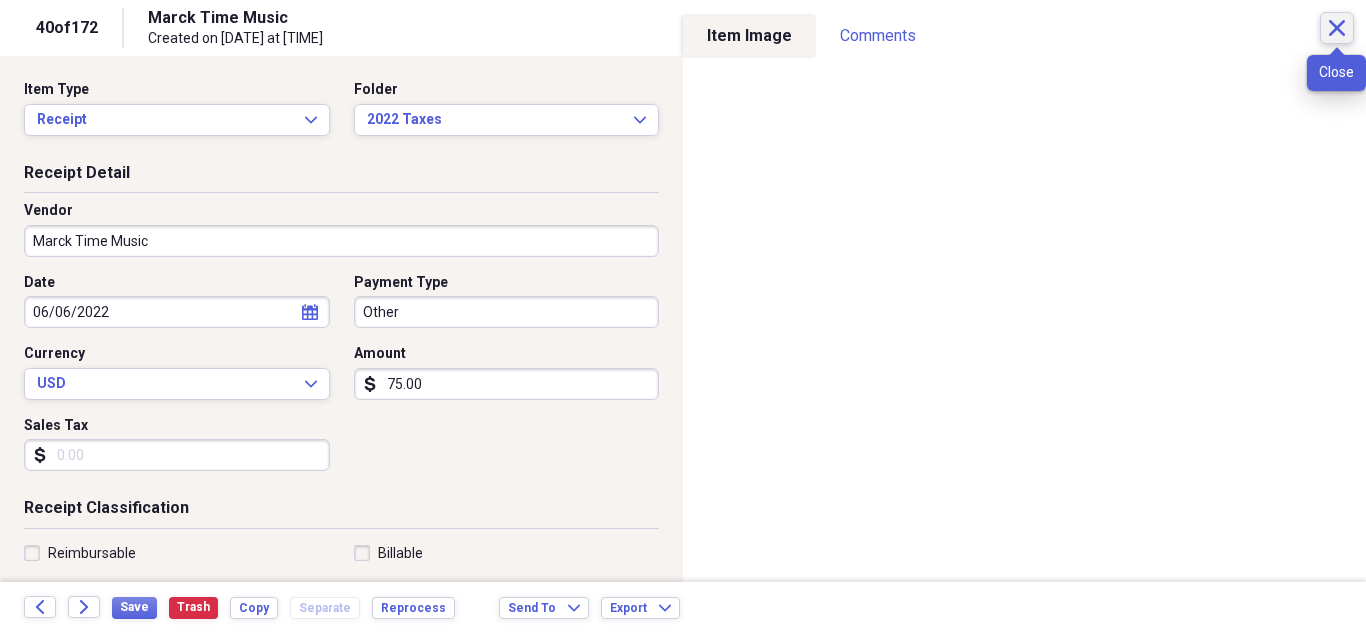 click on "Close" at bounding box center [1337, 28] 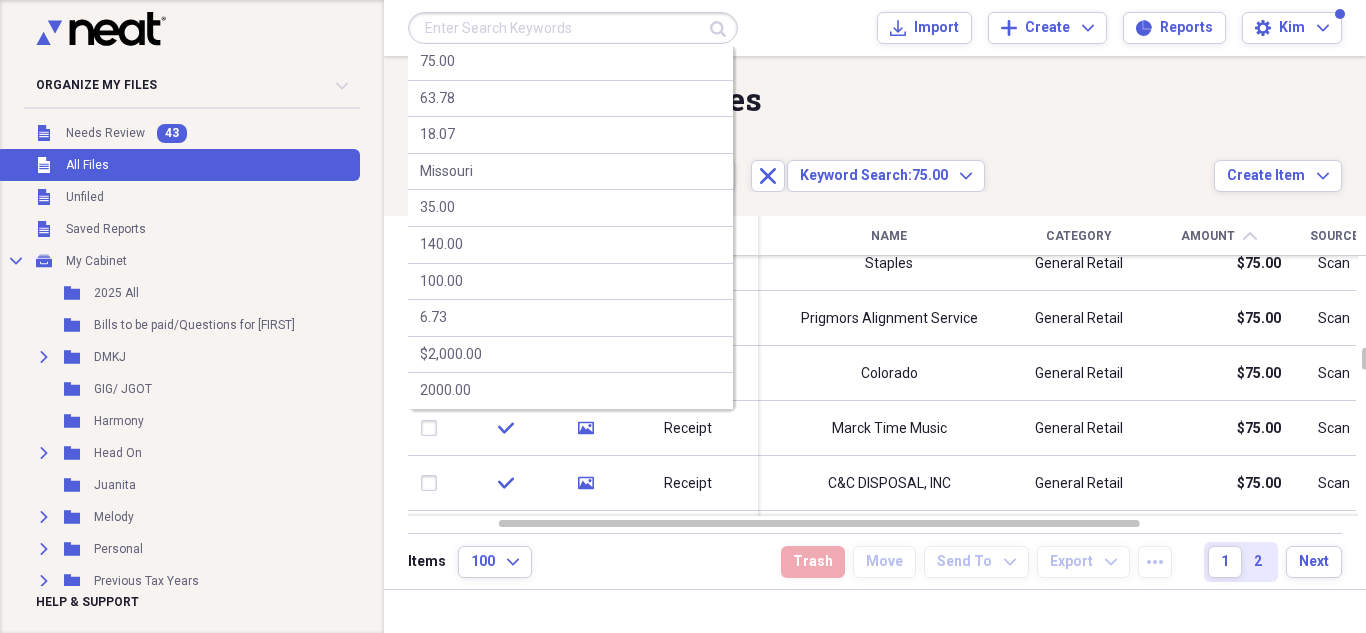 click at bounding box center [573, 28] 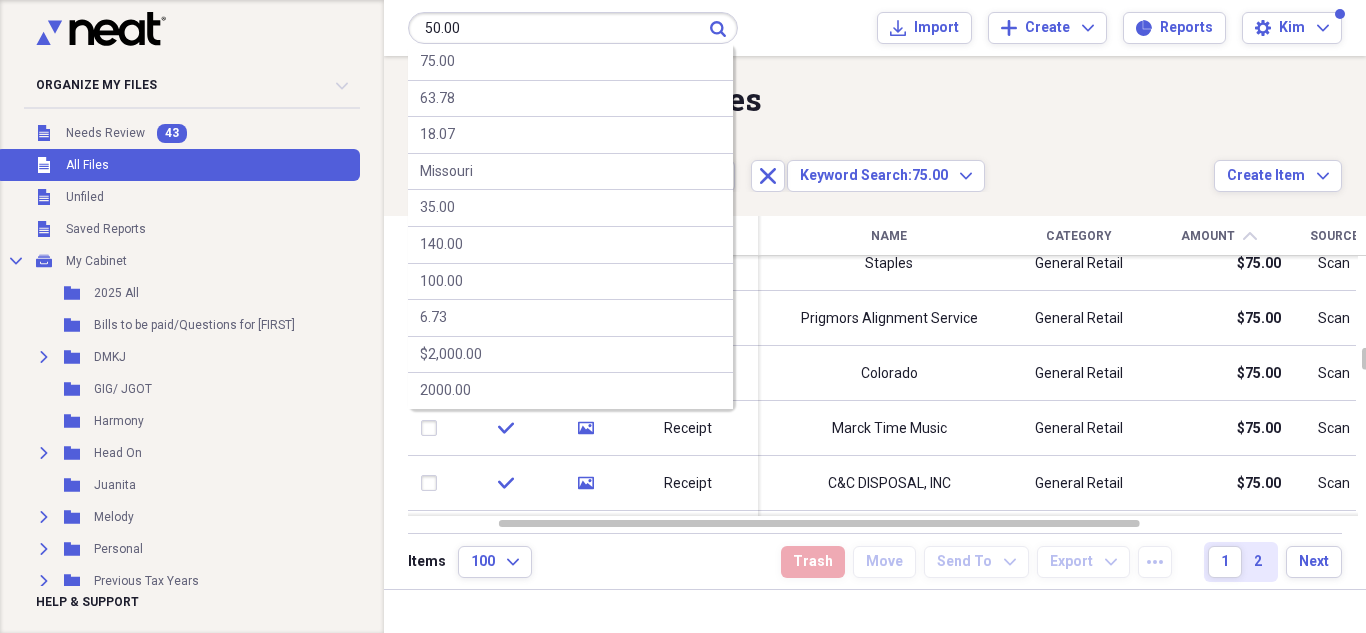 type on "50.00" 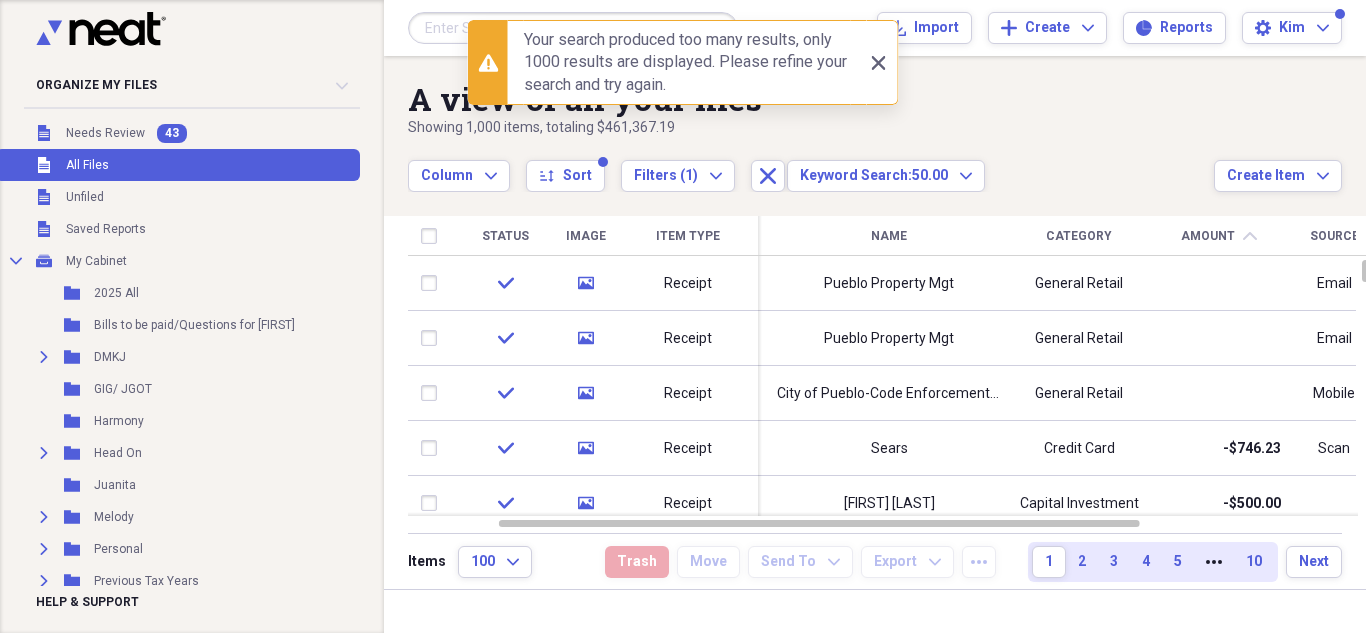 click at bounding box center (573, 28) 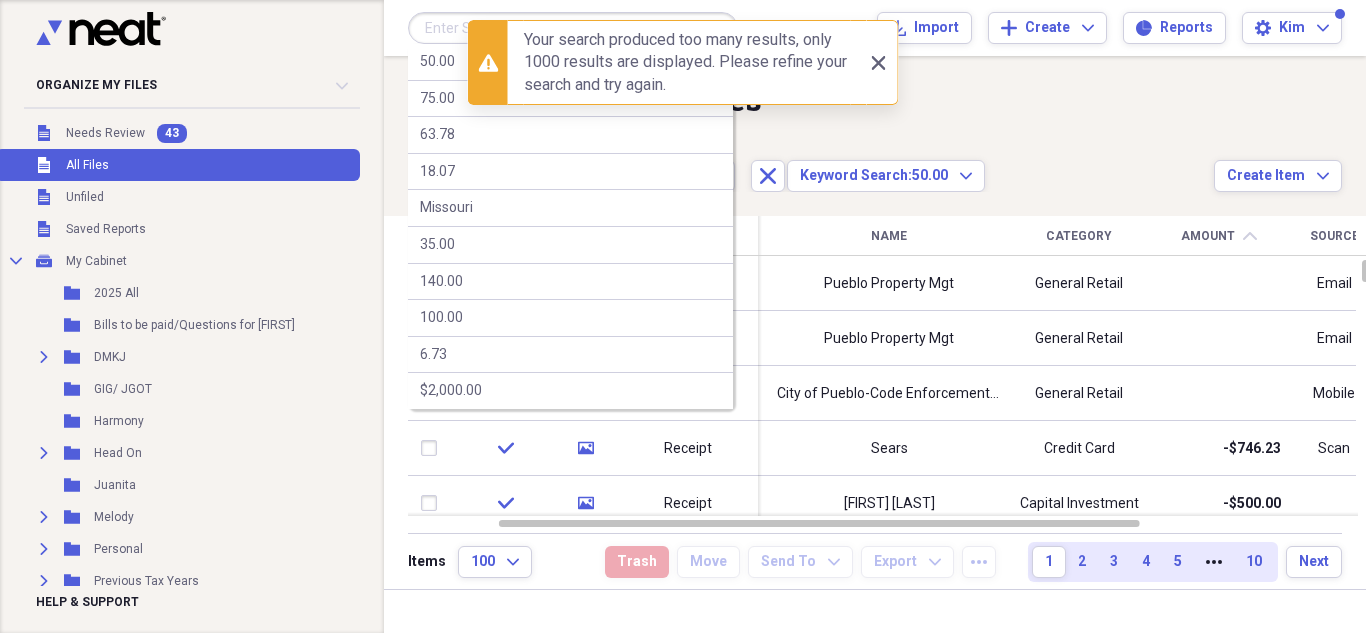 click at bounding box center (573, 28) 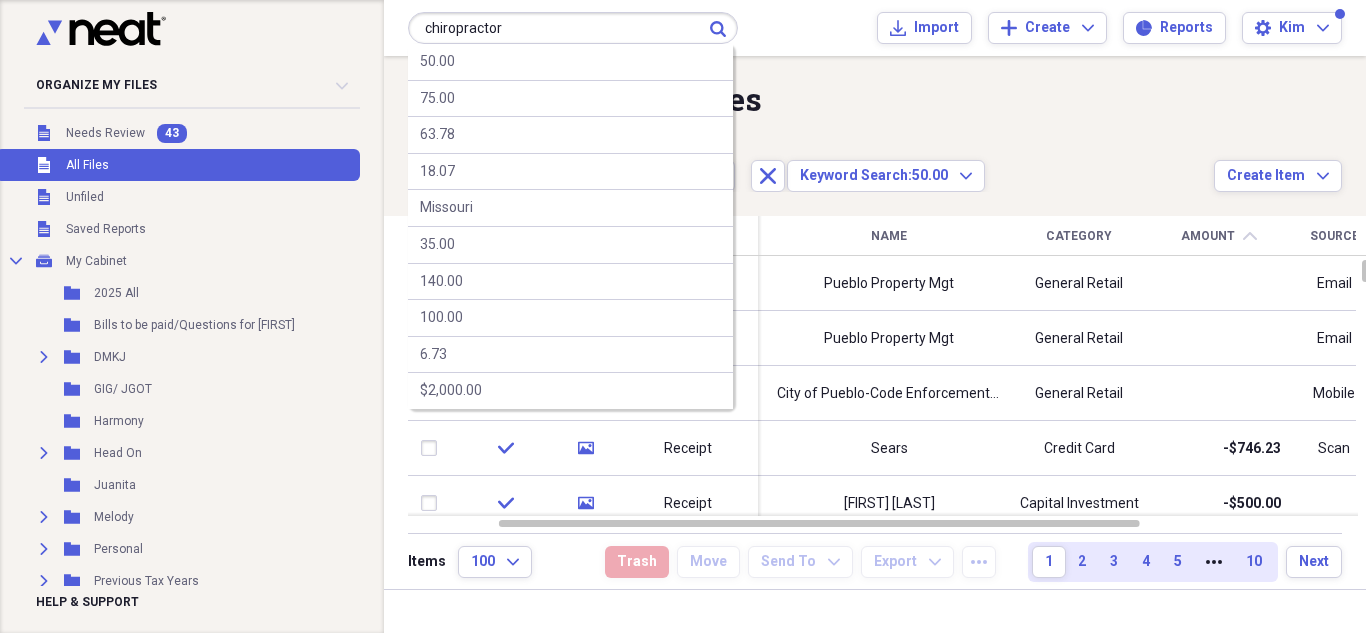 type on "chiropractor" 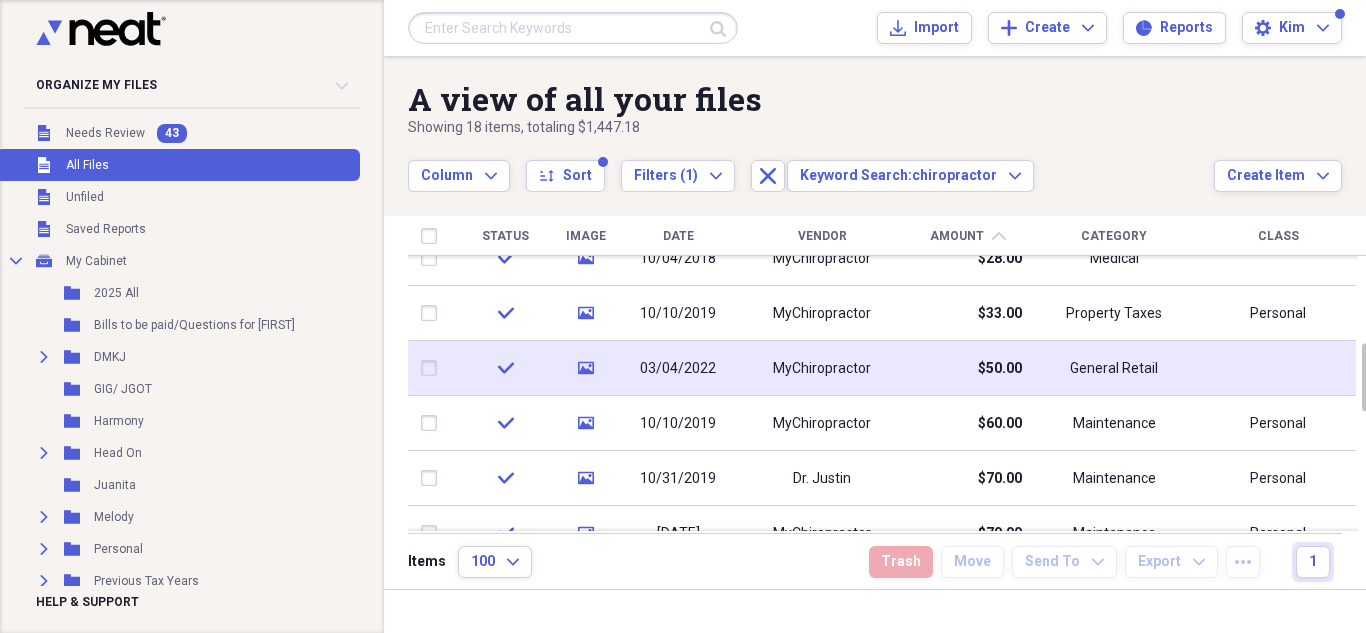 click on "MyChiropractor" at bounding box center [822, 369] 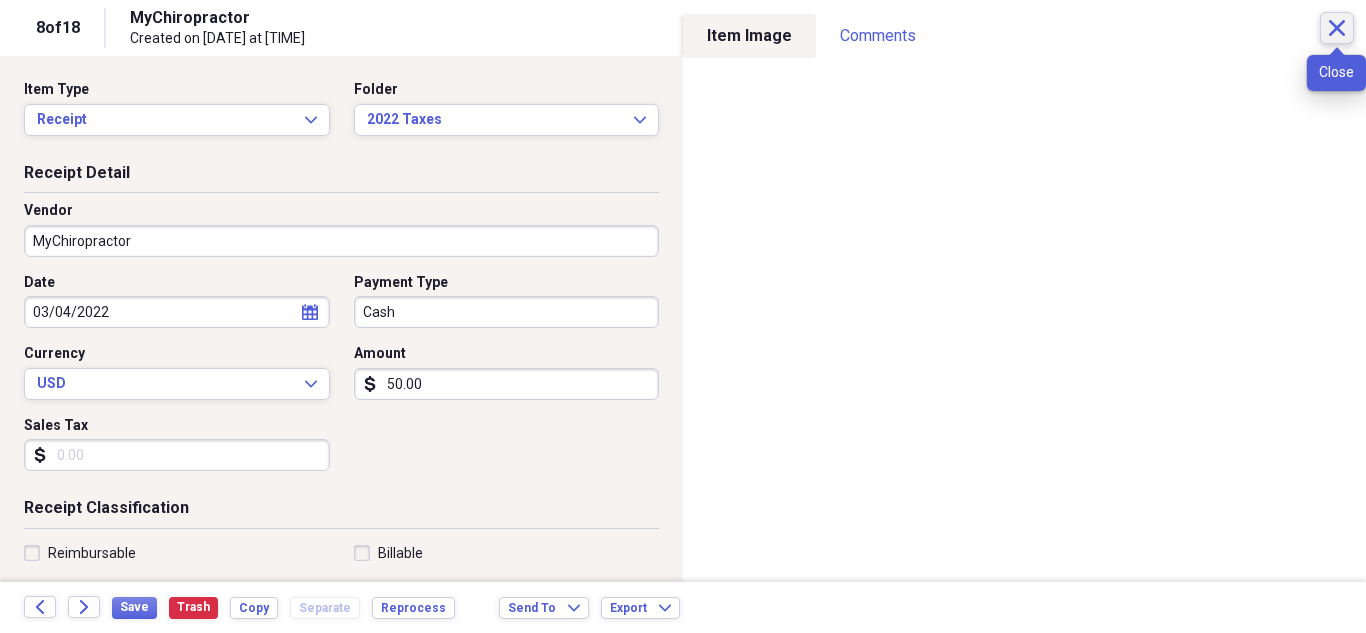 click on "Close" at bounding box center [1337, 28] 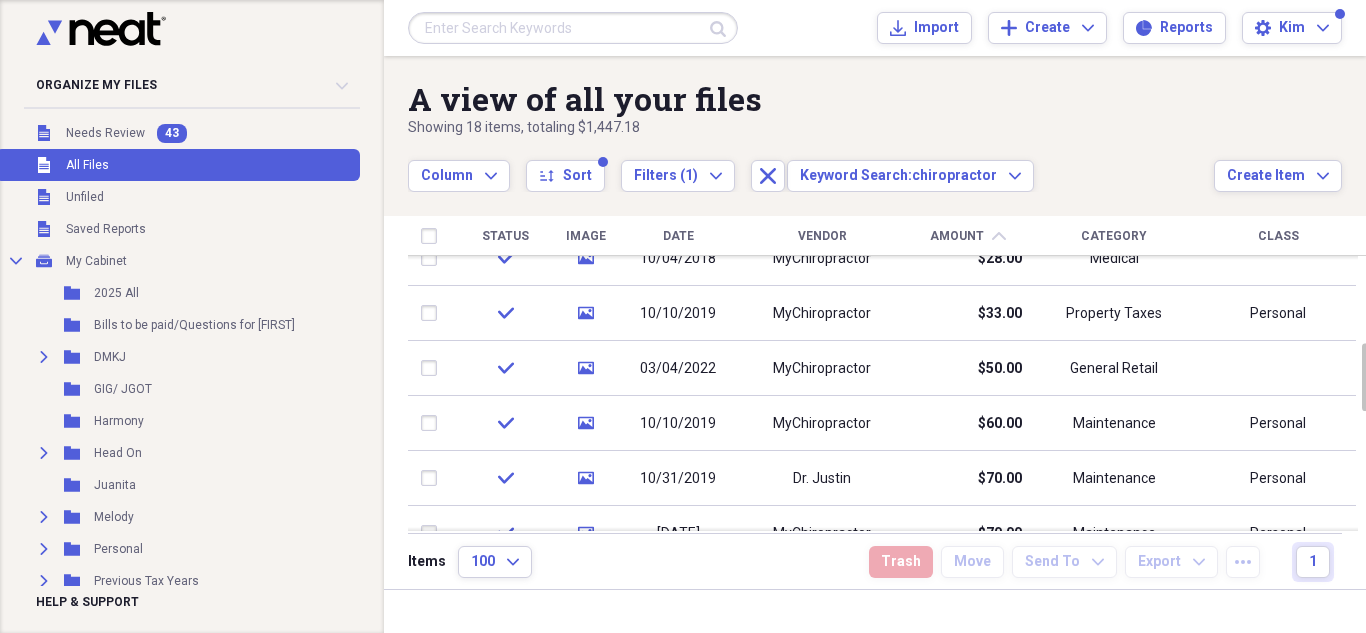 click at bounding box center [573, 28] 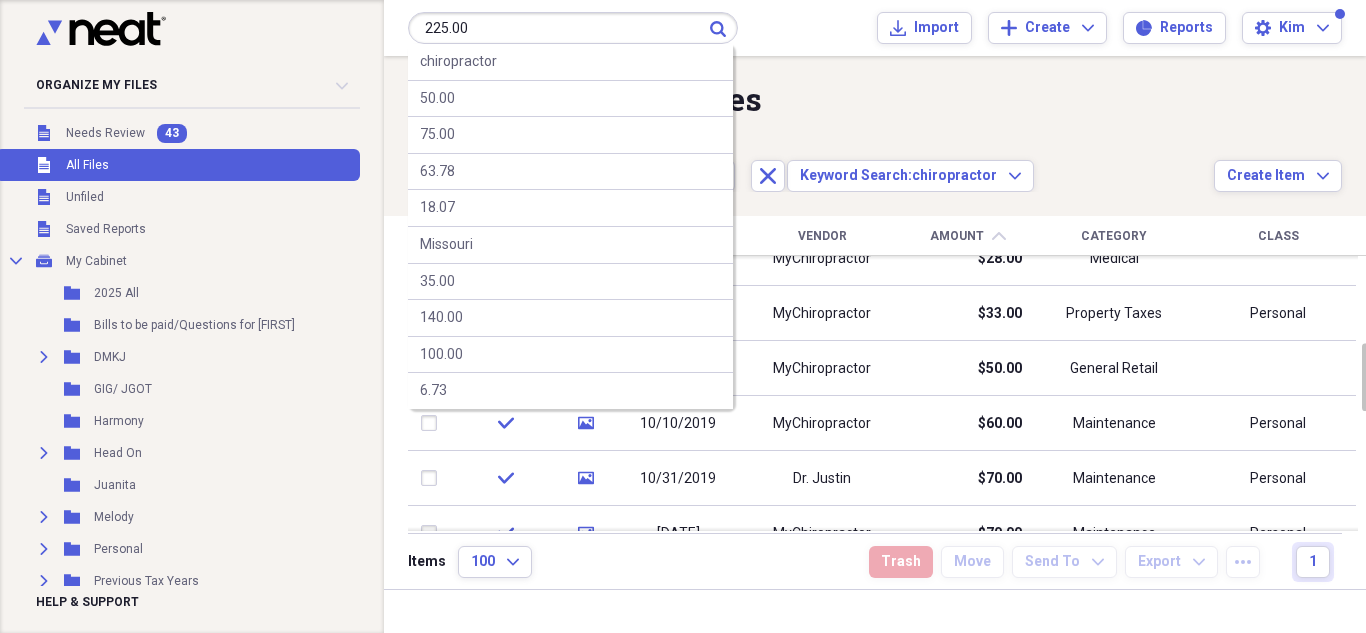 type on "225.00" 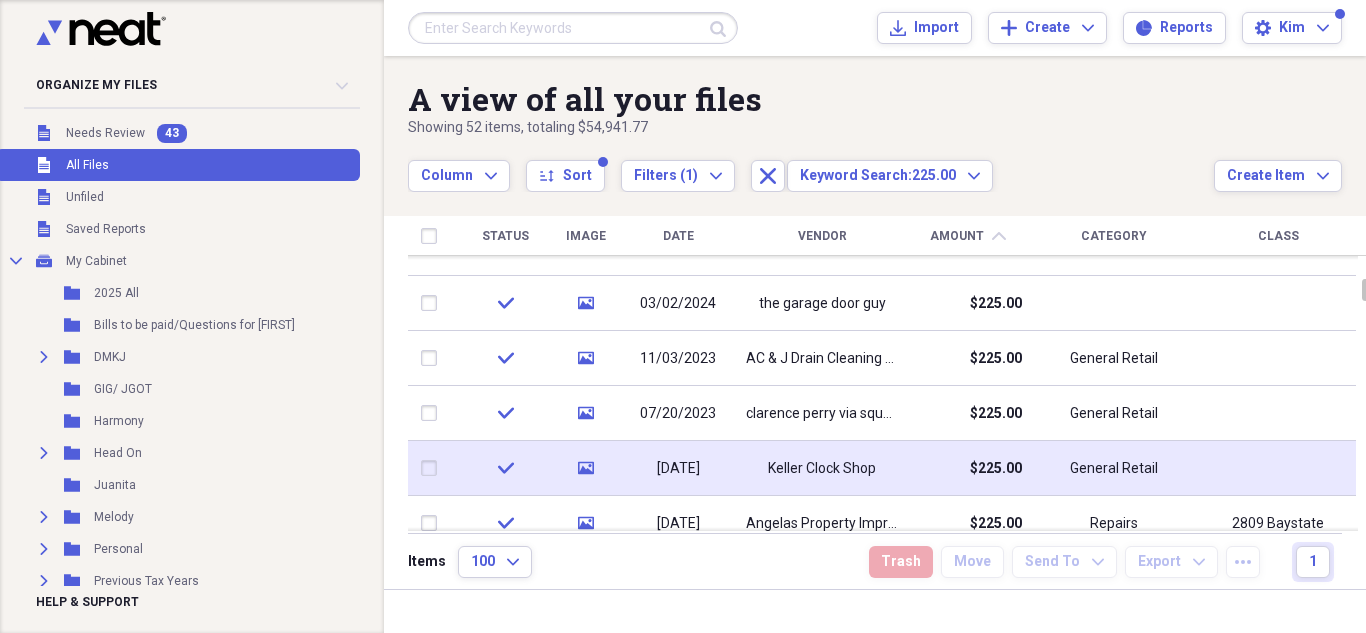 click on "Keller Clock Shop" at bounding box center [822, 469] 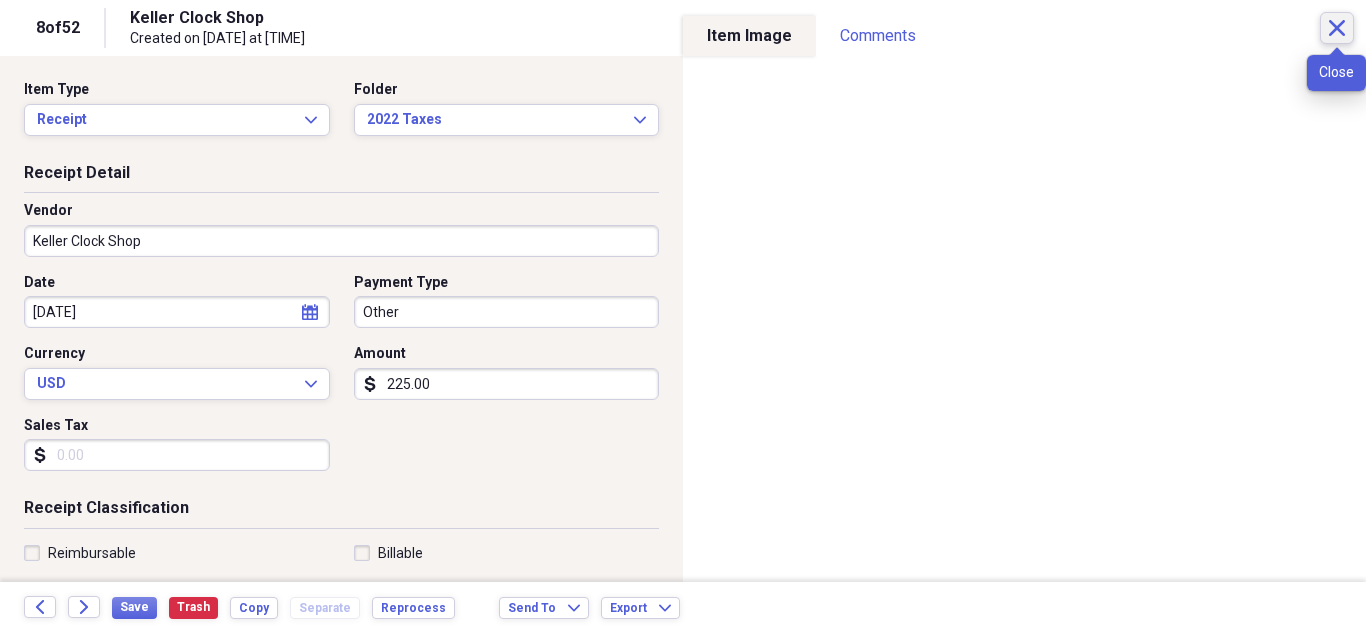 click on "Close" at bounding box center [1337, 28] 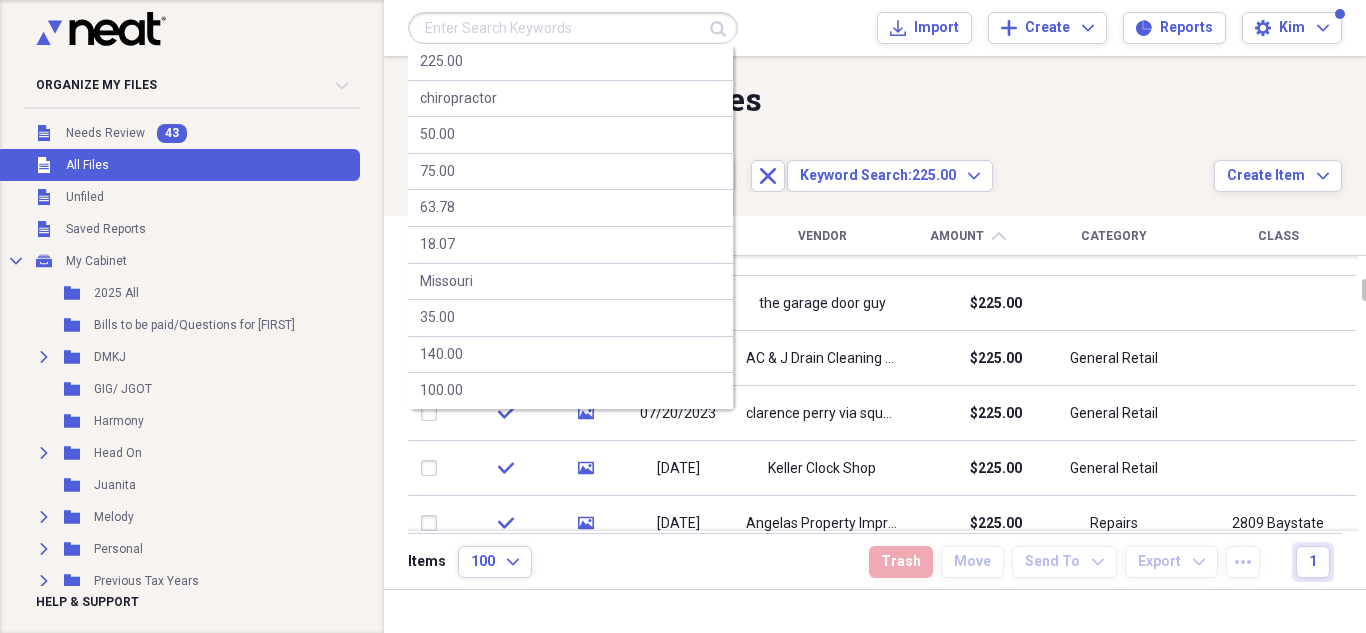click at bounding box center (573, 28) 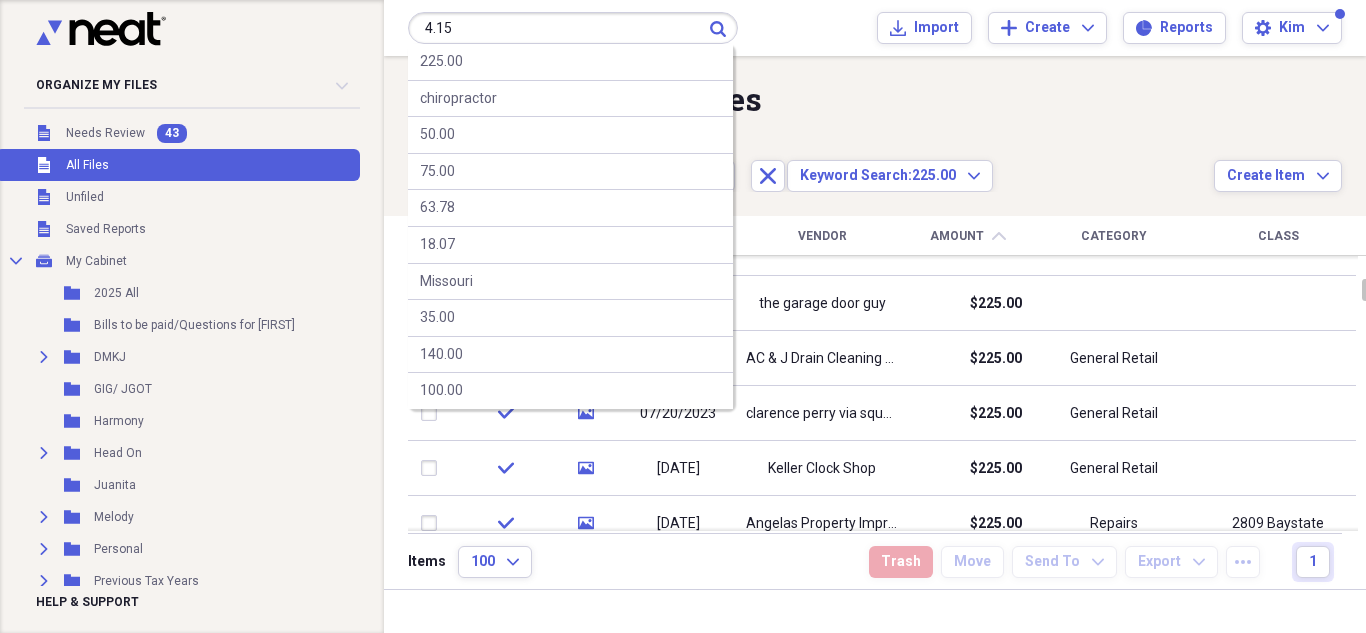 type on "4.15" 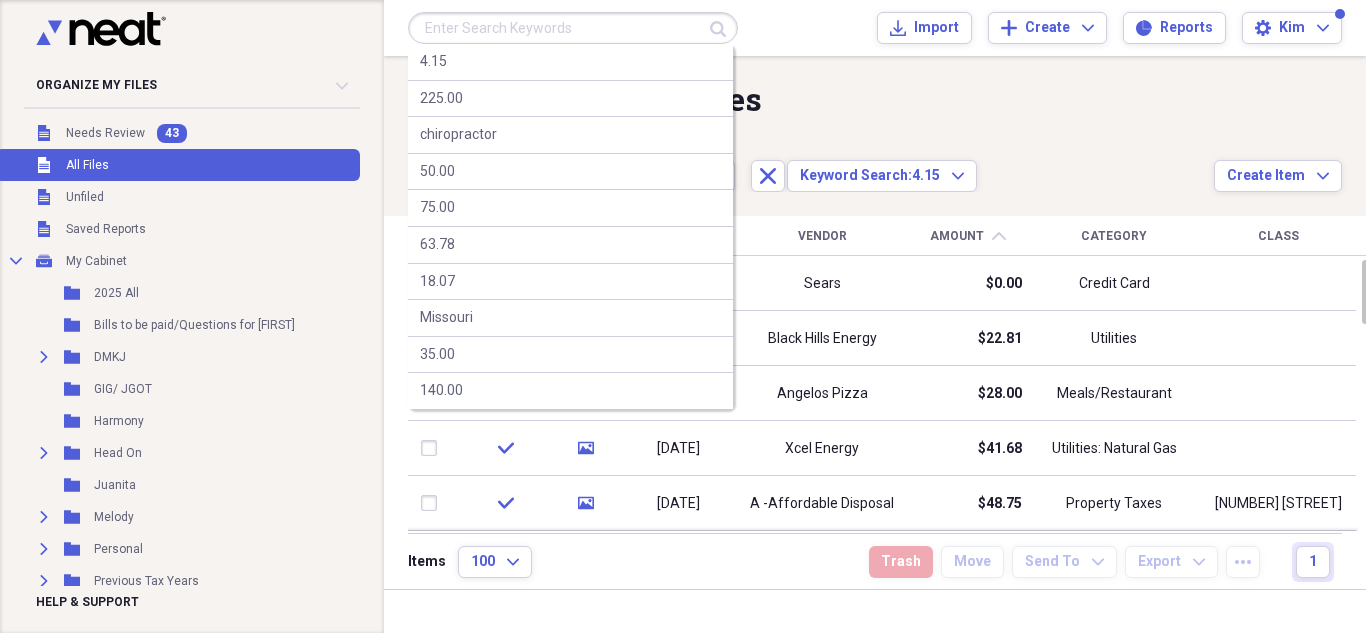 click at bounding box center [573, 28] 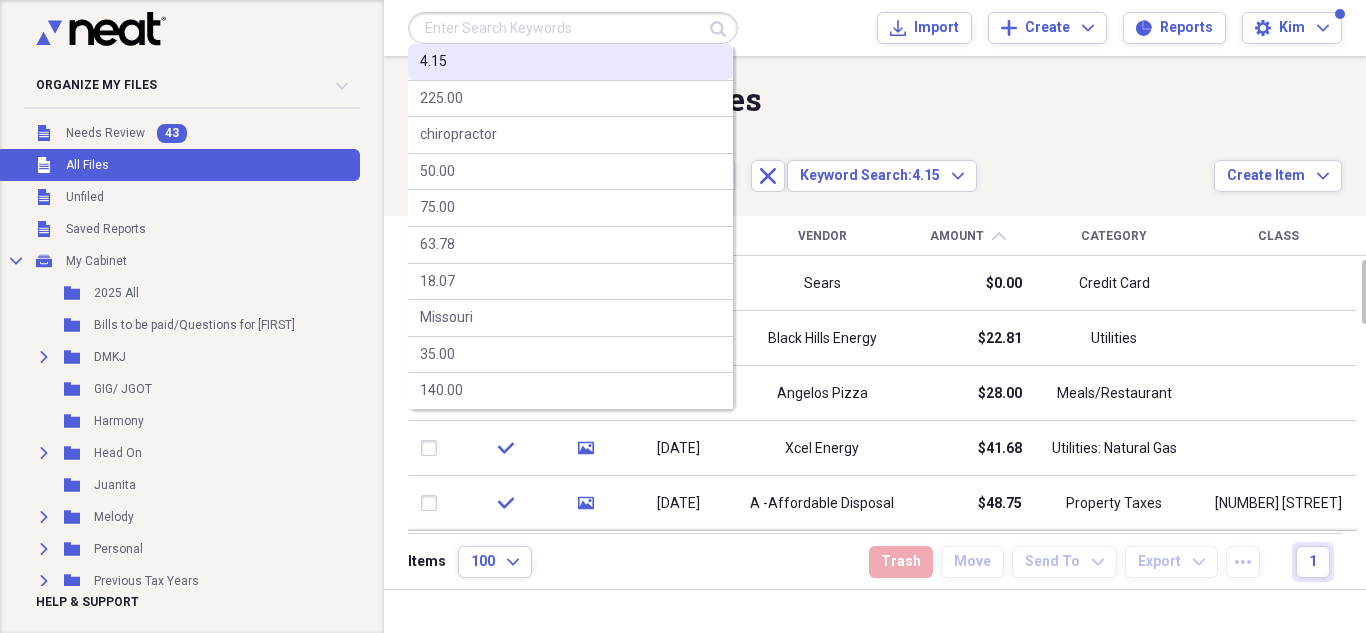 click on "4.15" at bounding box center [433, 62] 